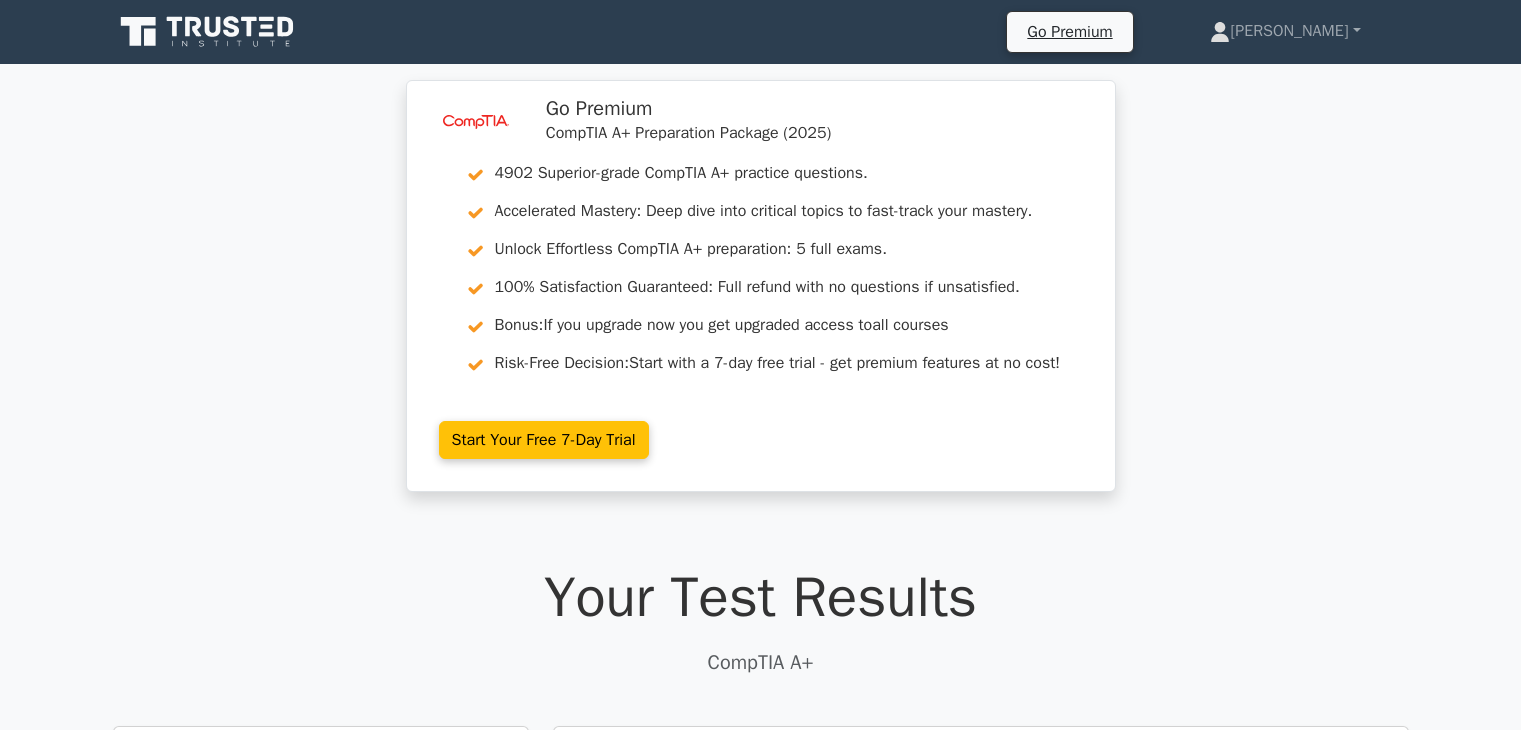 scroll, scrollTop: 0, scrollLeft: 0, axis: both 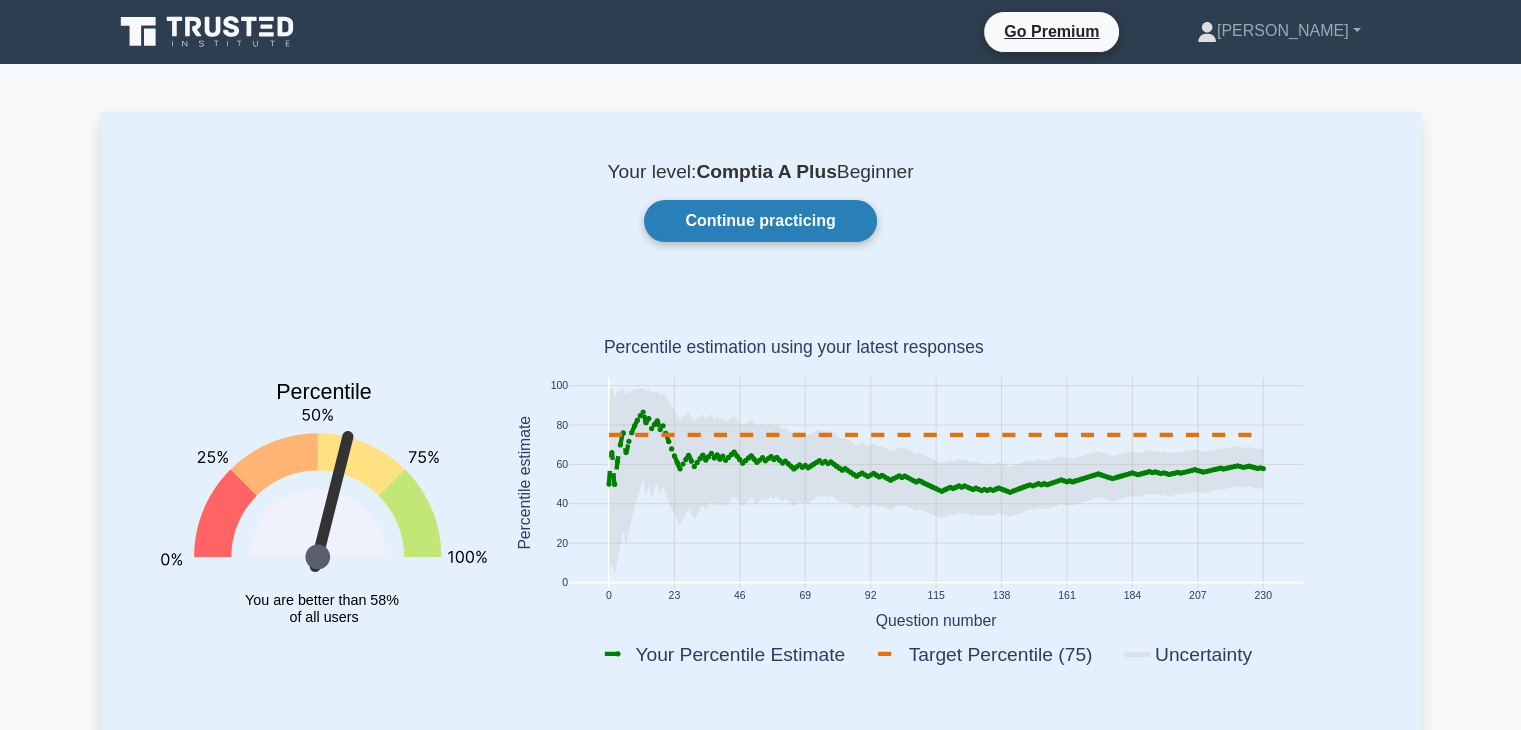 click on "Continue practicing" at bounding box center [760, 221] 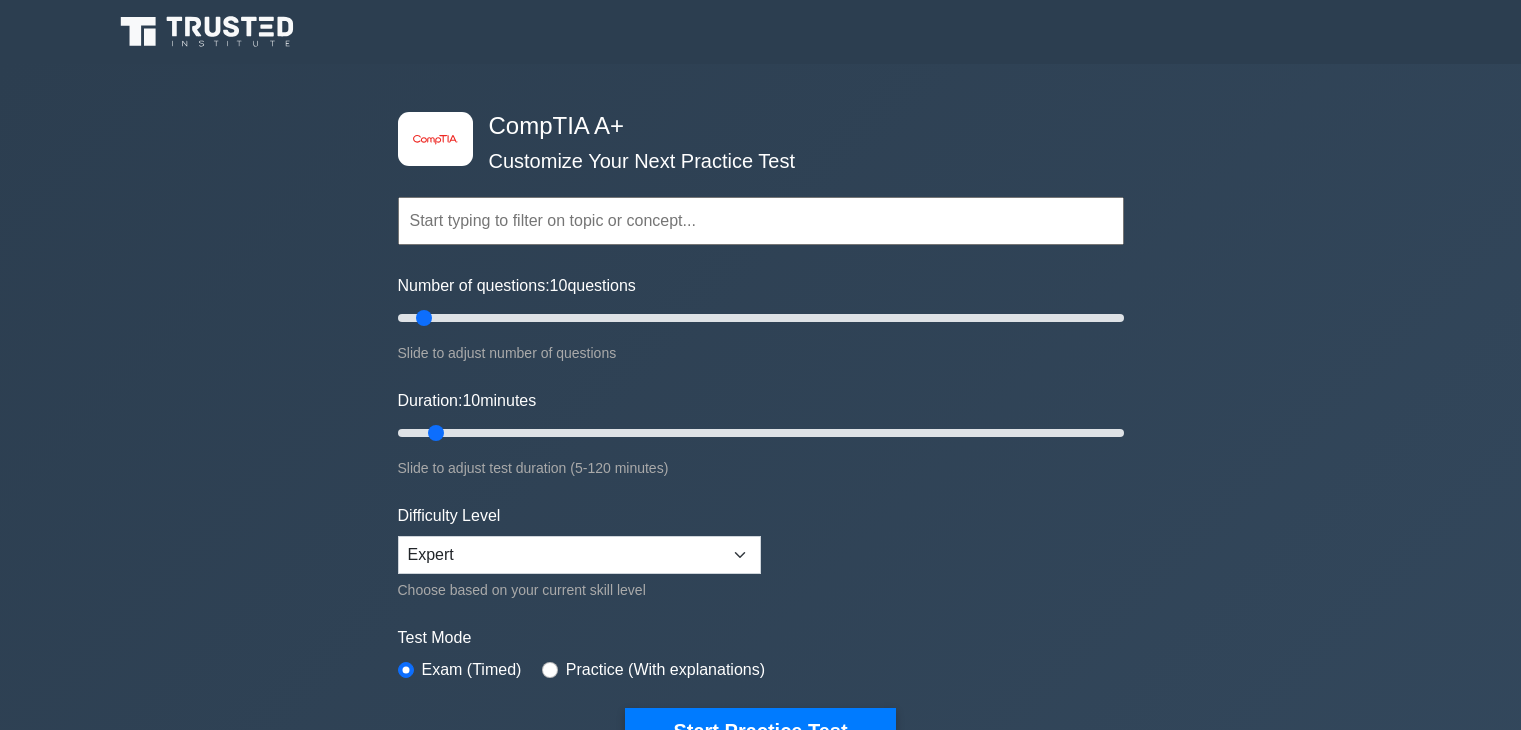 scroll, scrollTop: 0, scrollLeft: 0, axis: both 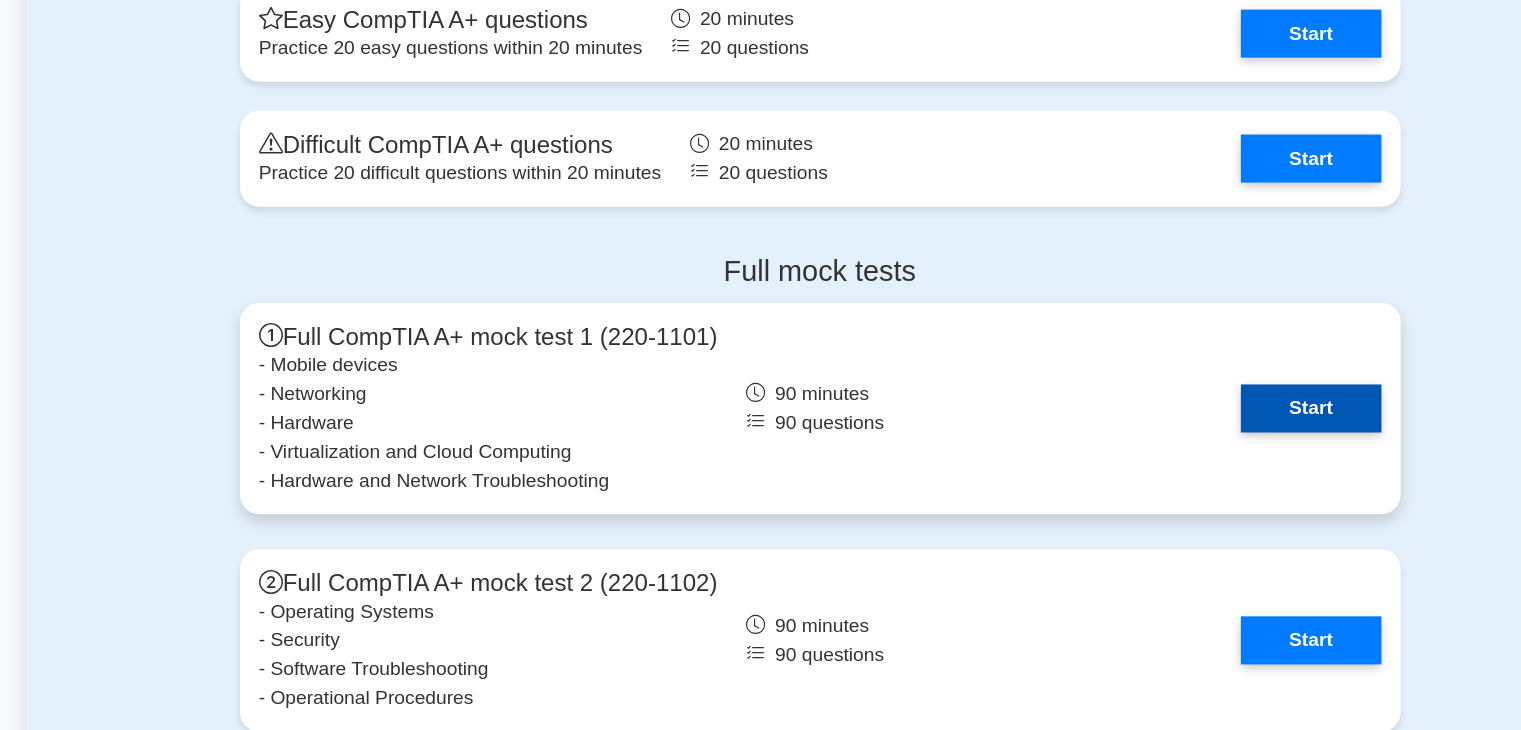 click on "Start" at bounding box center (1169, 340) 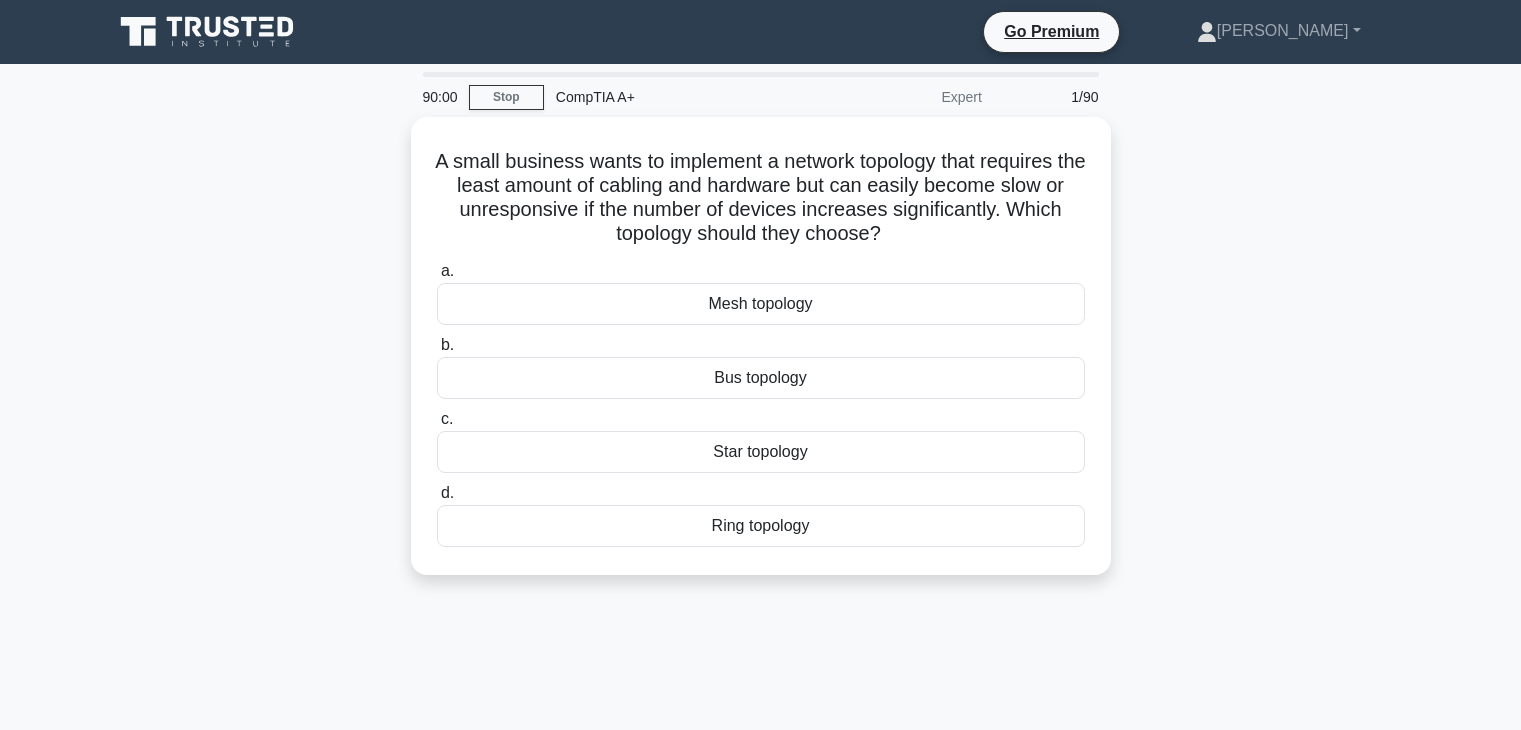 scroll, scrollTop: 0, scrollLeft: 0, axis: both 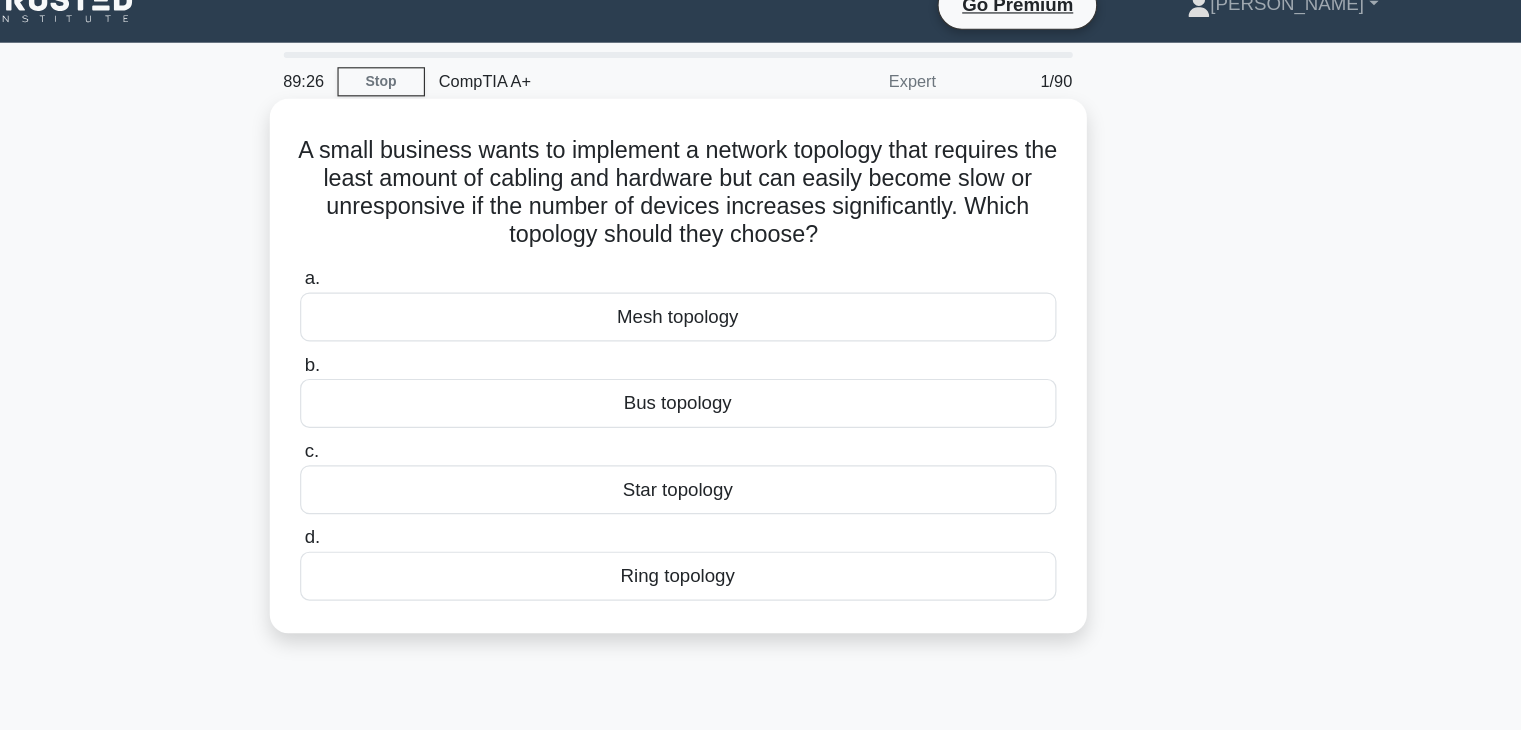click on "Bus topology" at bounding box center (761, 373) 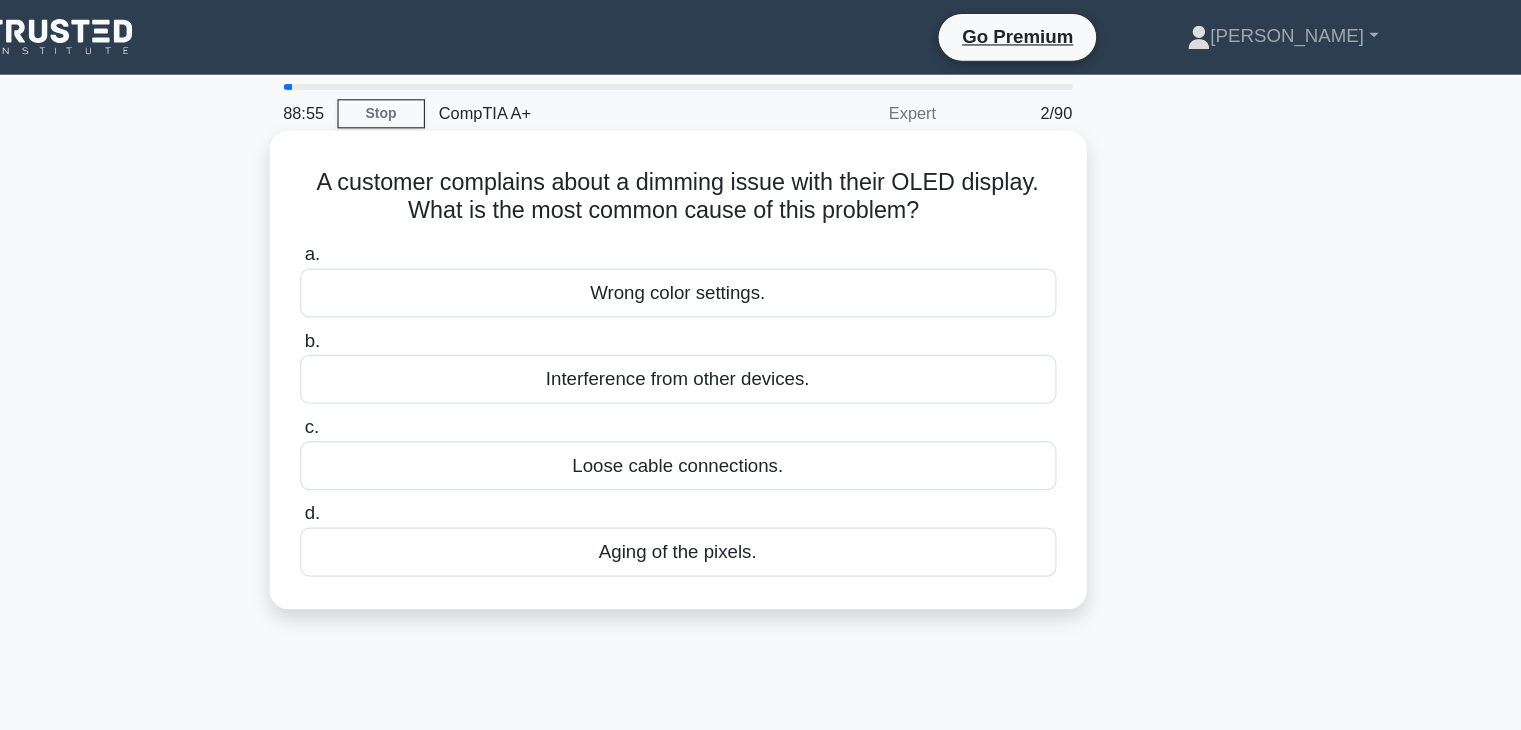 click on "Aging of the pixels." at bounding box center [761, 473] 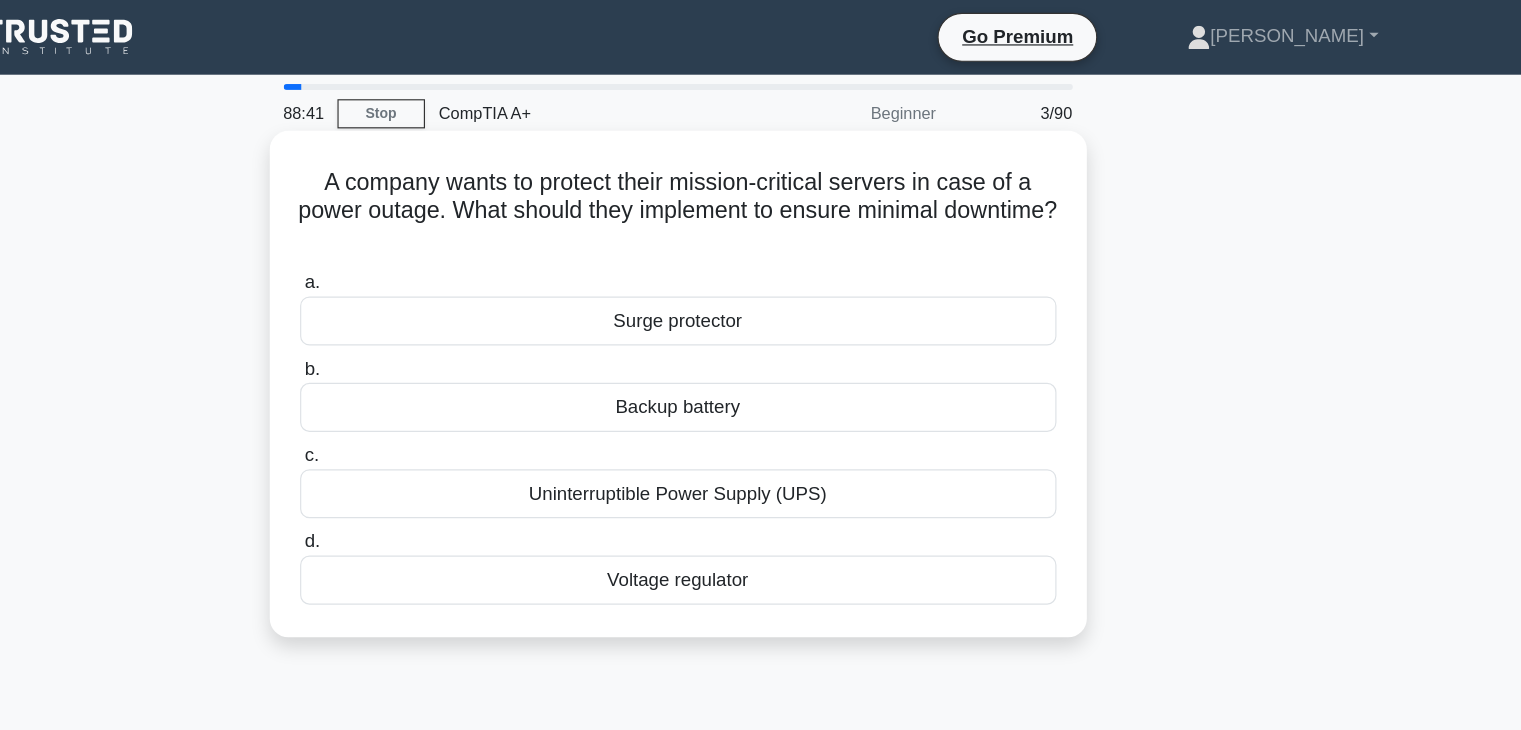 click on "Uninterruptible Power Supply (UPS)" at bounding box center (761, 423) 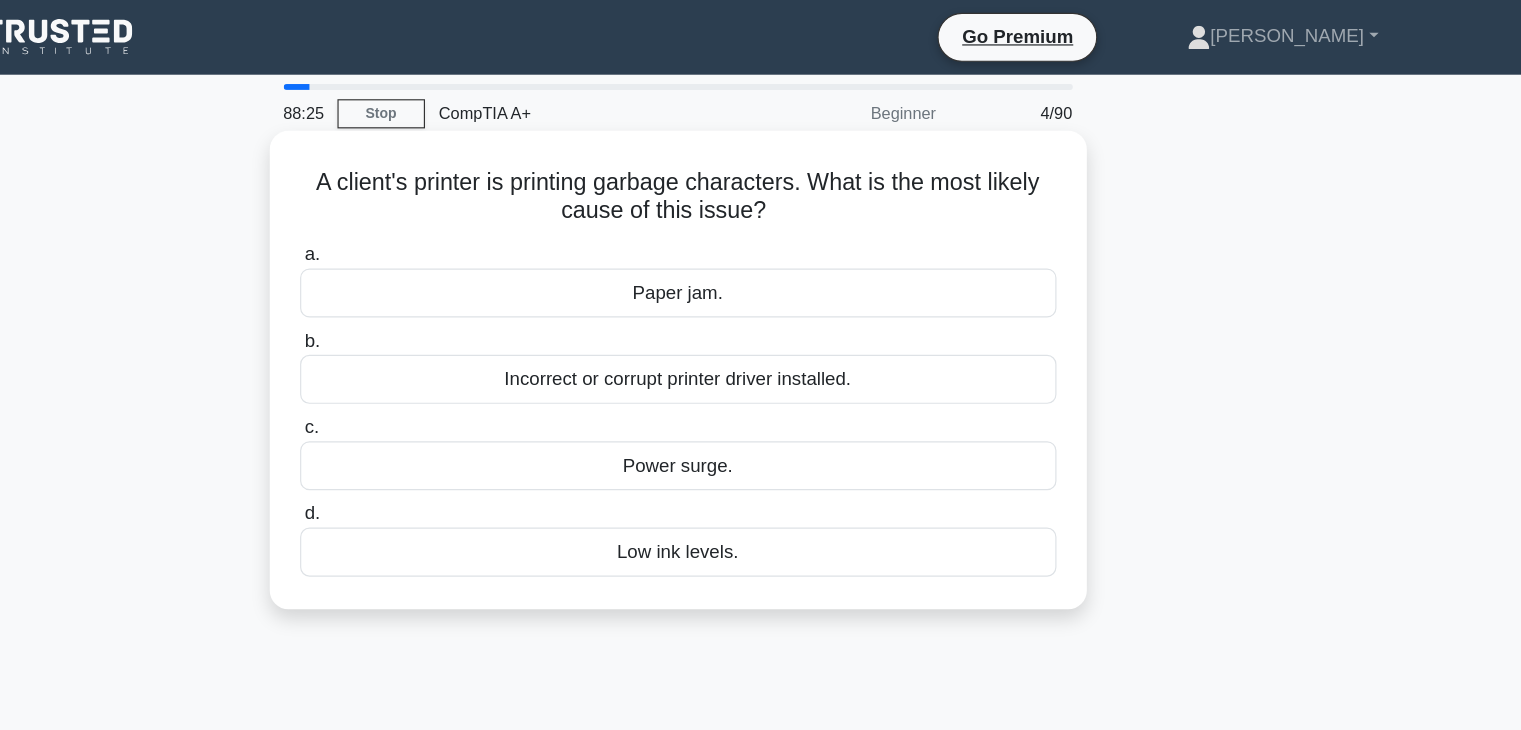 click on "Incorrect or corrupt printer driver installed." at bounding box center [761, 325] 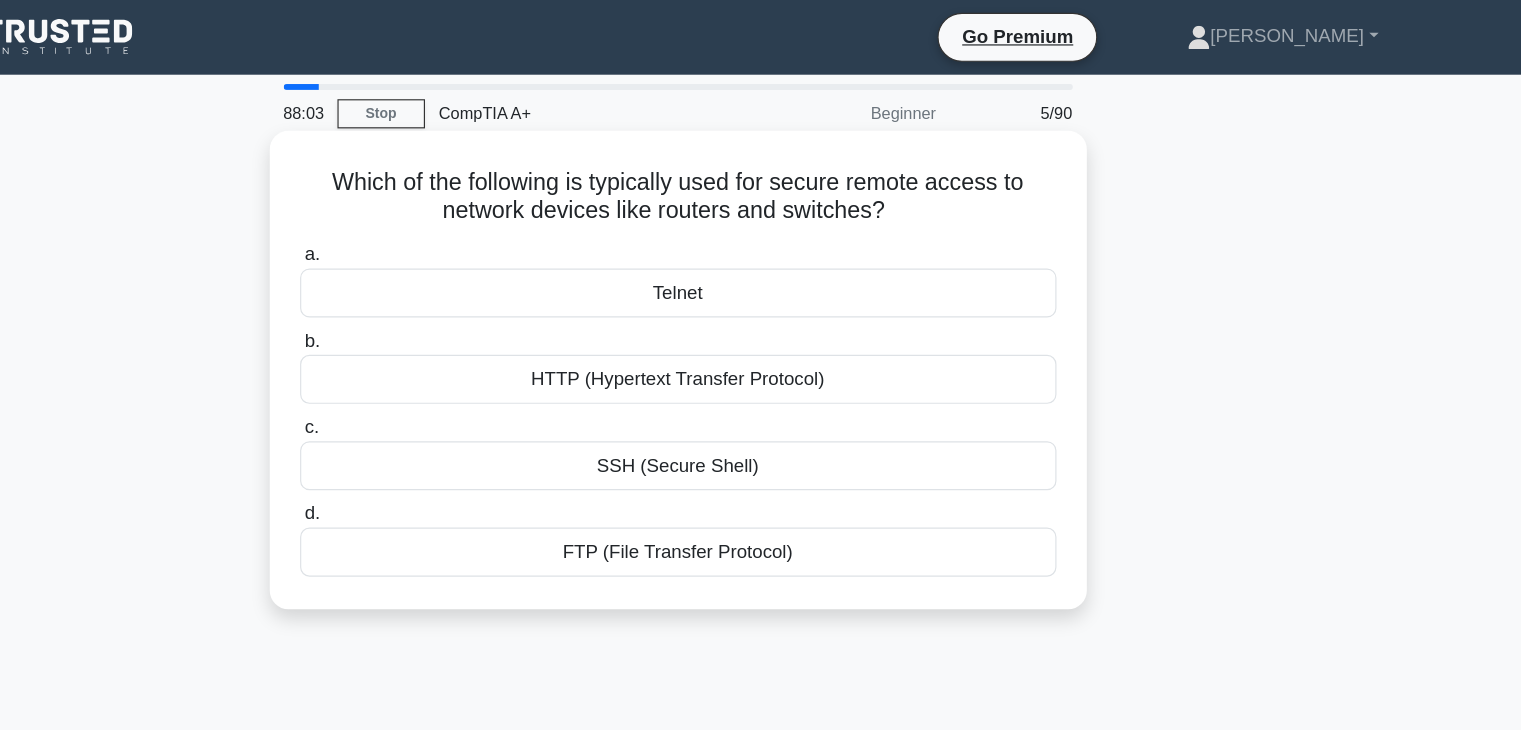 click on "SSH (Secure Shell)" at bounding box center (761, 399) 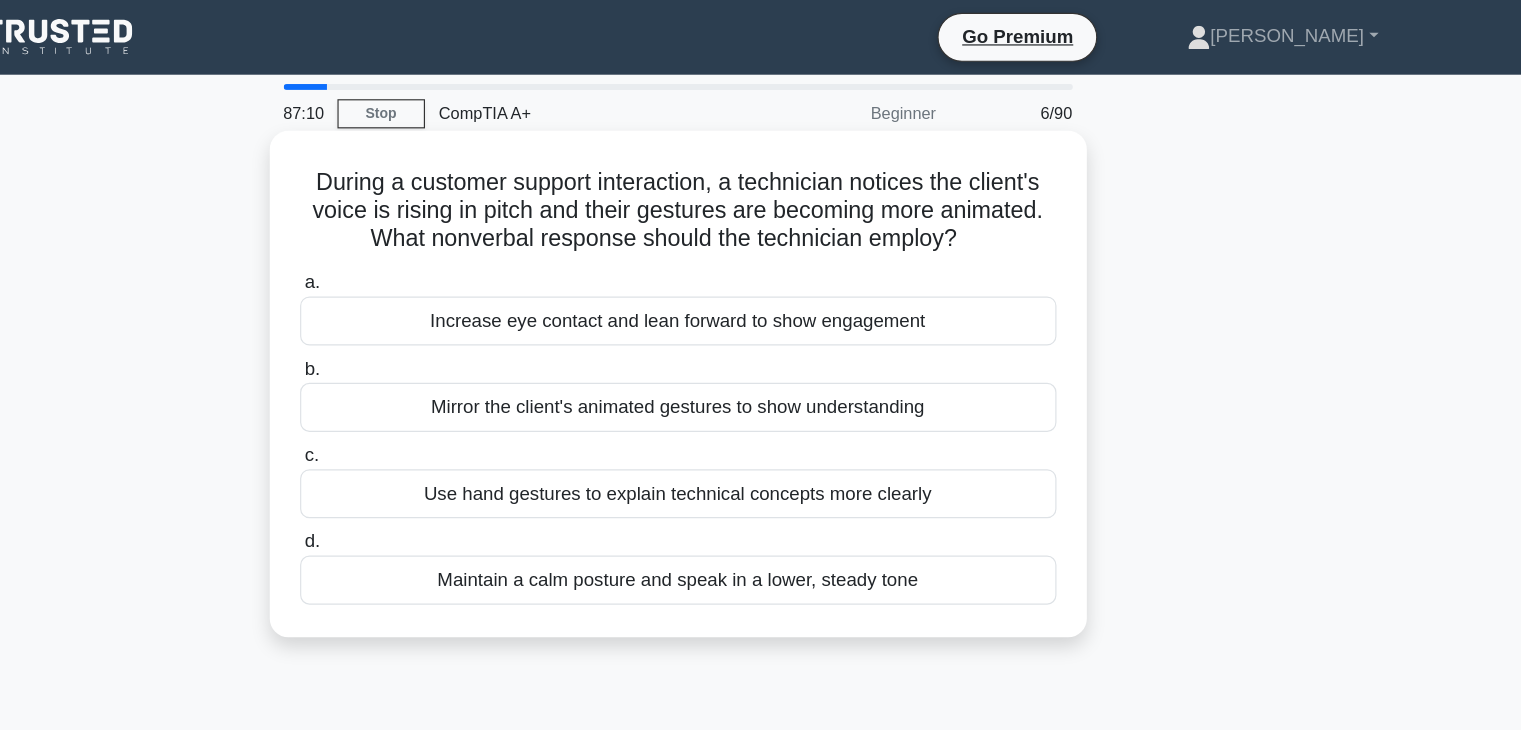 click on "Maintain a calm posture and speak in a lower, steady tone" at bounding box center (761, 497) 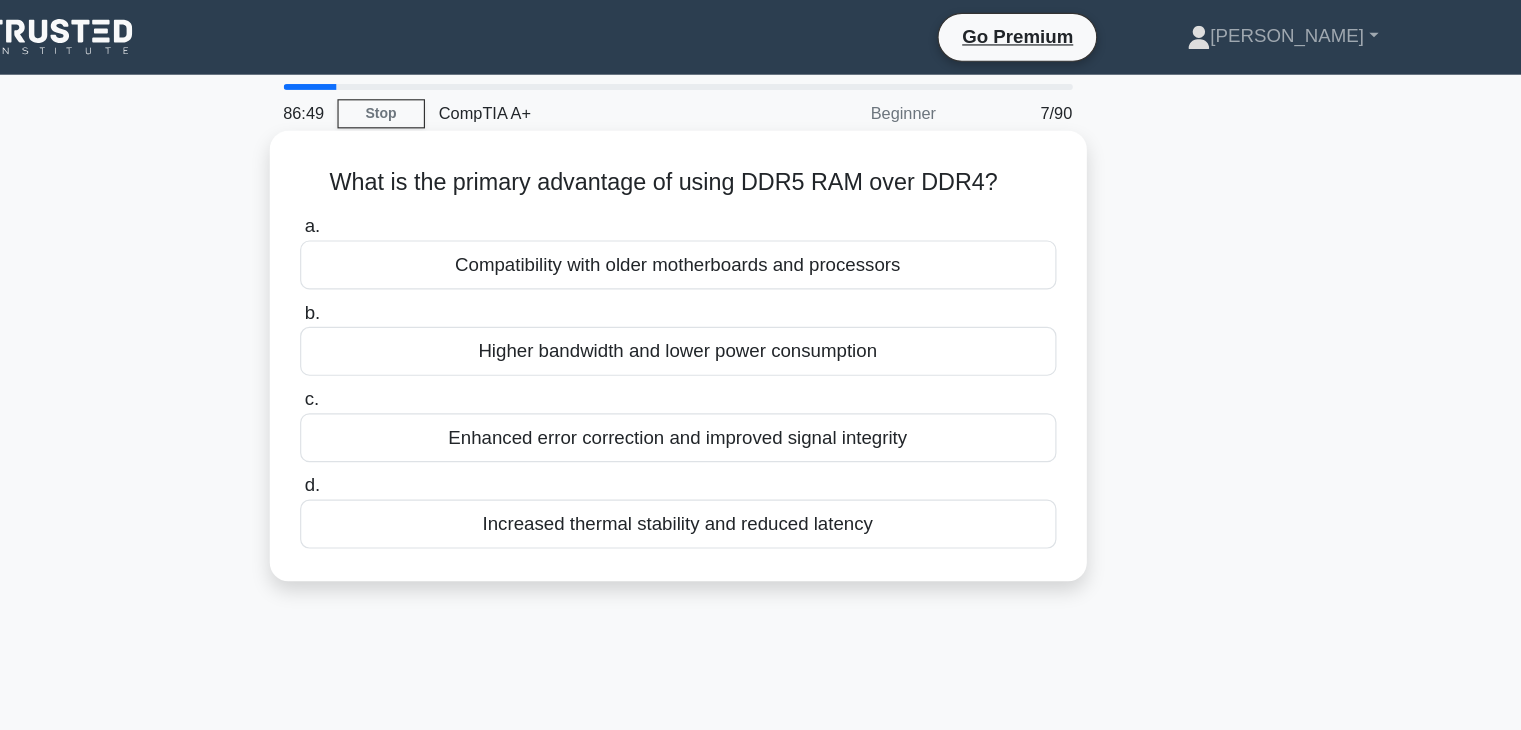 click on "Higher bandwidth and lower power consumption" at bounding box center [761, 301] 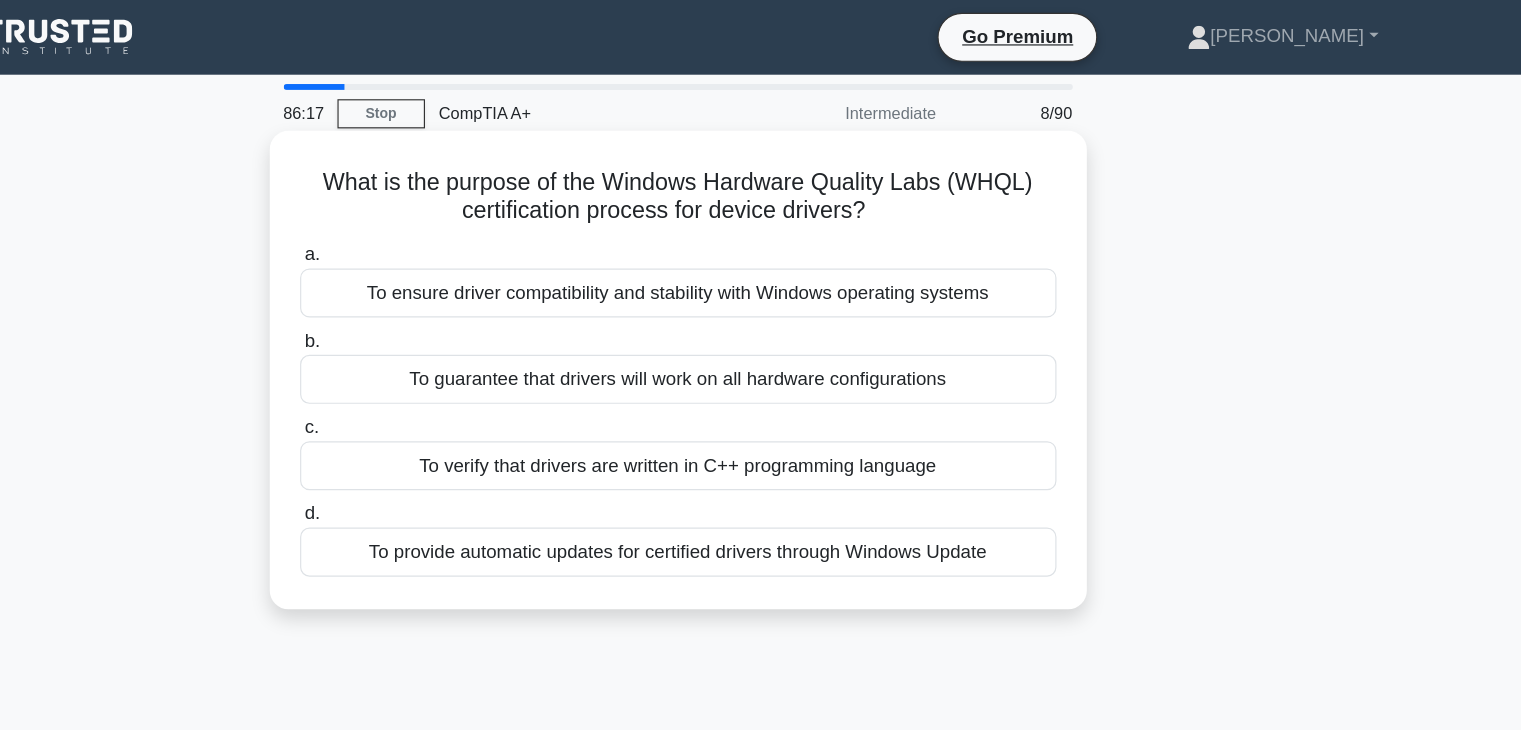 click on "To ensure driver compatibility and stability with Windows operating systems" at bounding box center (761, 251) 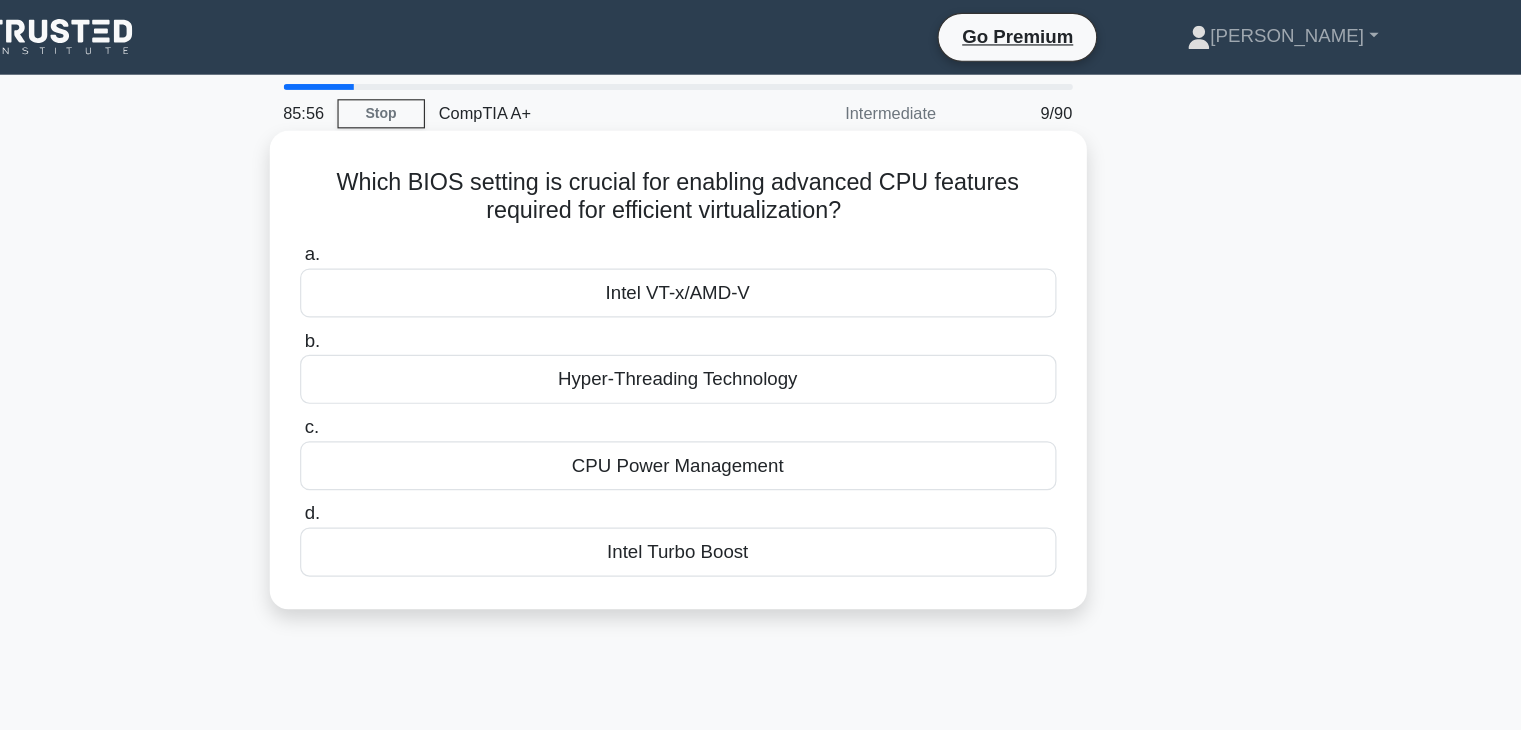 click on "Intel VT-x/AMD-V" at bounding box center (761, 251) 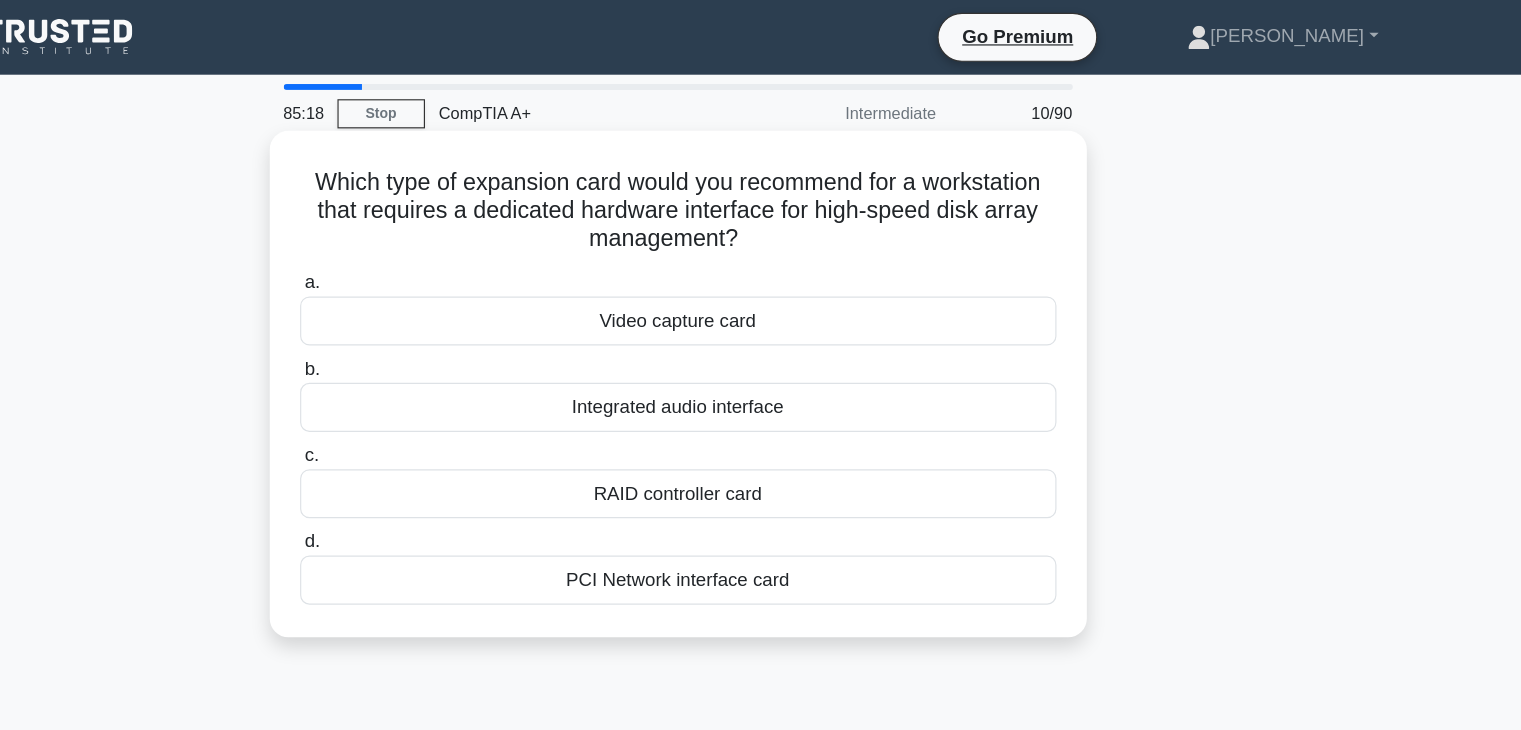 click on "RAID controller card" at bounding box center (761, 423) 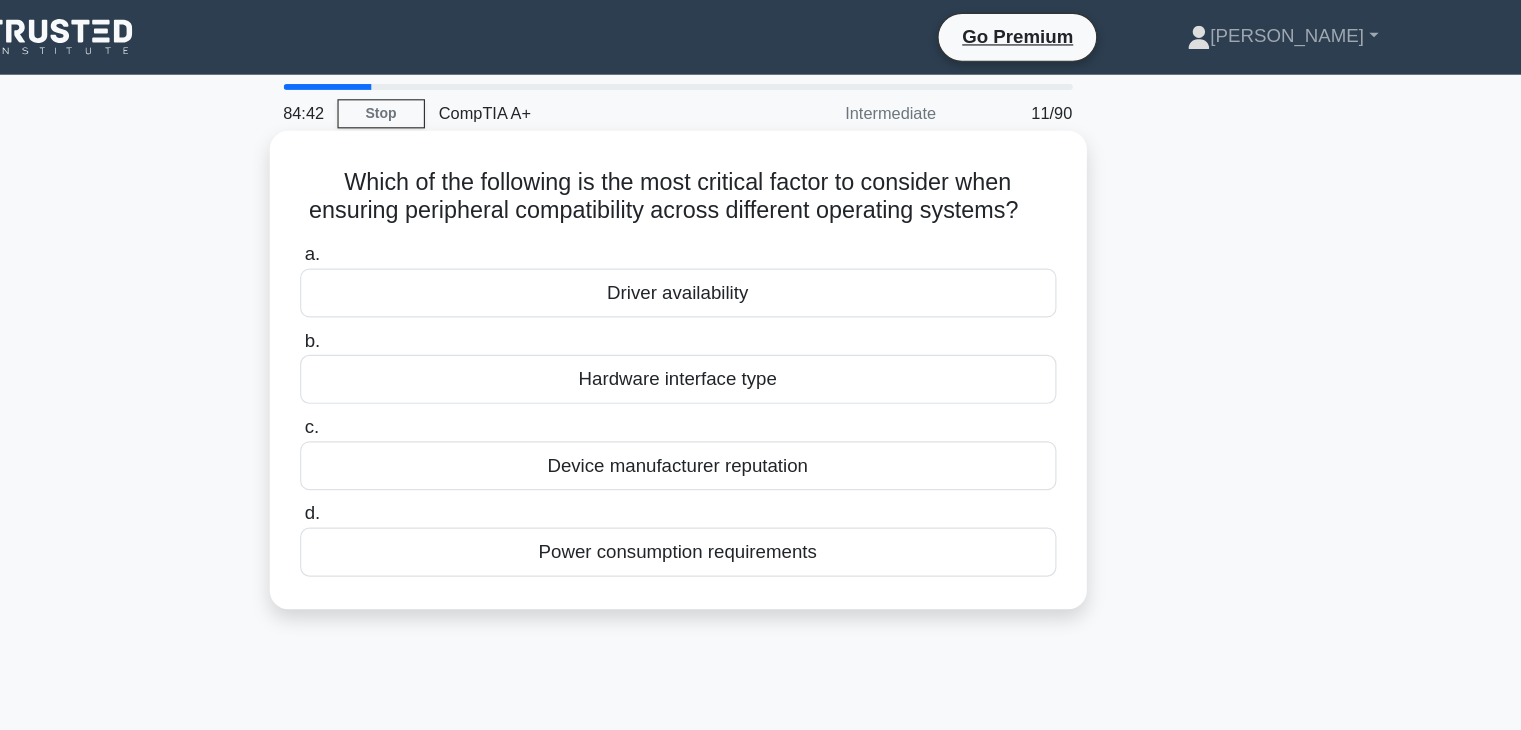 click on "Power consumption requirements" at bounding box center [761, 473] 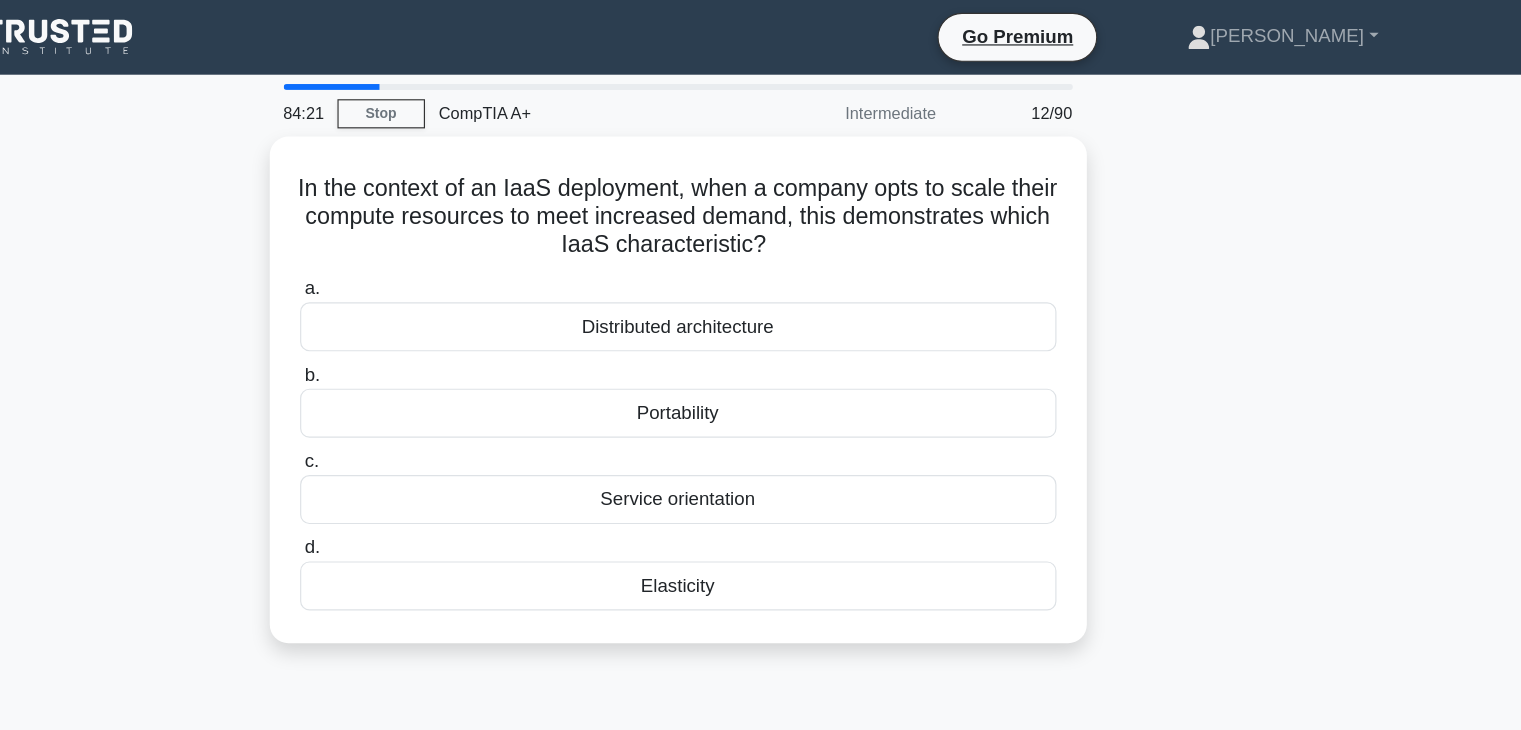 click on "Elasticity" at bounding box center (761, 502) 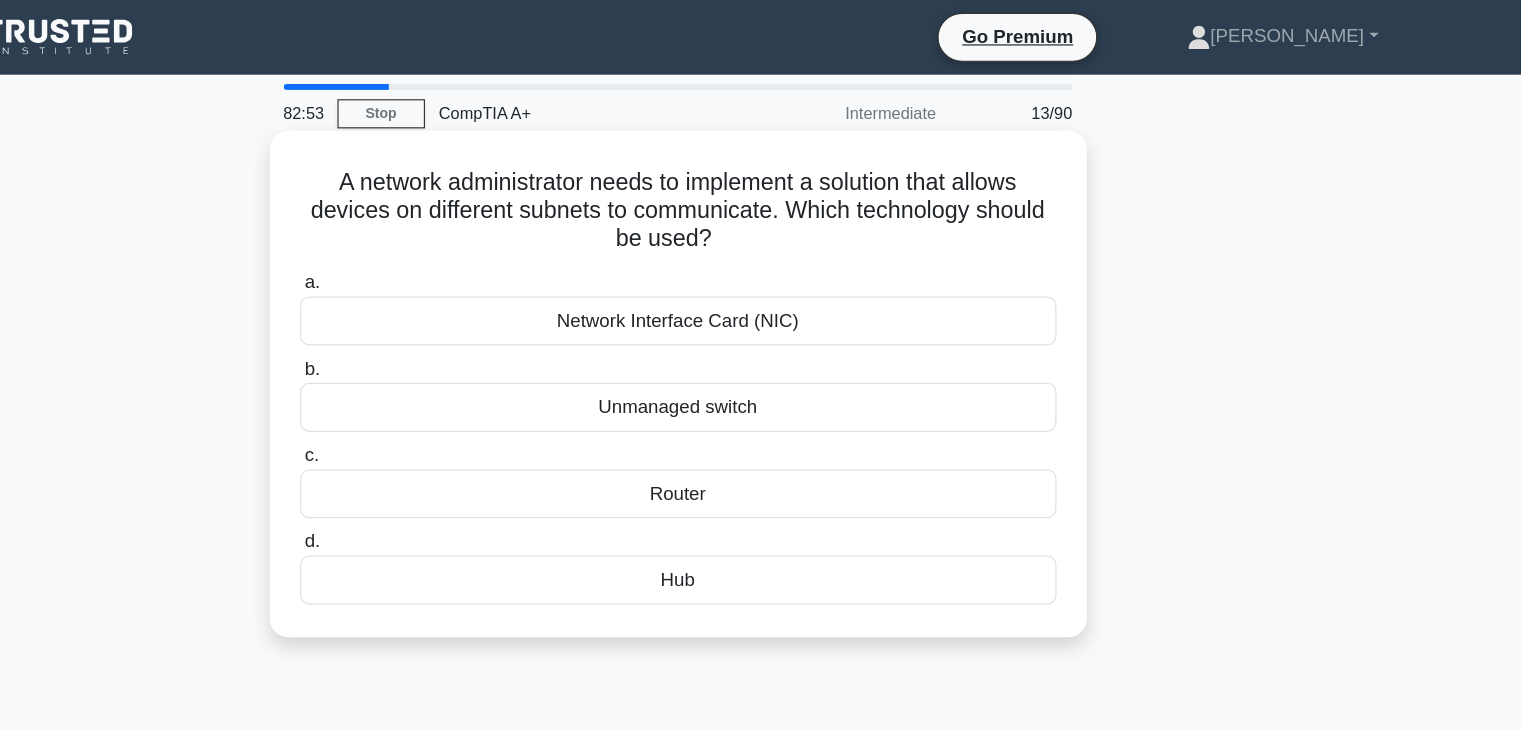 click on "Router" at bounding box center [761, 423] 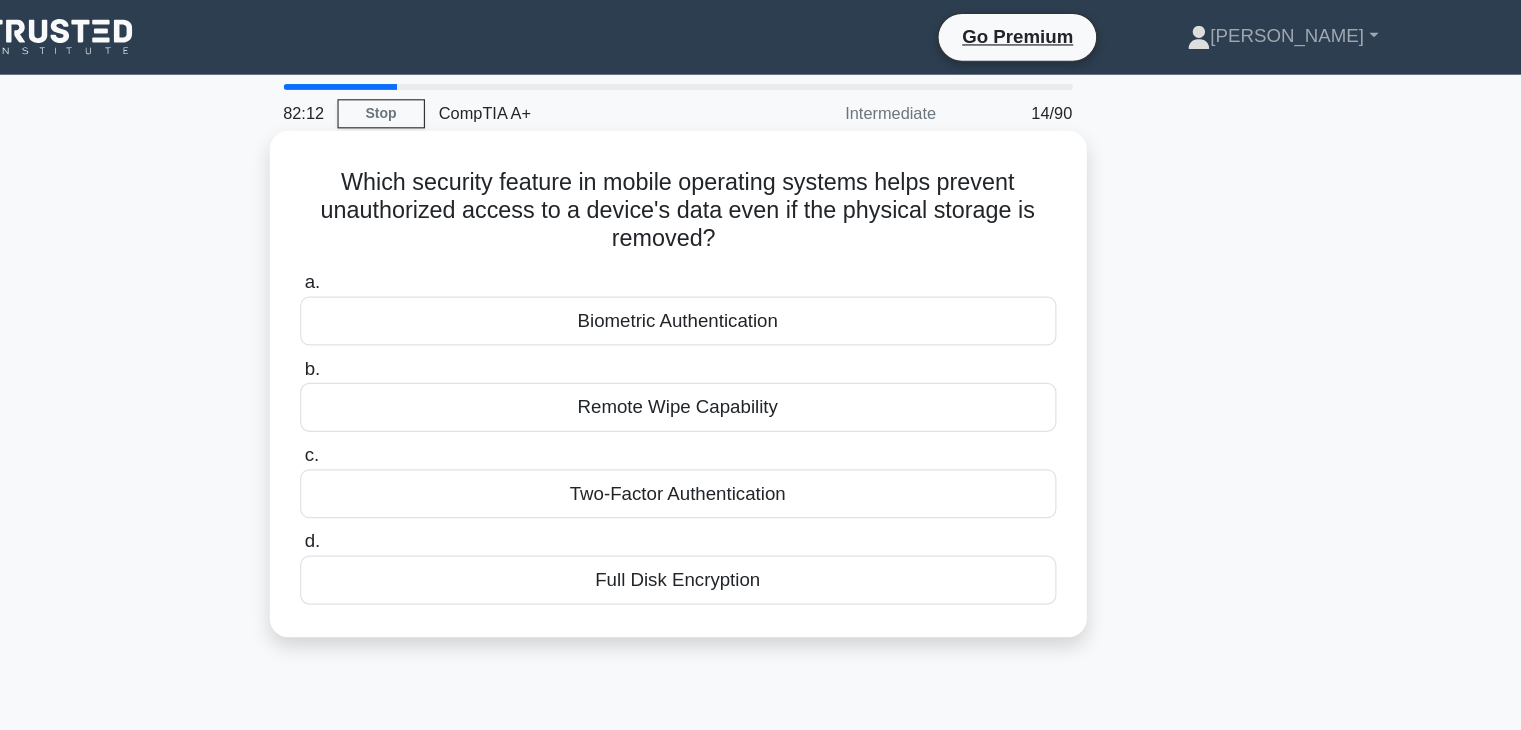 click on "Full Disk Encryption" at bounding box center (761, 497) 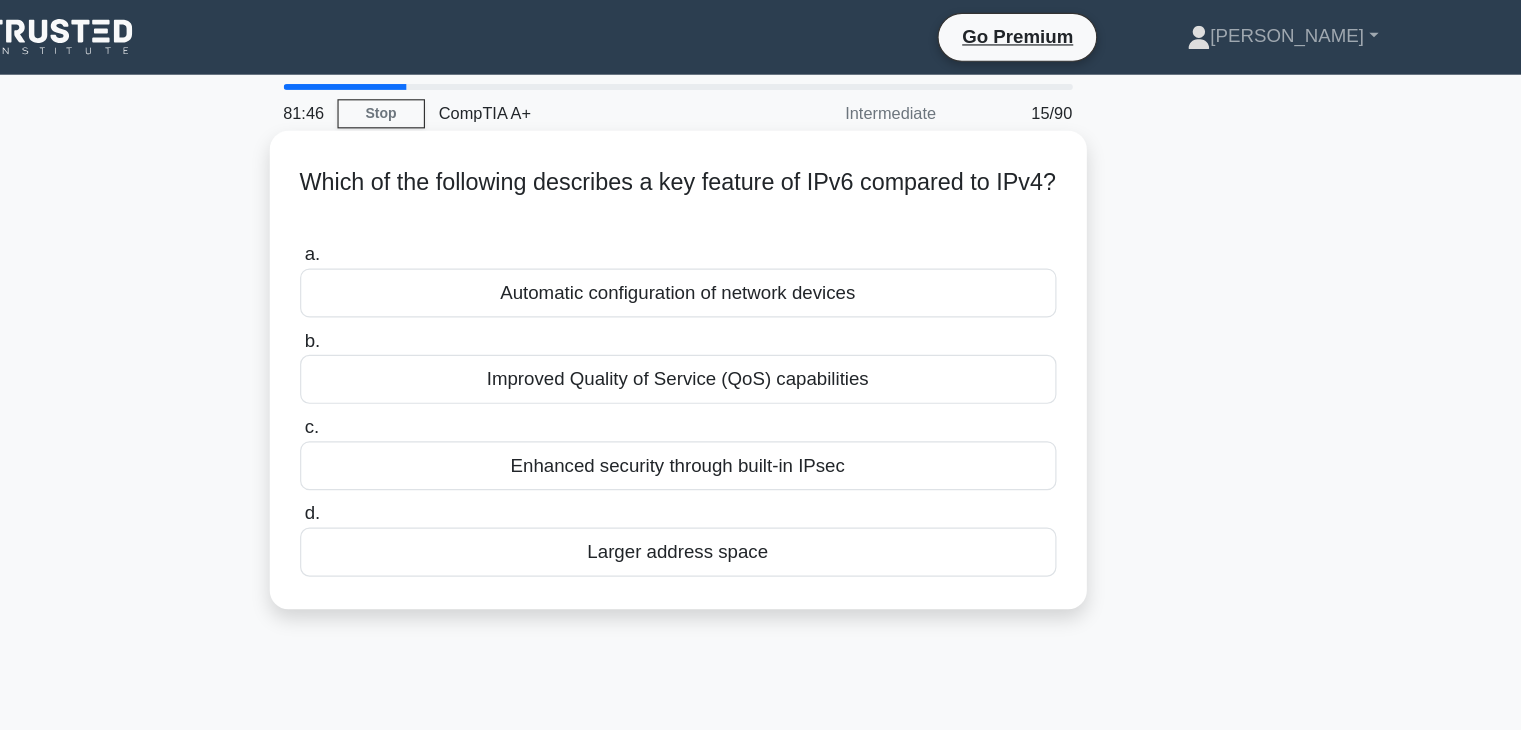 click on "Larger address space" at bounding box center [761, 473] 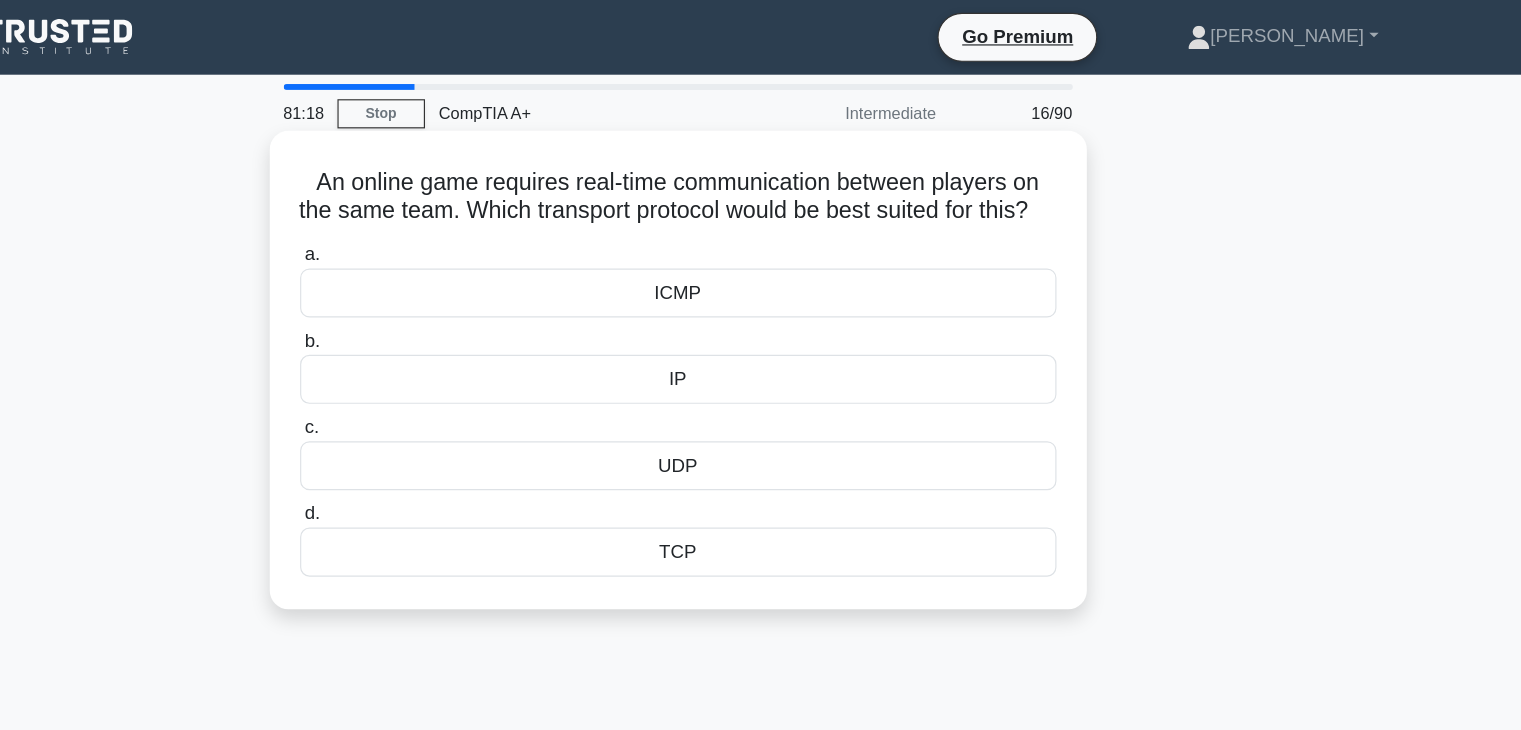 click on "TCP" at bounding box center (761, 473) 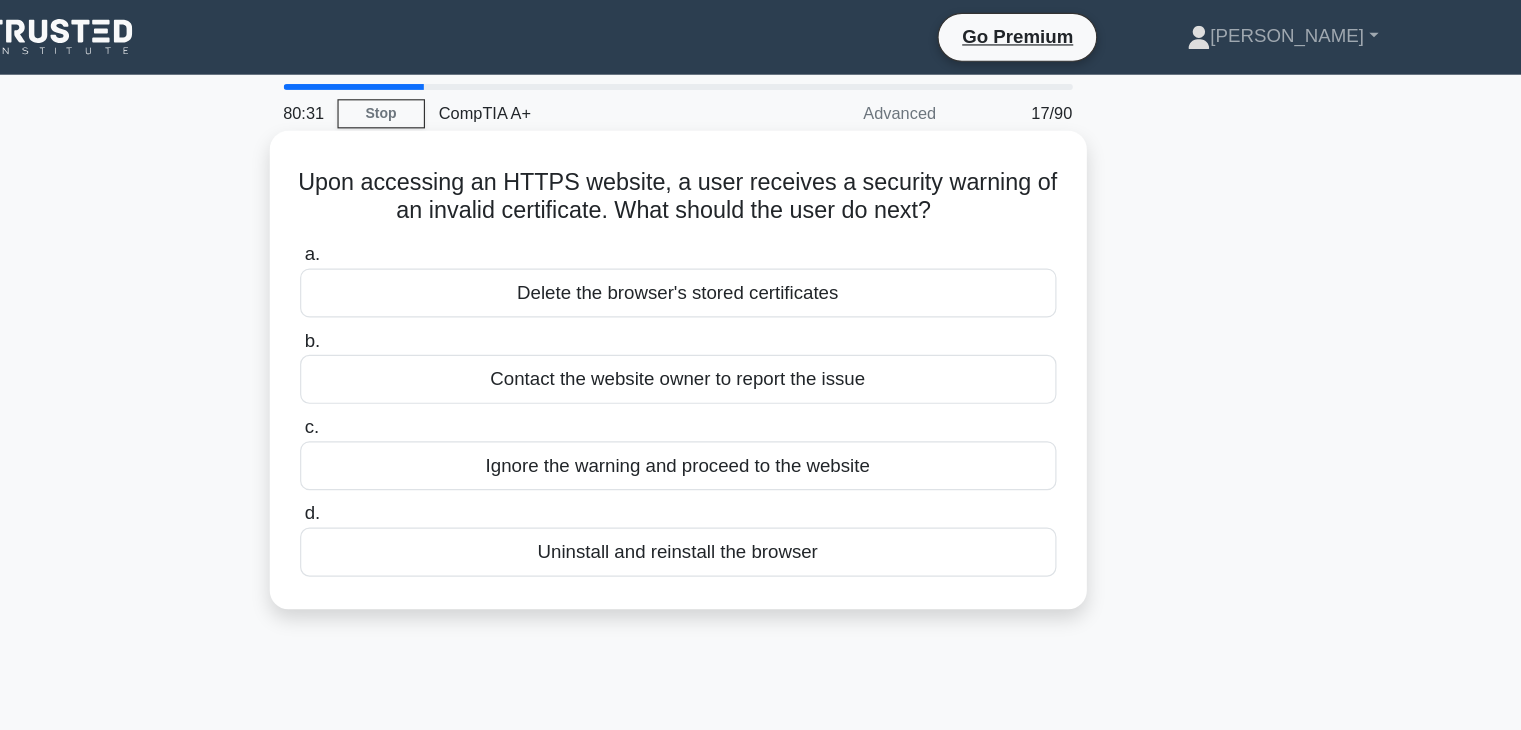 click on "Contact the website owner to report the issue" at bounding box center (761, 325) 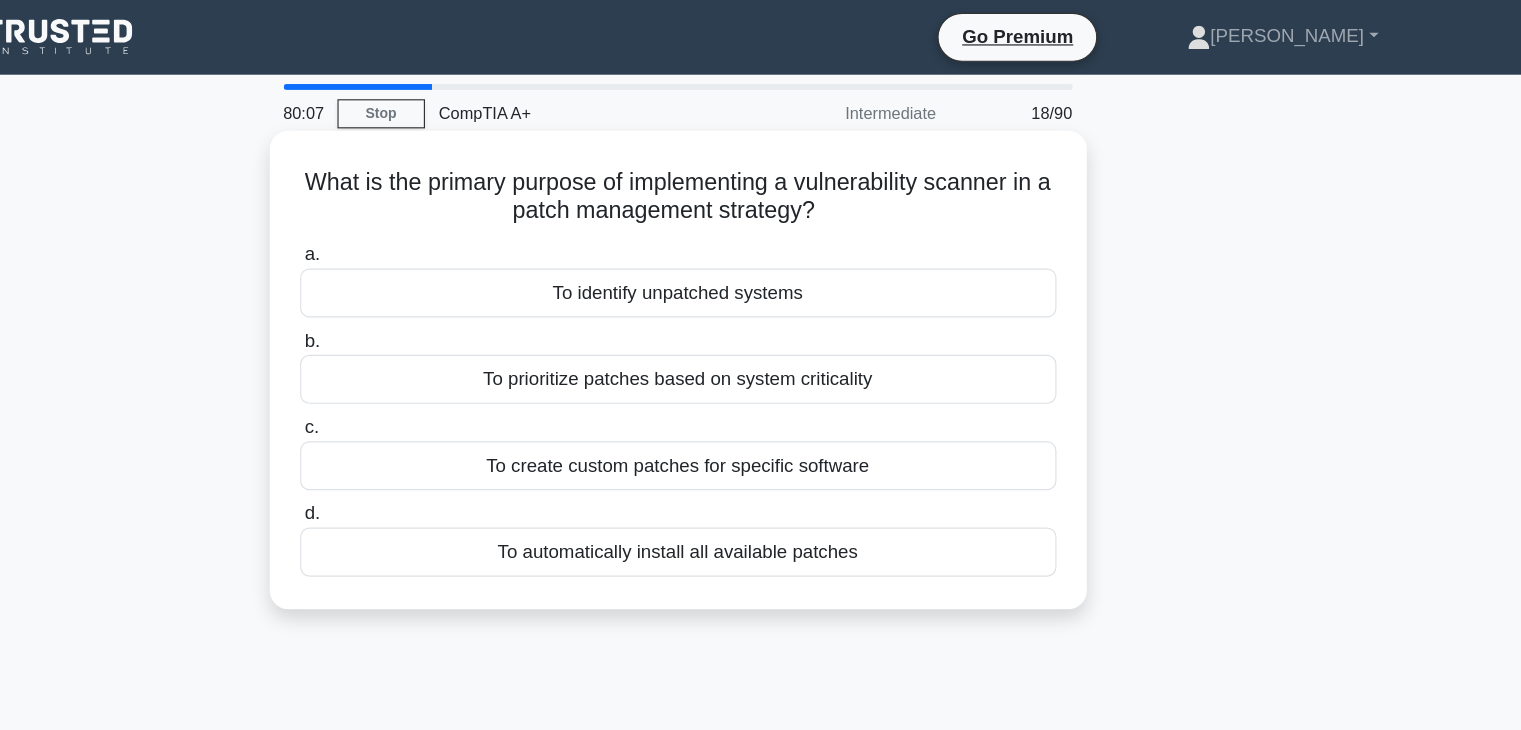 click on "To identify unpatched systems" at bounding box center (761, 251) 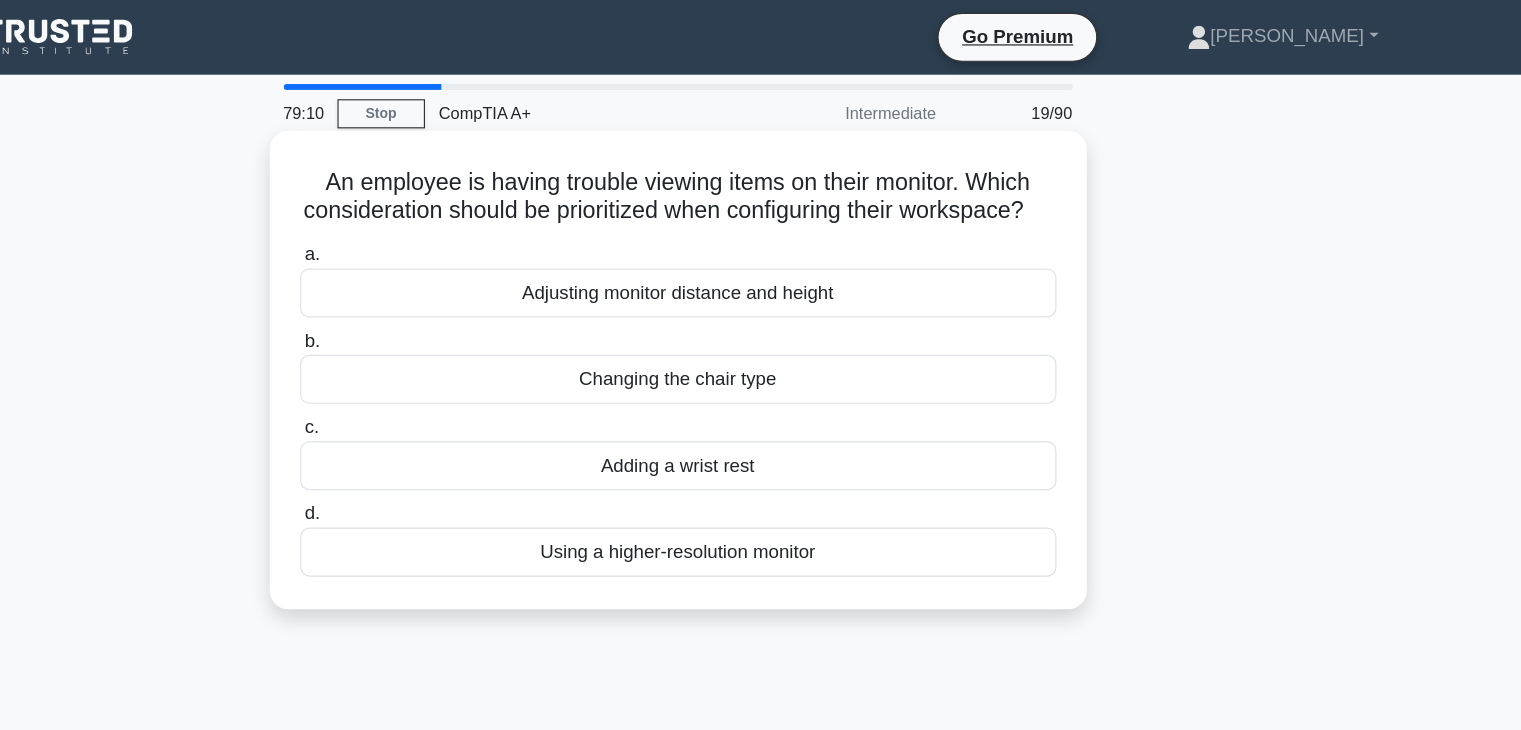 click on "Using a higher-resolution monitor" at bounding box center [761, 473] 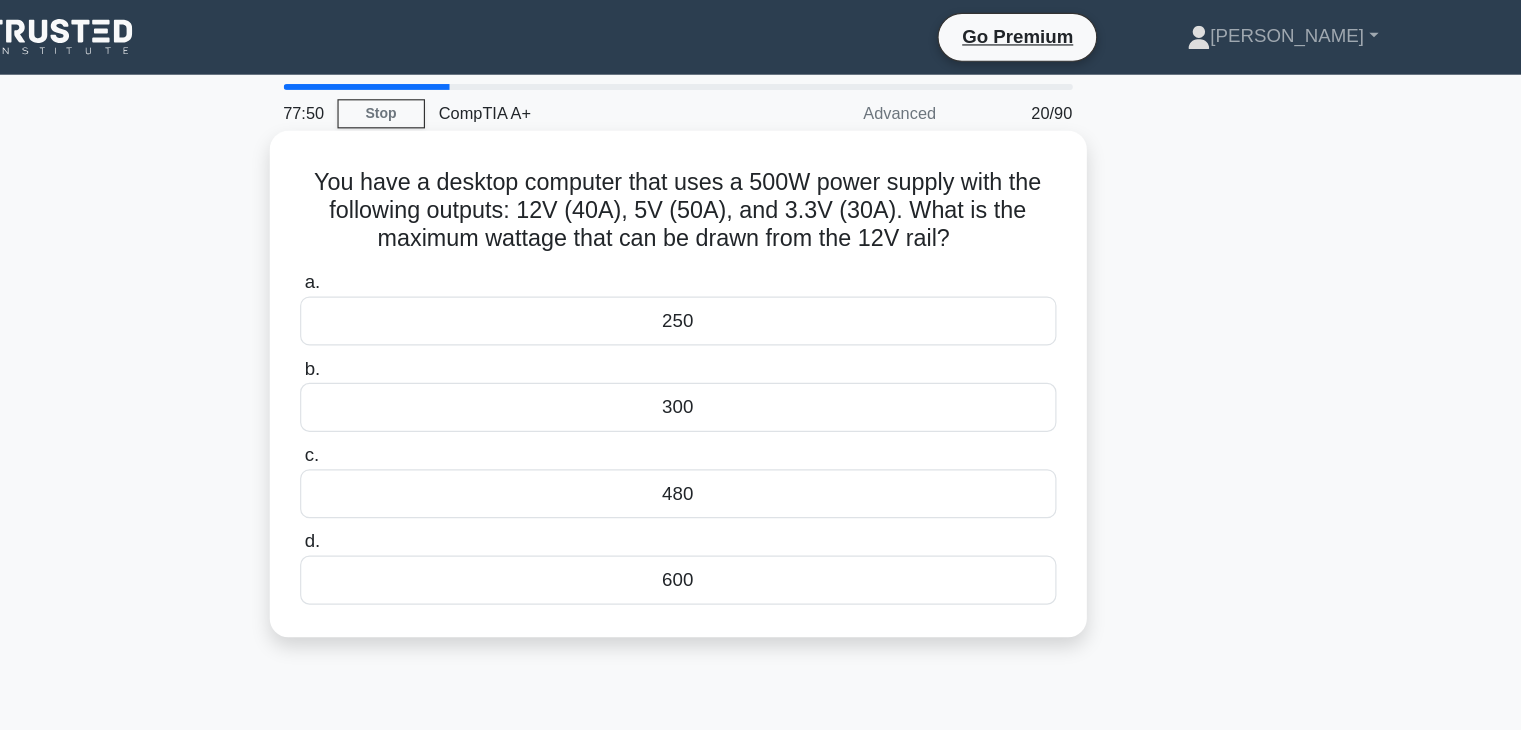click on "250" at bounding box center (761, 275) 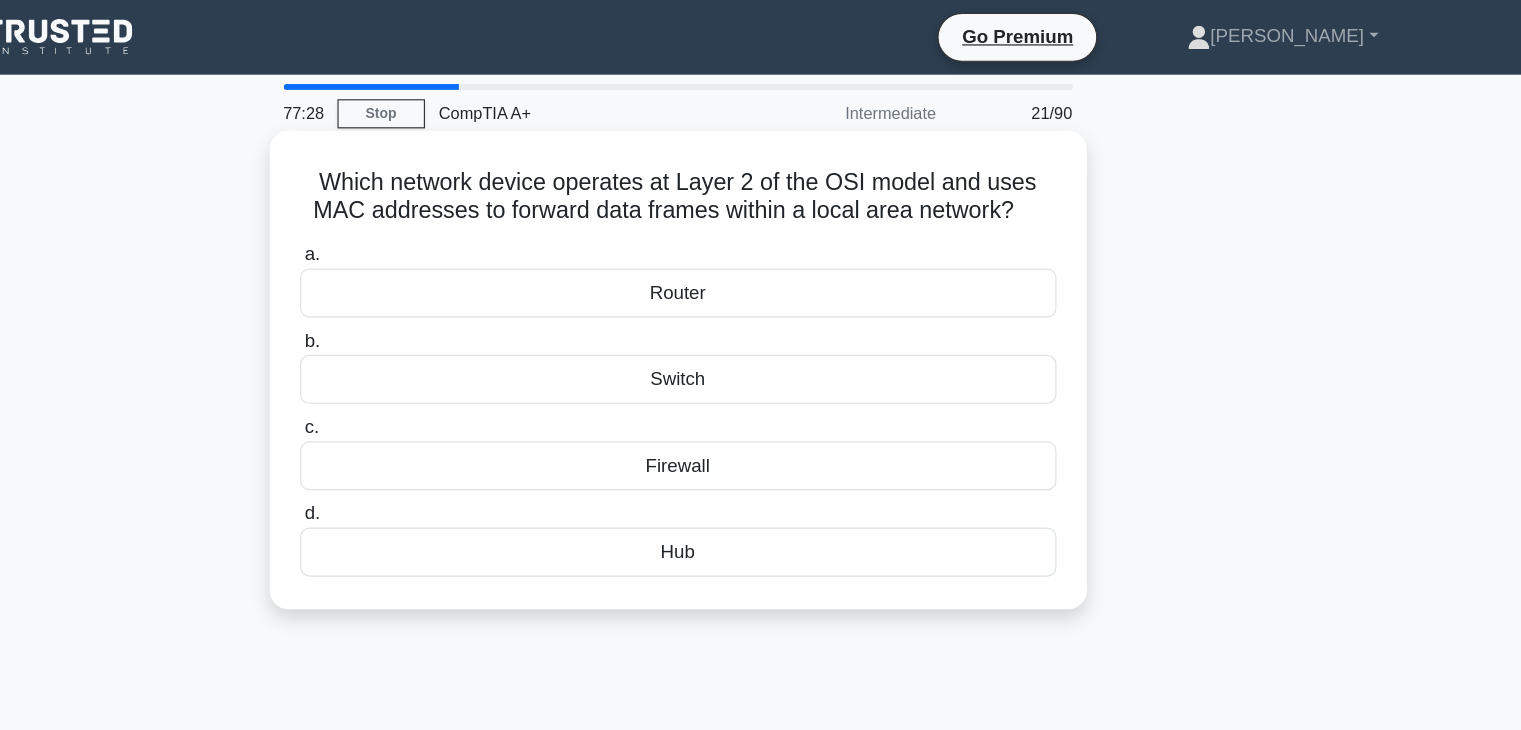 click on "Switch" at bounding box center (761, 325) 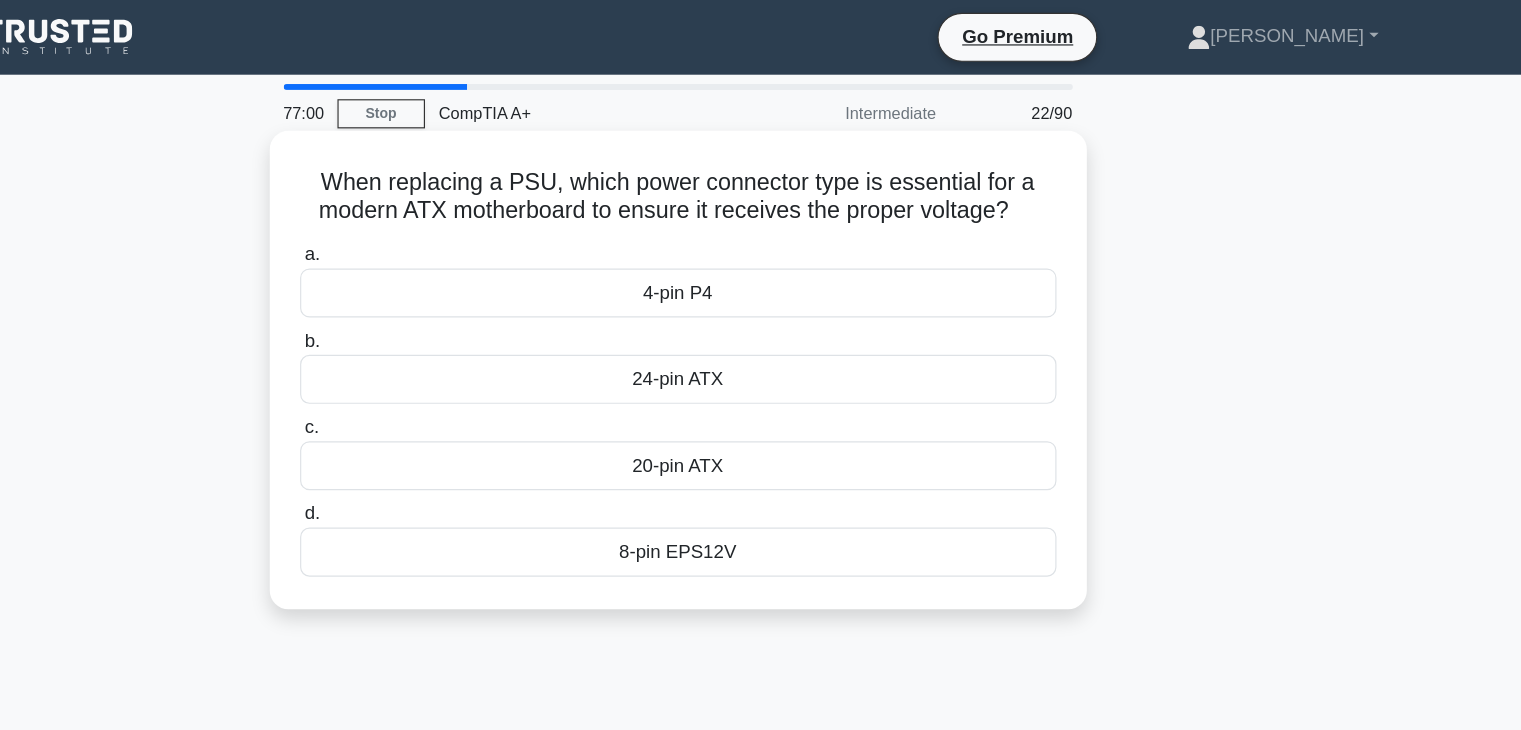 click on "24-pin ATX" at bounding box center [761, 325] 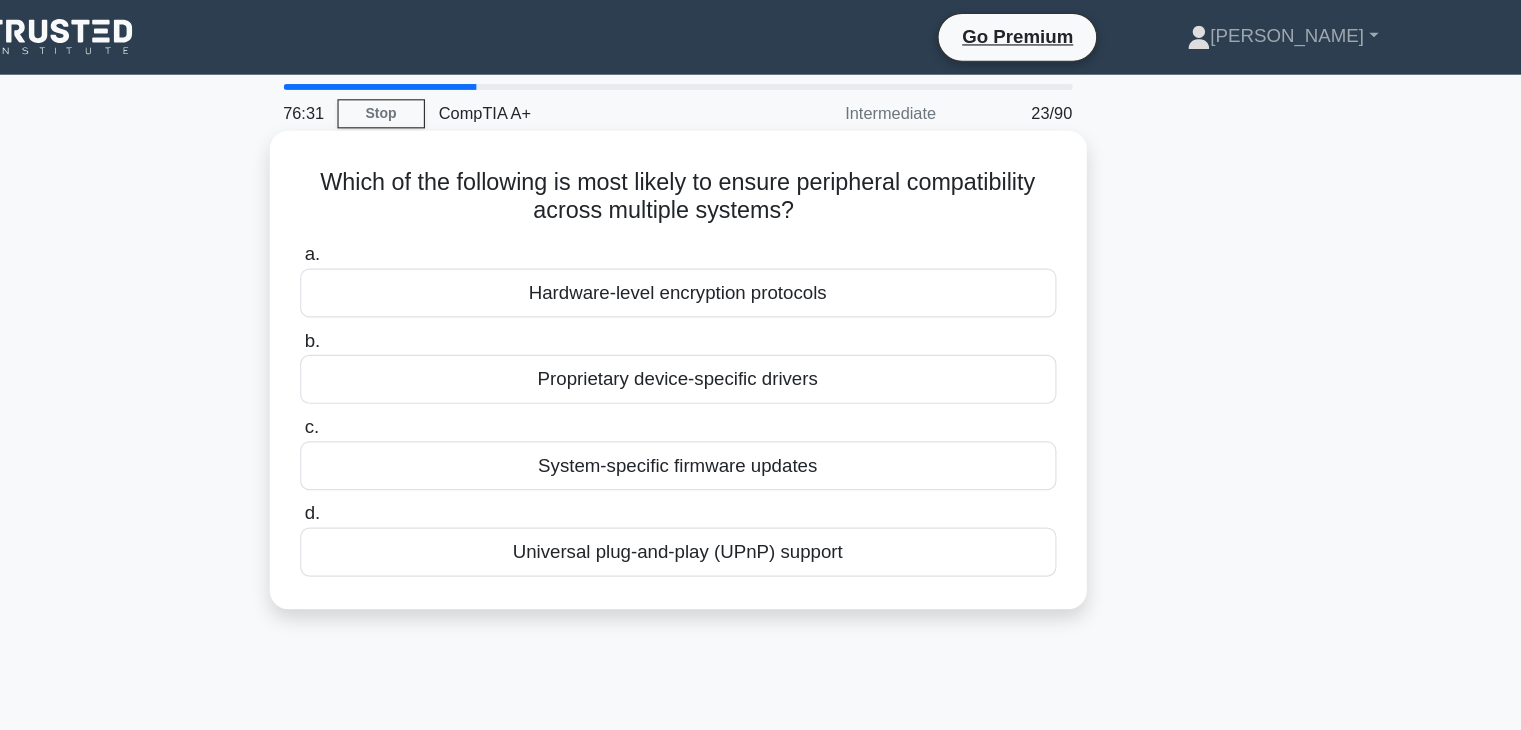 click on "Universal plug-and-play (UPnP) support" at bounding box center [761, 473] 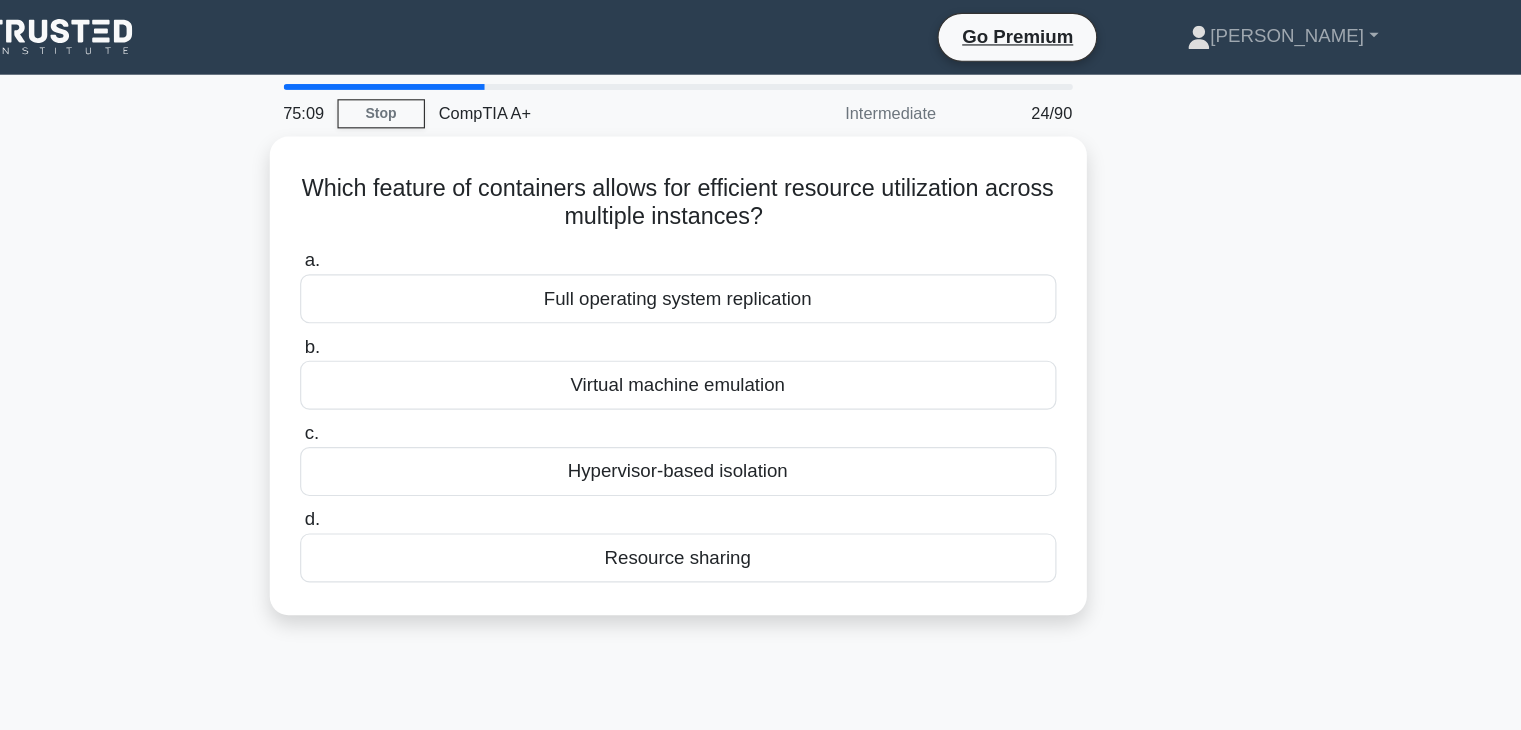 click on "Resource sharing" at bounding box center (761, 478) 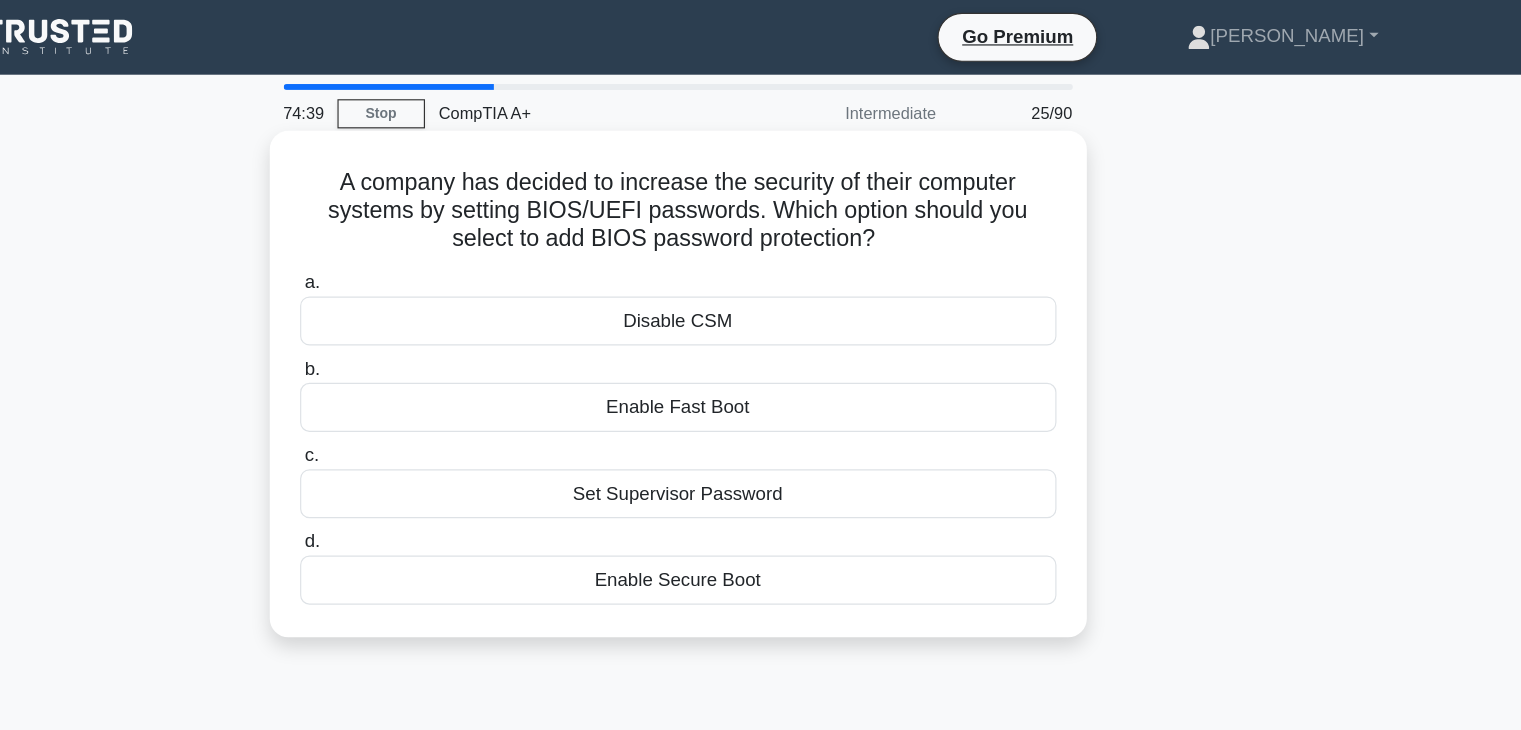 click on "Set Supervisor Password" at bounding box center [761, 423] 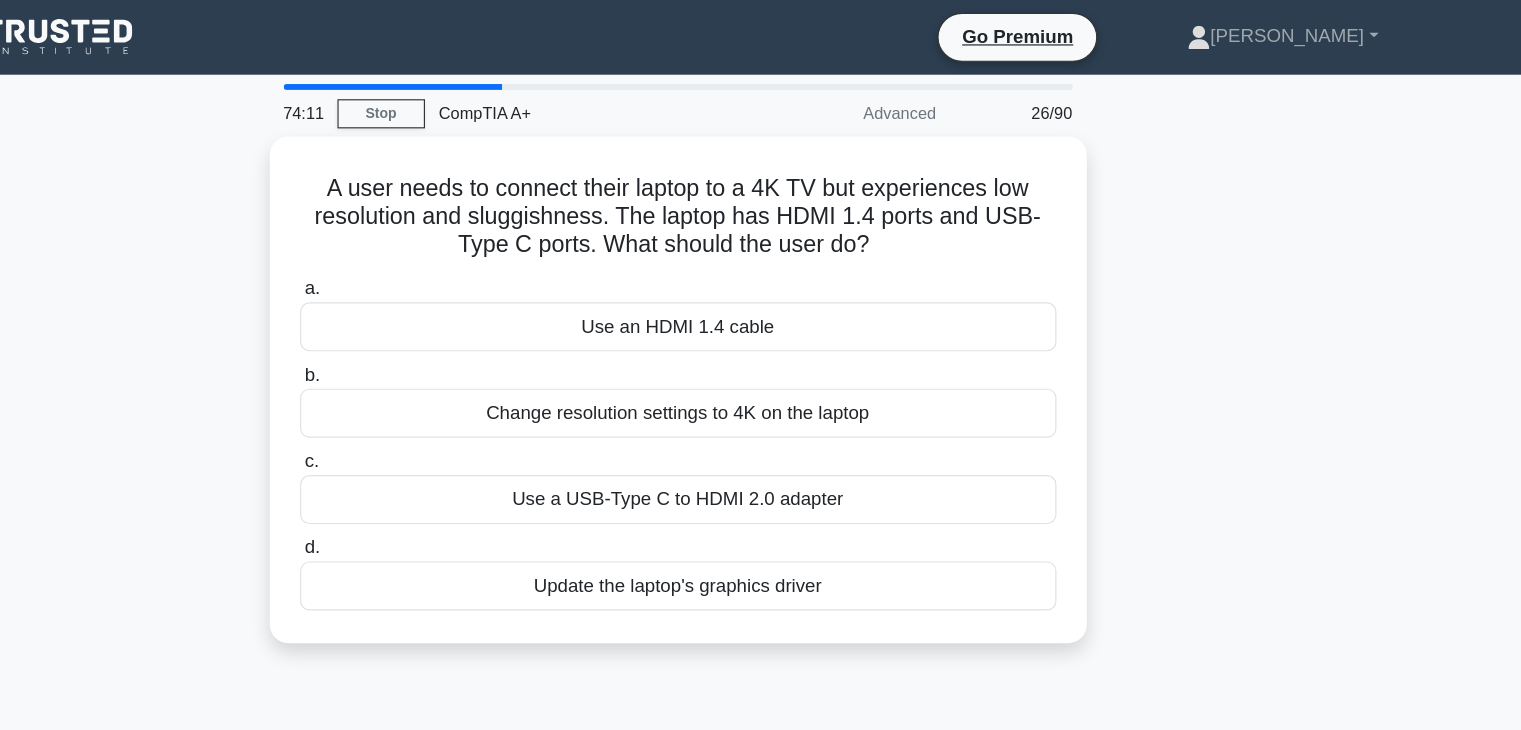 click on "A user needs to connect their laptop to a 4K TV but experiences low resolution and sluggishness. The laptop has HDMI 1.4 ports and USB-Type C ports. What should the user do?
.spinner_0XTQ{transform-origin:center;animation:spinner_y6GP .75s linear infinite}@keyframes spinner_y6GP{100%{transform:rotate(360deg)}}
a.
Use an HDMI 1.4 cable
b. c." at bounding box center (761, 346) 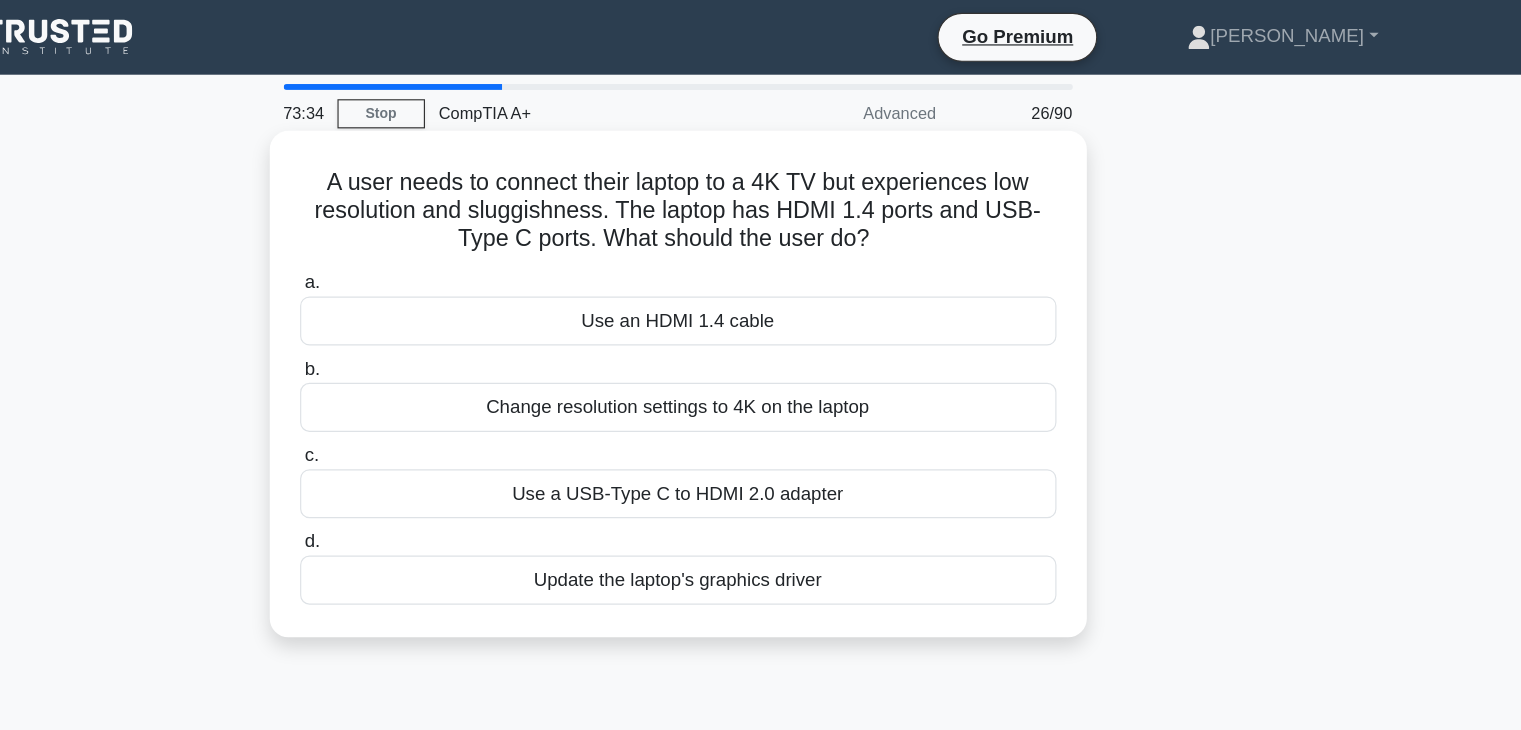 click on "Use an HDMI 1.4 cable" at bounding box center (761, 275) 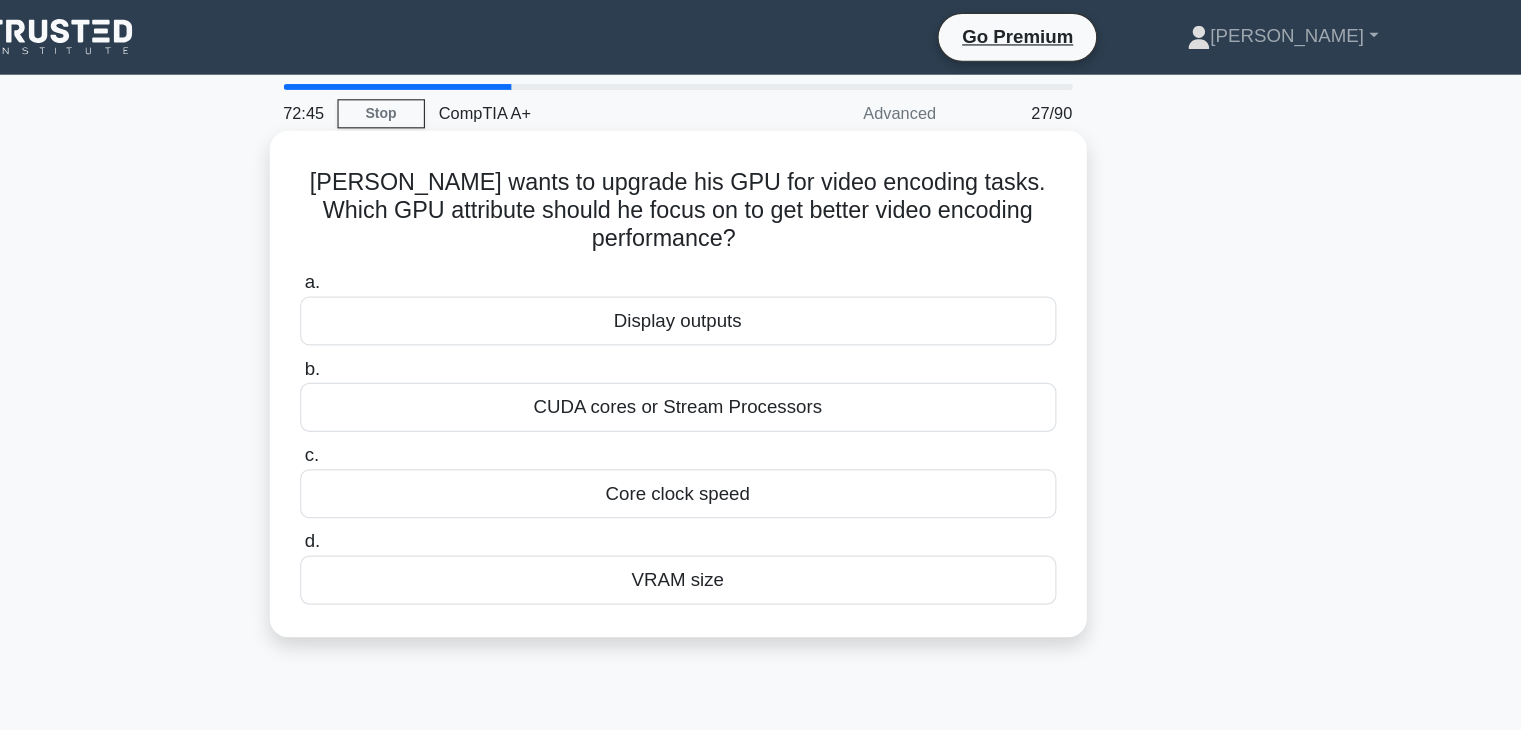 click on "VRAM size" at bounding box center [761, 497] 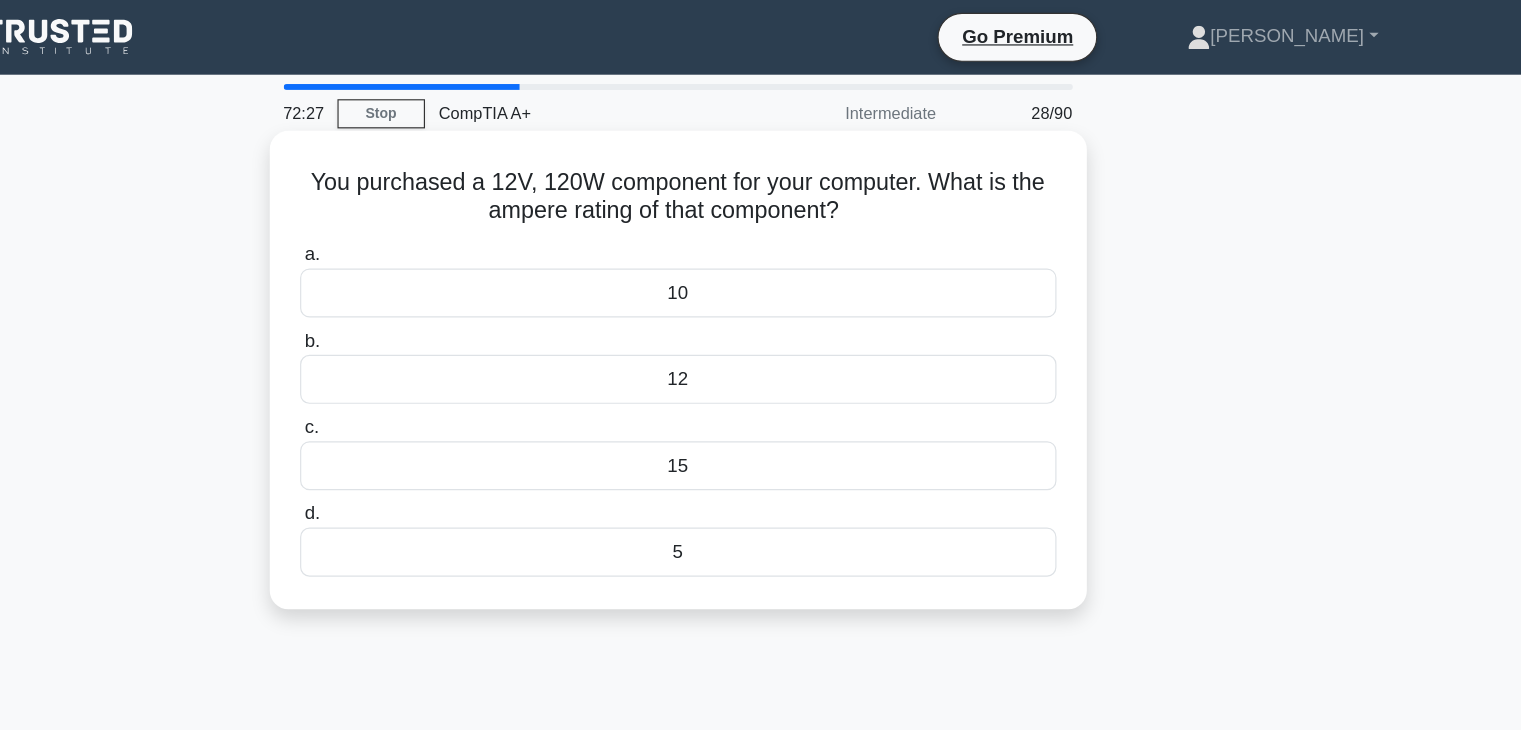 click on "10" at bounding box center (761, 251) 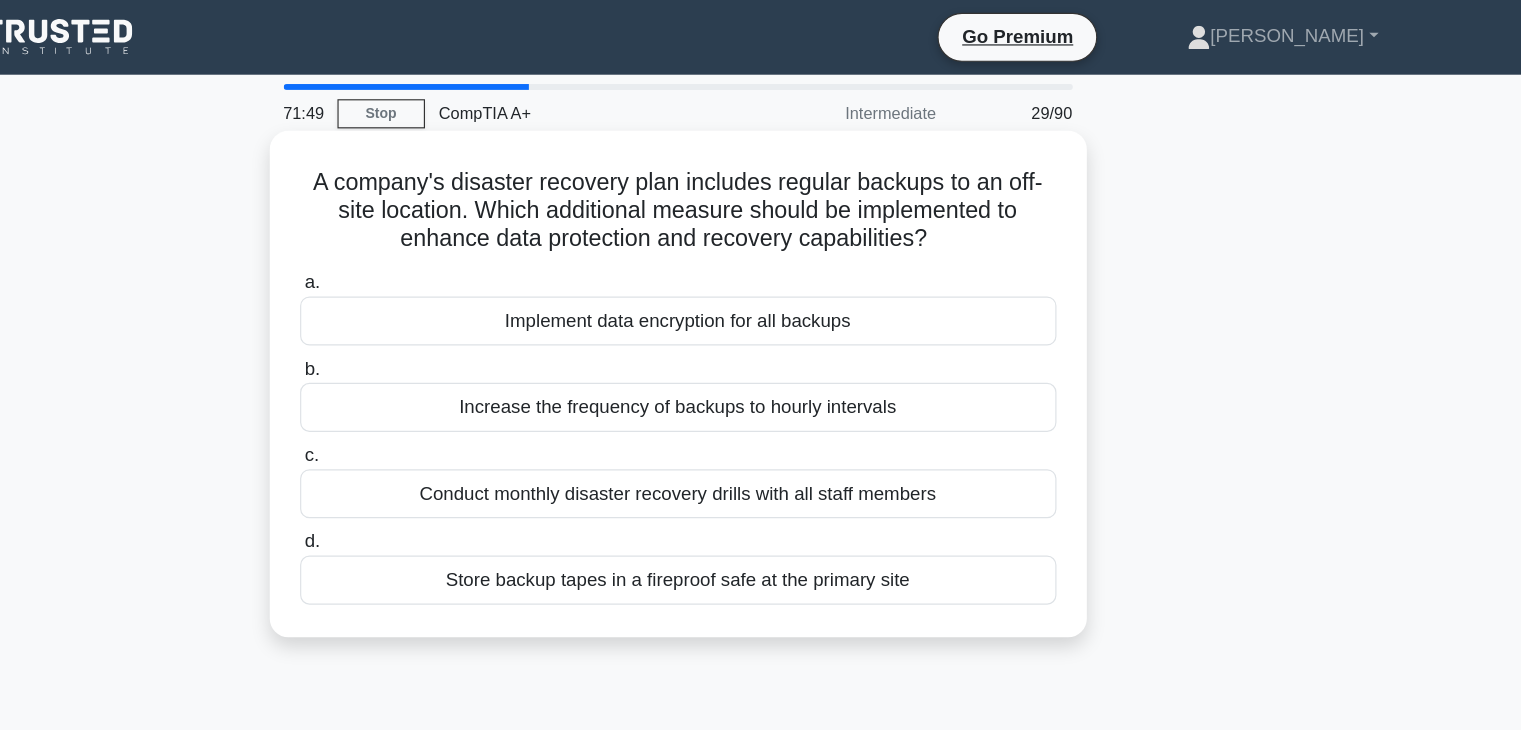click on "Implement data encryption for all backups" at bounding box center [761, 275] 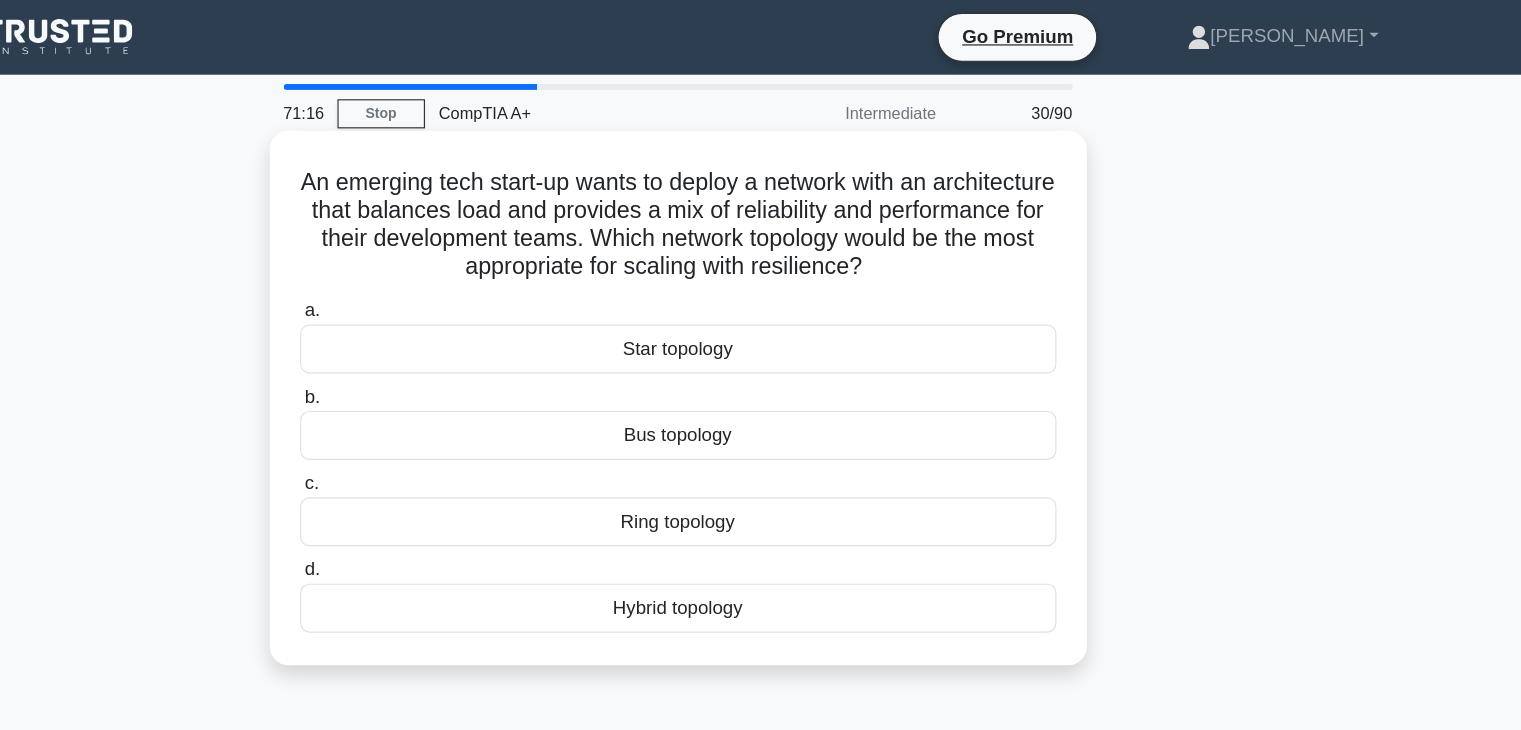 click on "Hybrid topology" at bounding box center (761, 521) 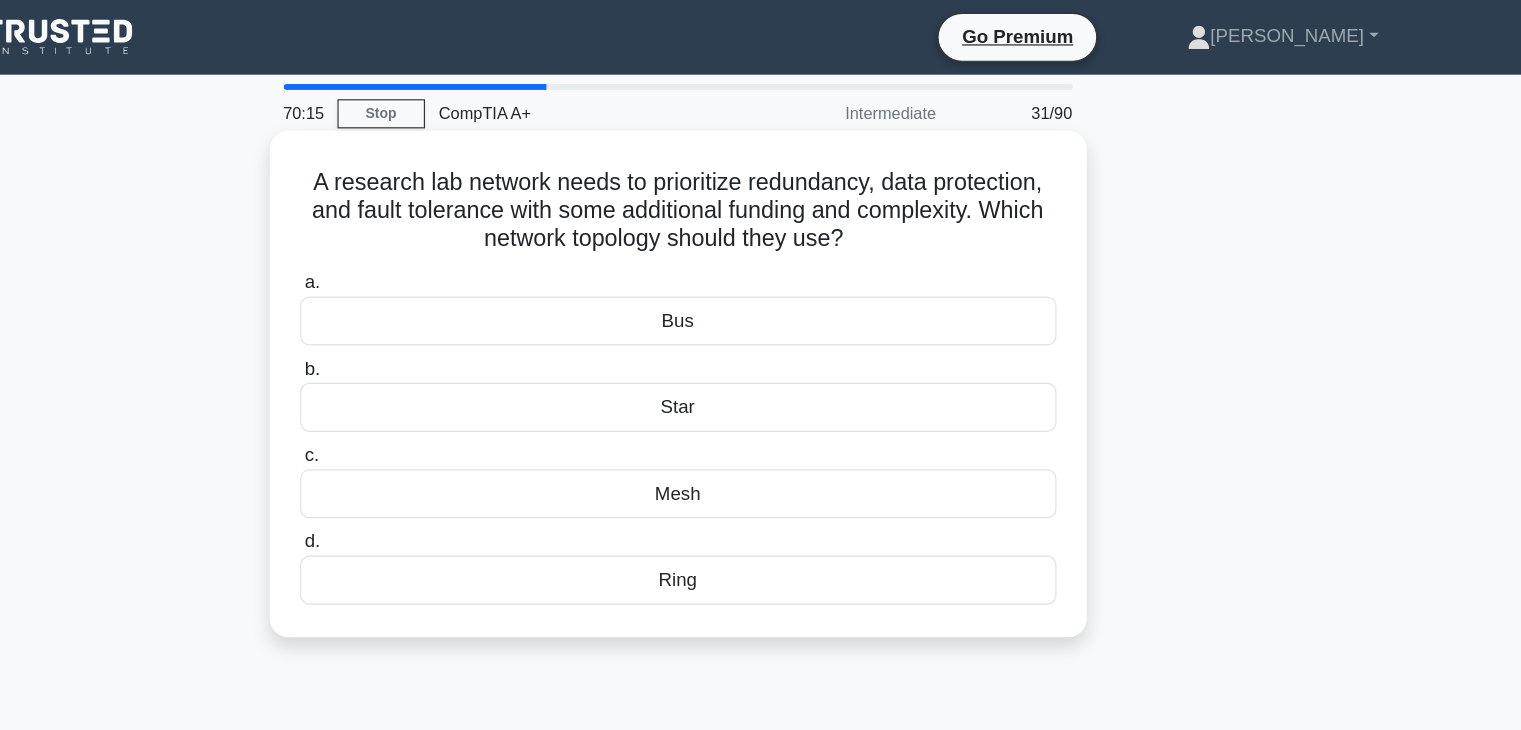 click on "Mesh" at bounding box center (761, 423) 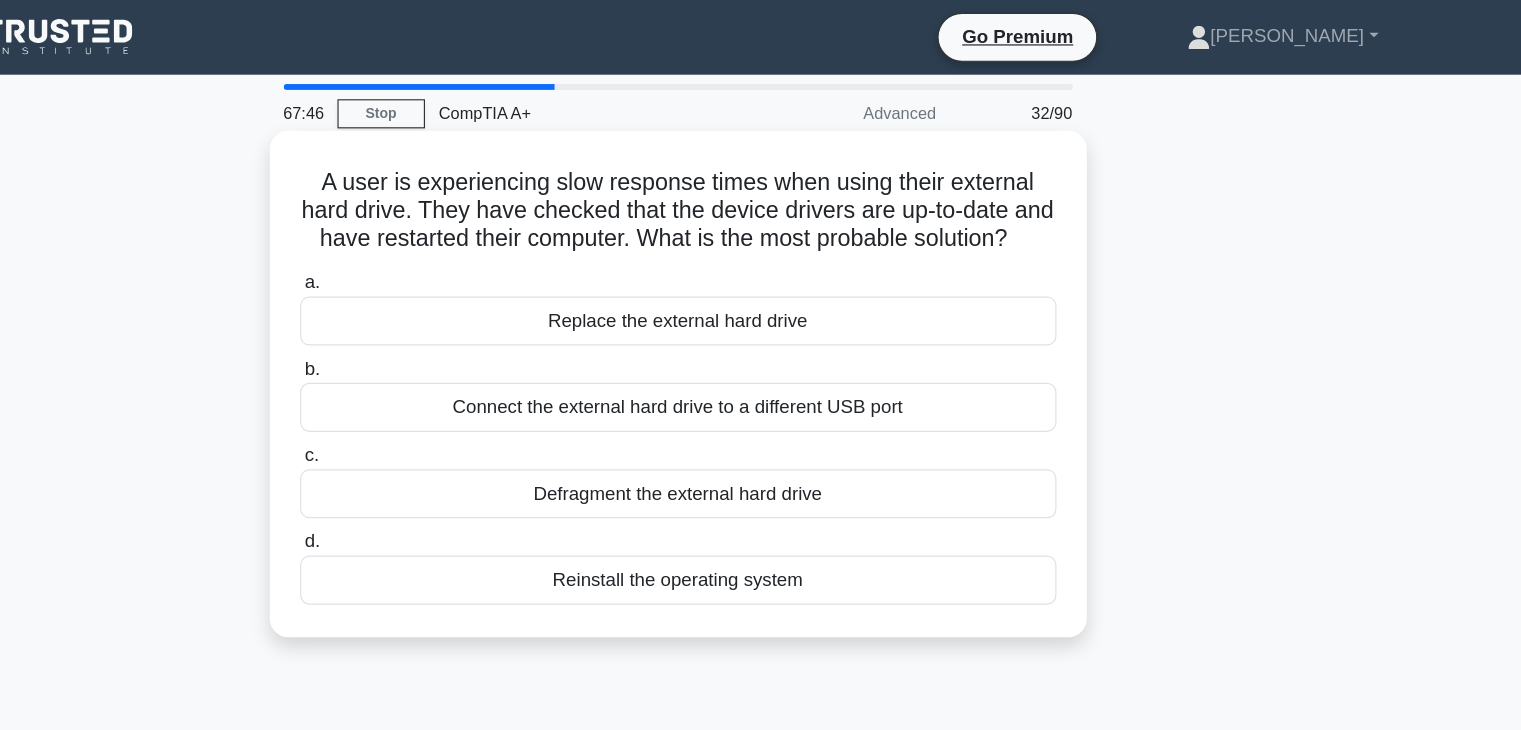 click on "Defragment the external hard drive" at bounding box center (761, 423) 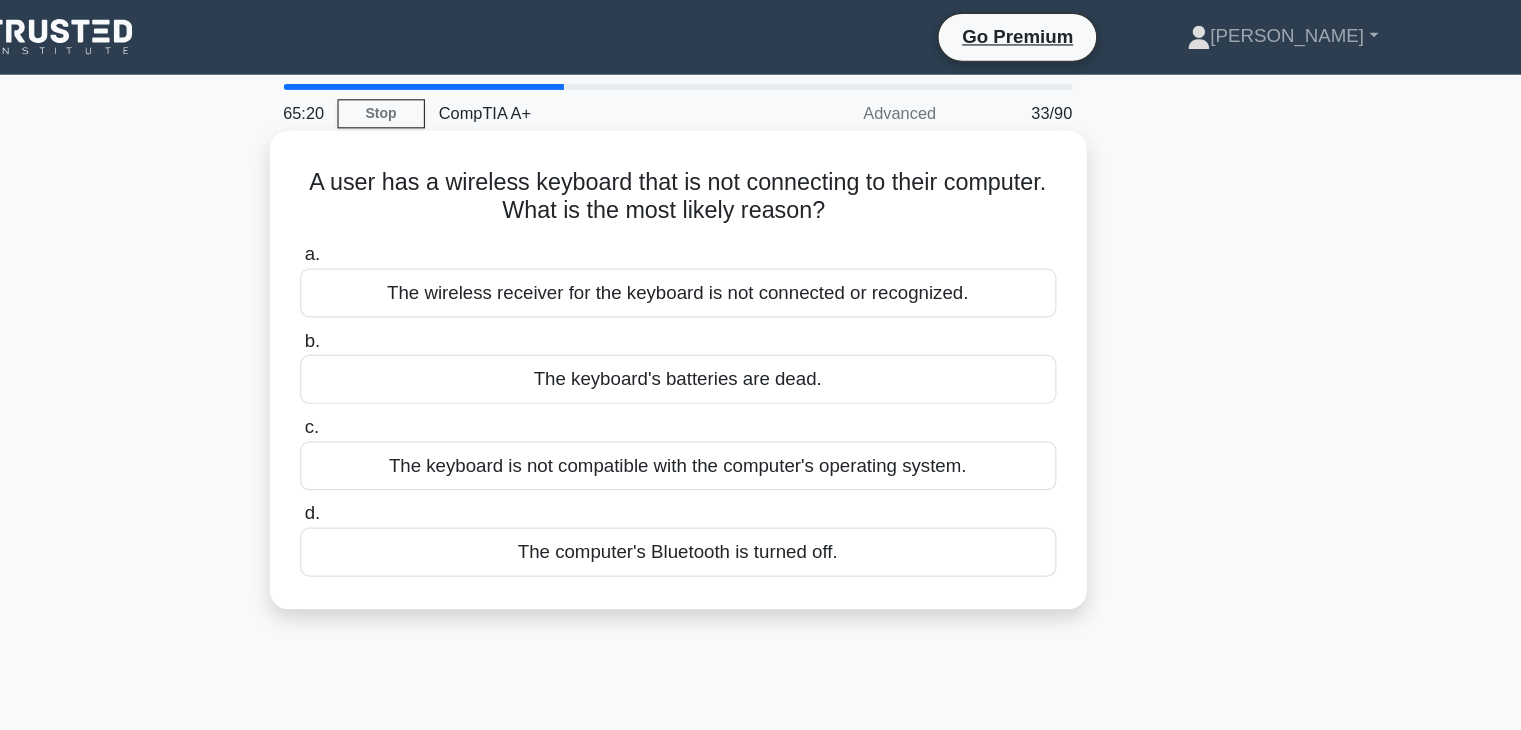 click on "The computer's Bluetooth is turned off." at bounding box center [761, 473] 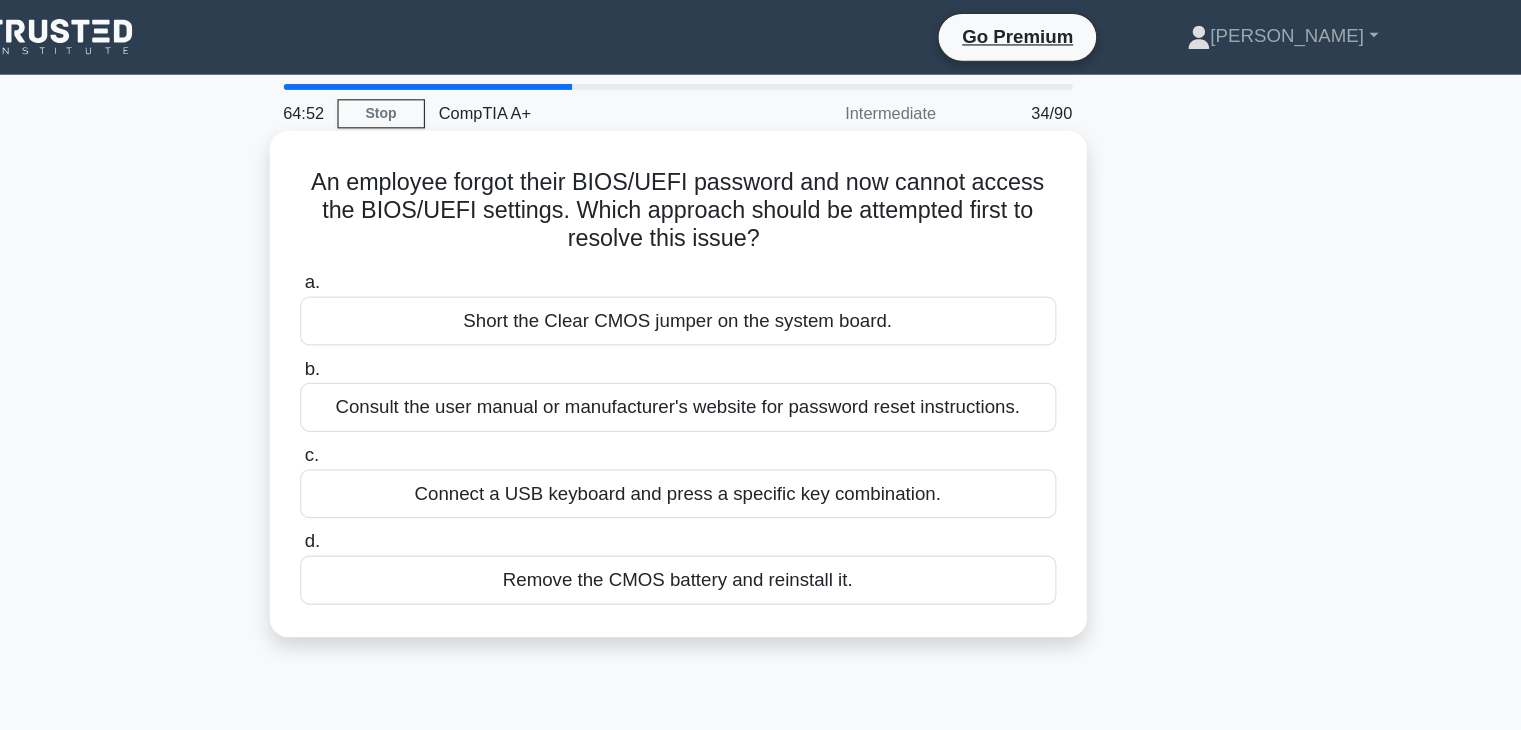 click on "Consult the user manual or manufacturer's website for password reset instructions." at bounding box center (761, 349) 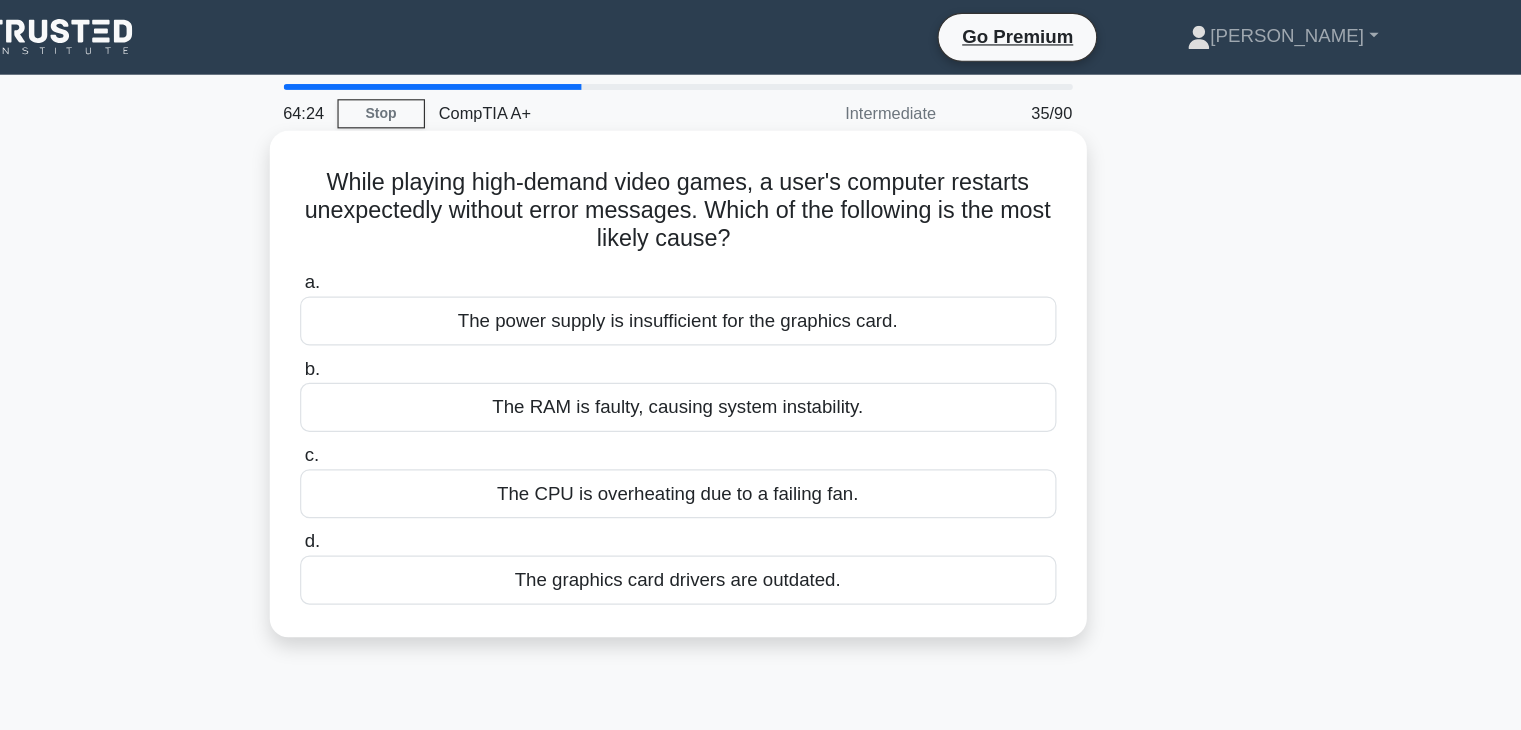 click on "The power supply is insufficient for the graphics card." at bounding box center [761, 275] 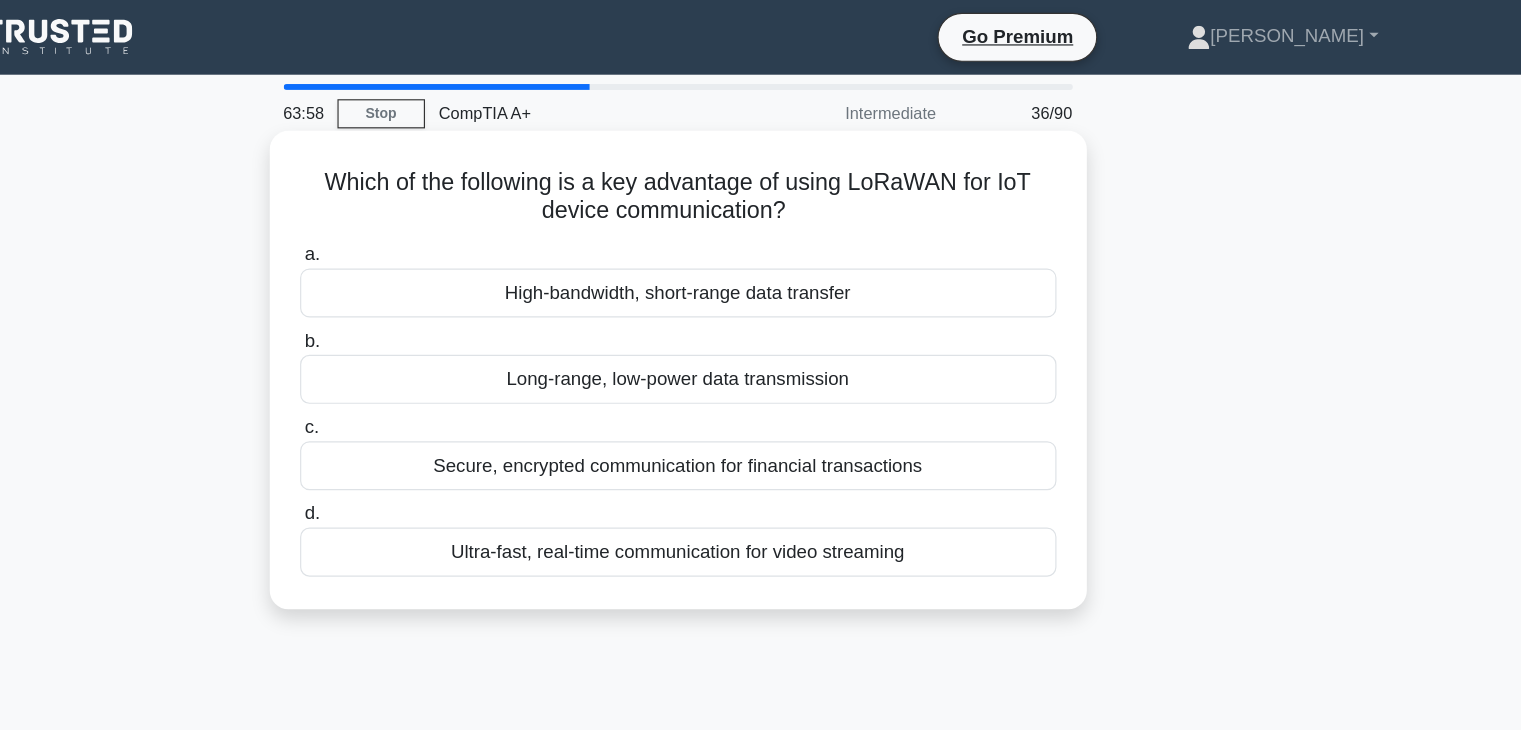 click on "Long-range, low-power data transmission" at bounding box center (761, 325) 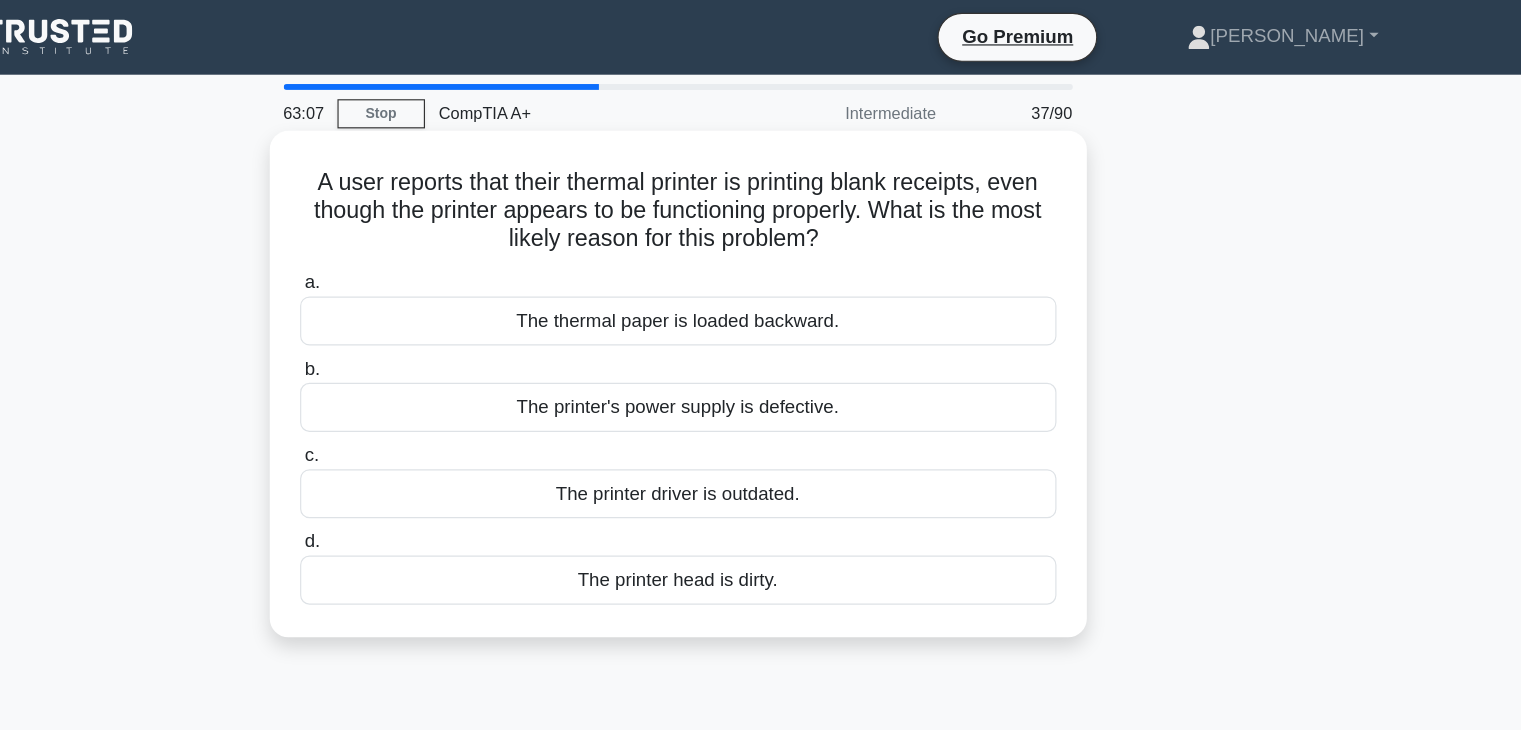 click on "The thermal paper is loaded backward." at bounding box center [761, 275] 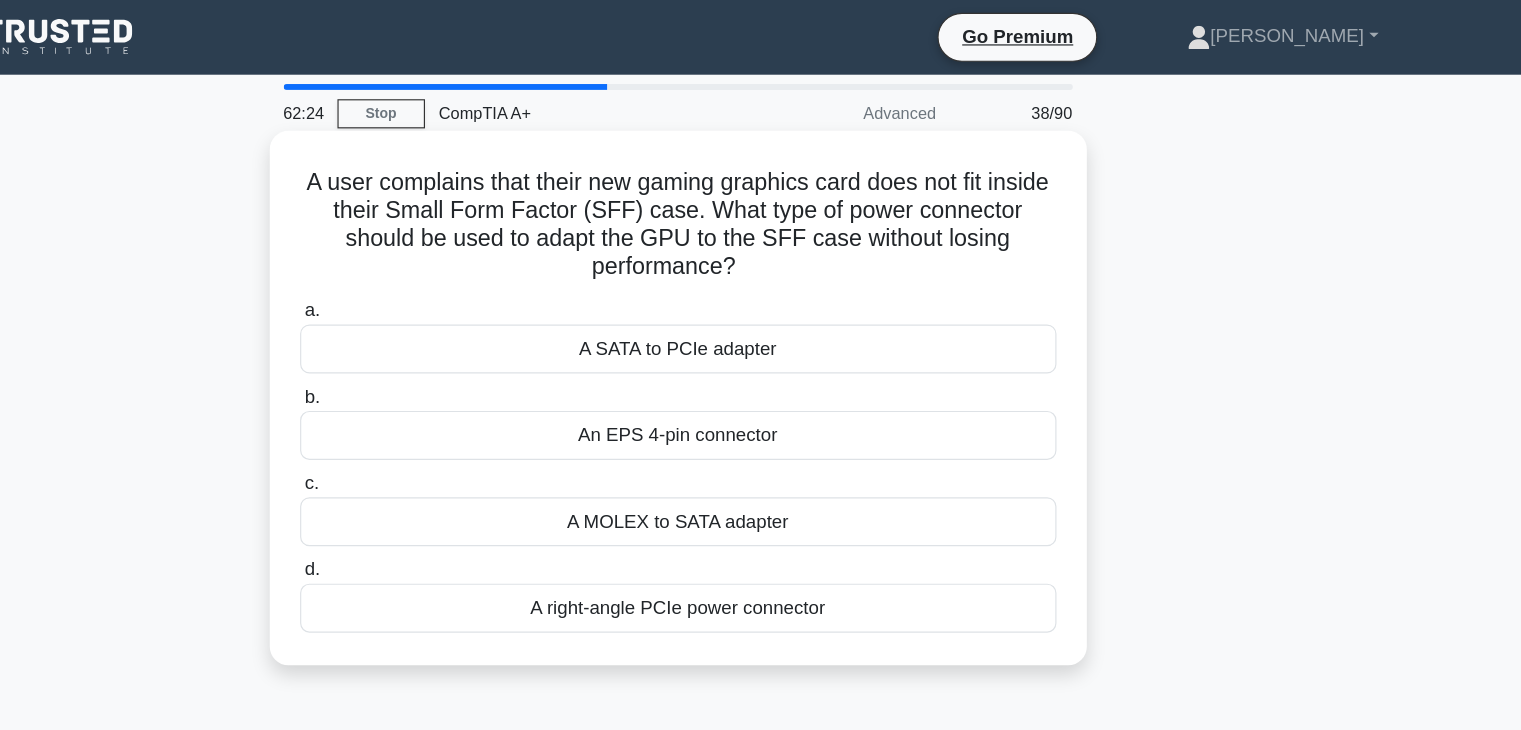 click on "A SATA to PCIe adapter" at bounding box center [761, 299] 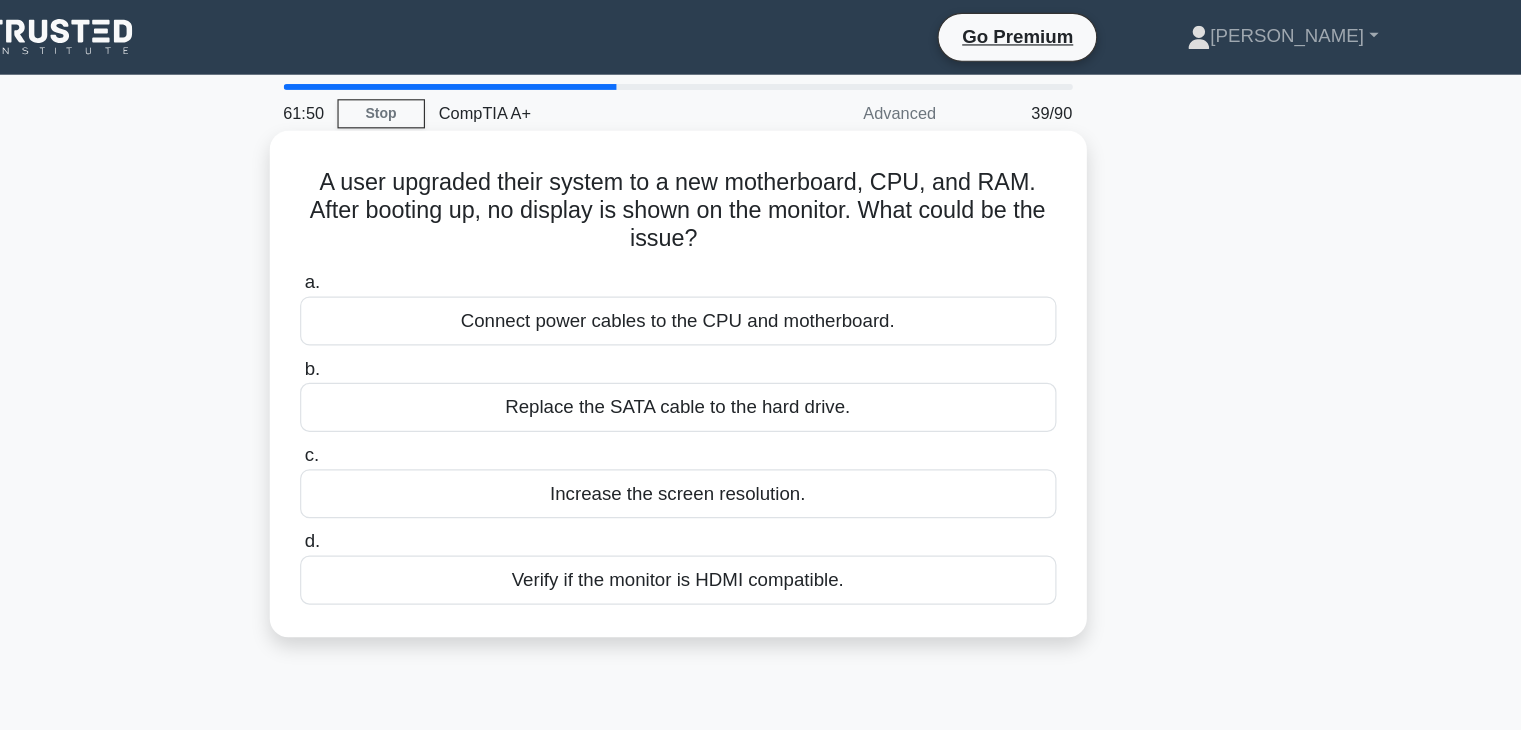 click on "Connect power cables to the CPU and motherboard." at bounding box center [761, 275] 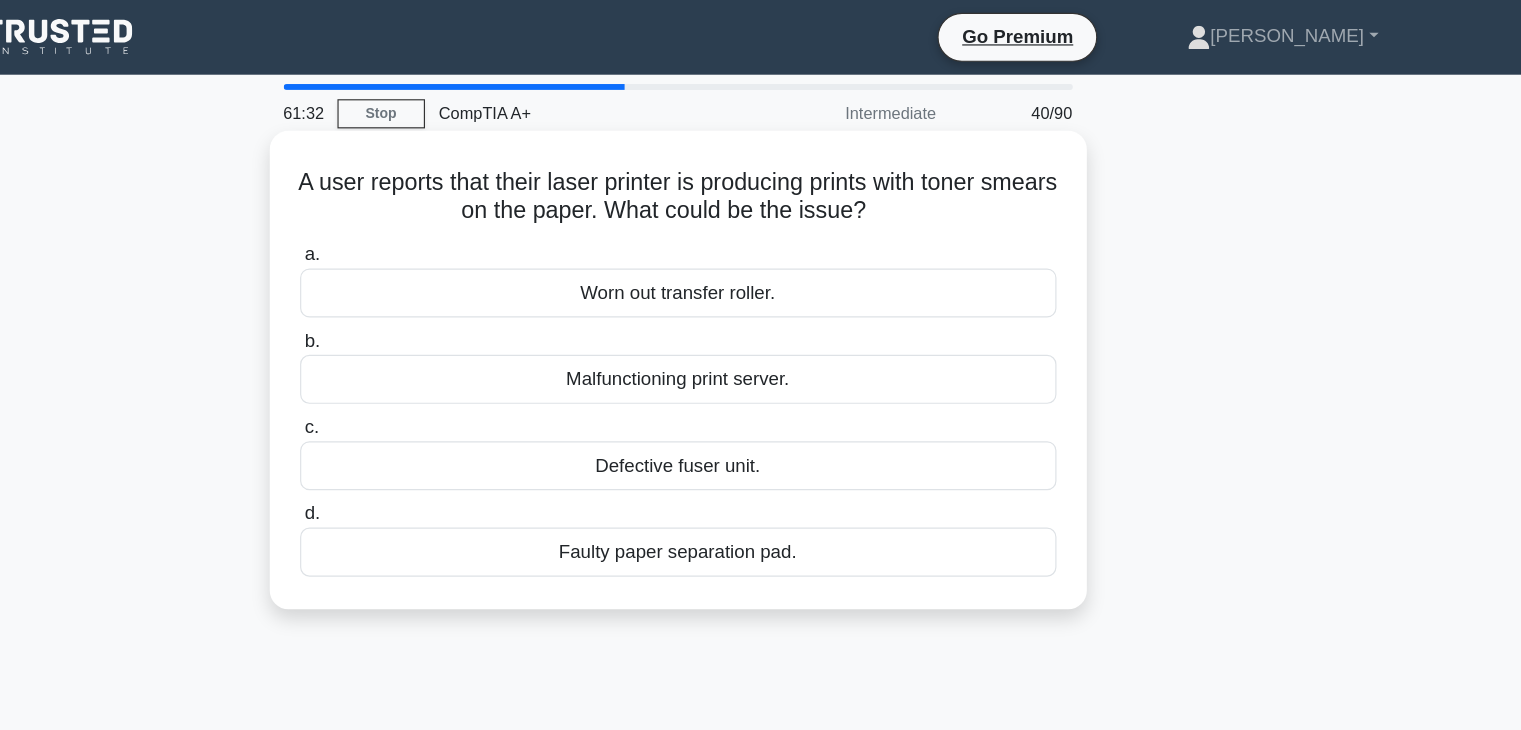 click on "Defective fuser unit." at bounding box center [761, 399] 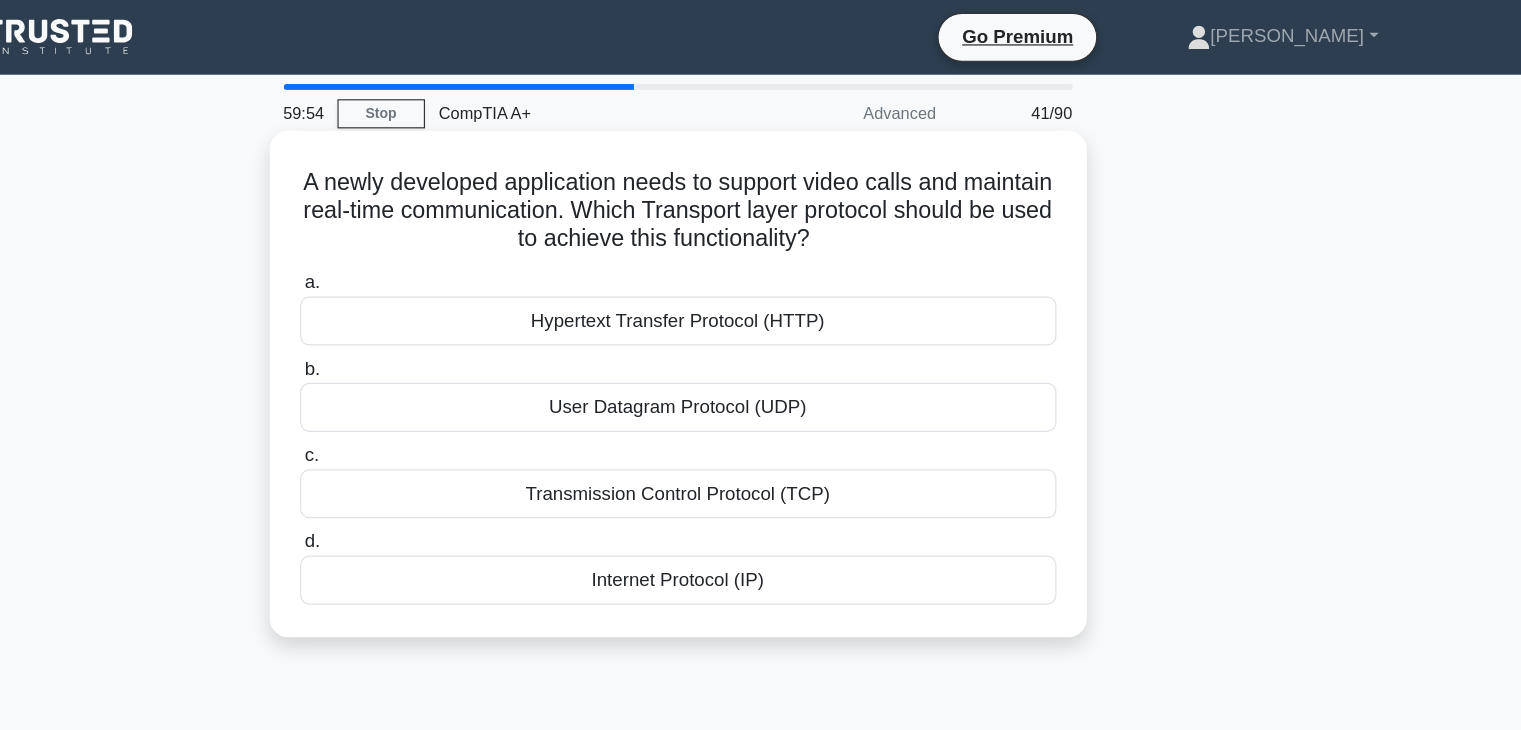 click on "Transmission Control Protocol (TCP)" at bounding box center [761, 423] 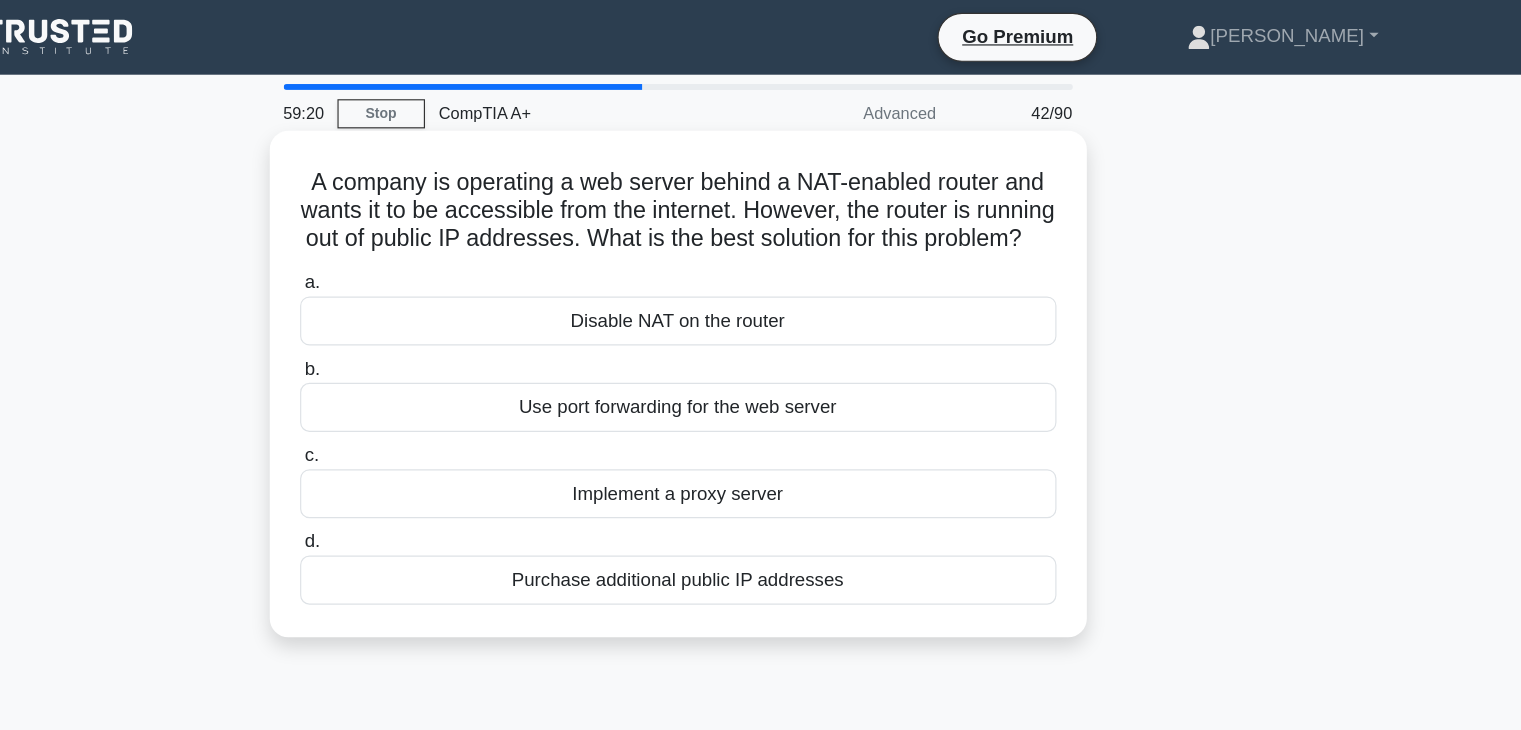 click on "Use port forwarding for the web server" at bounding box center [761, 349] 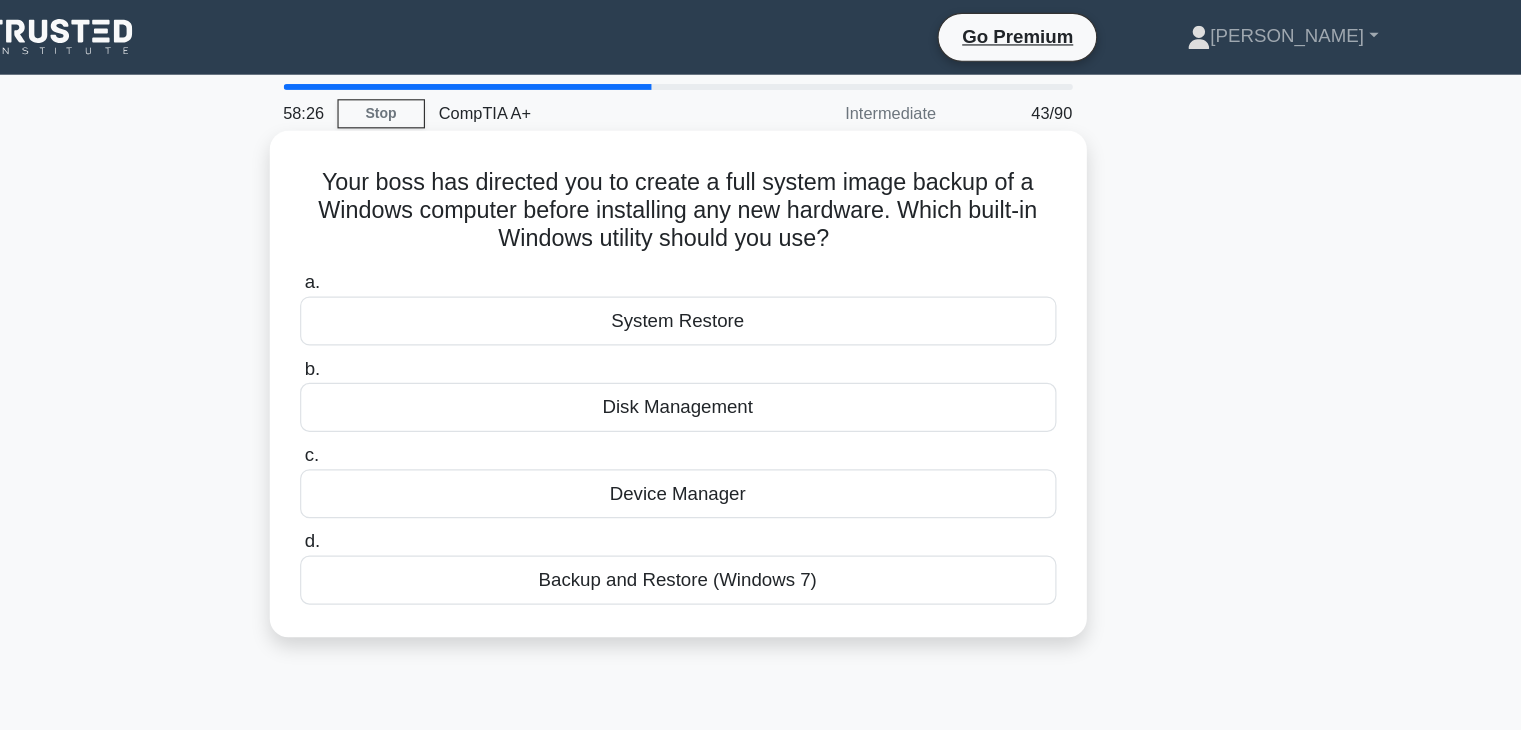 click on "Backup and Restore (Windows 7)" at bounding box center [761, 497] 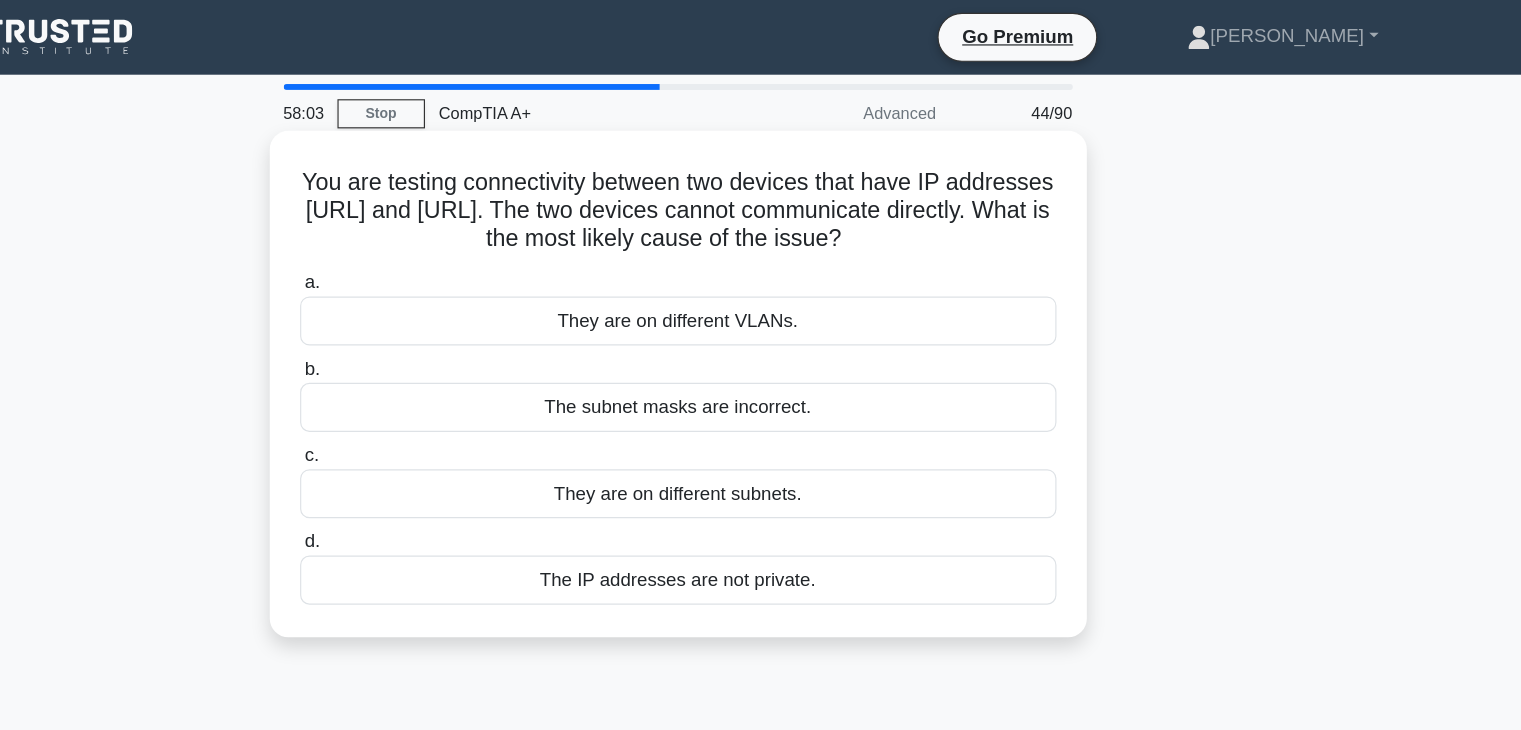 click on "They are on different VLANs." at bounding box center [761, 275] 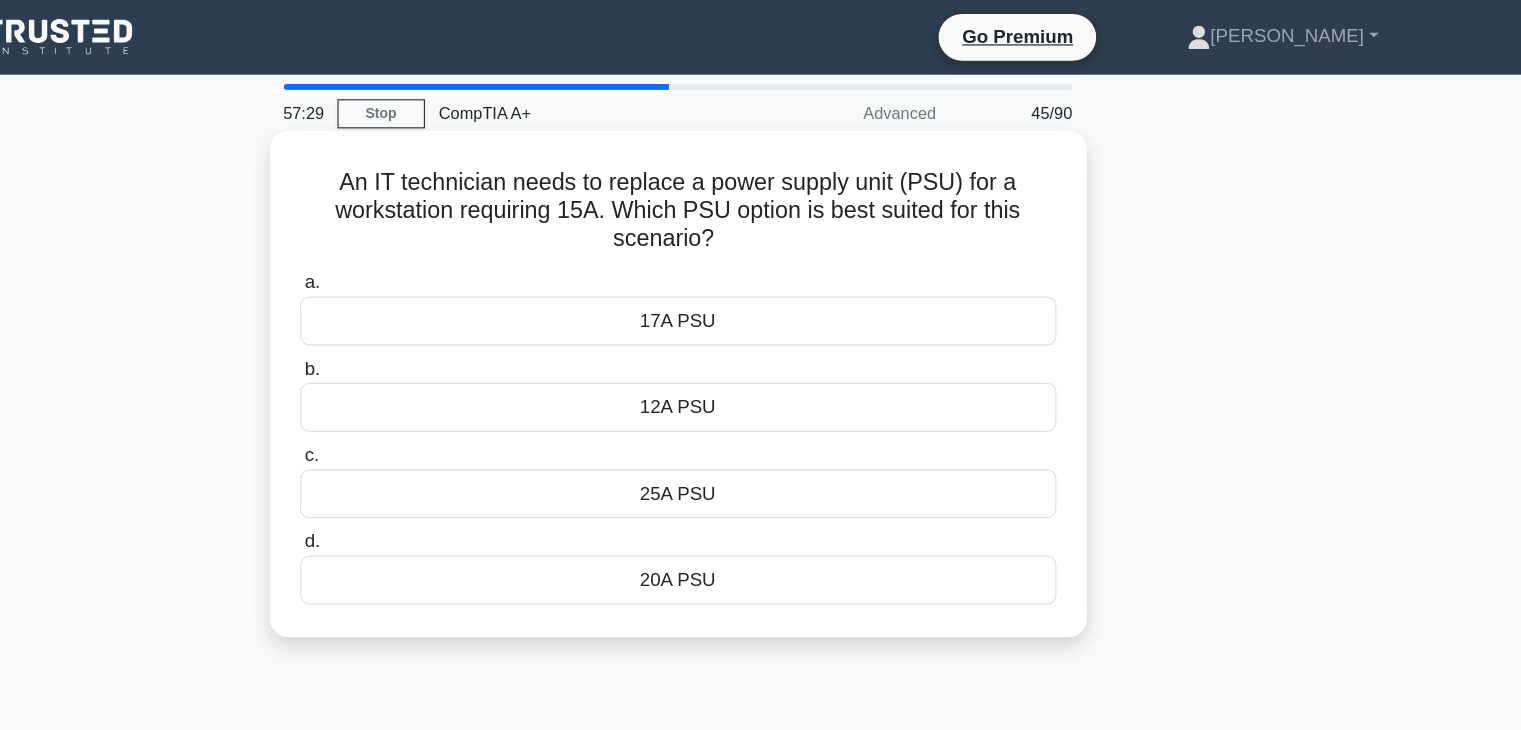 click on "20A PSU" at bounding box center [761, 497] 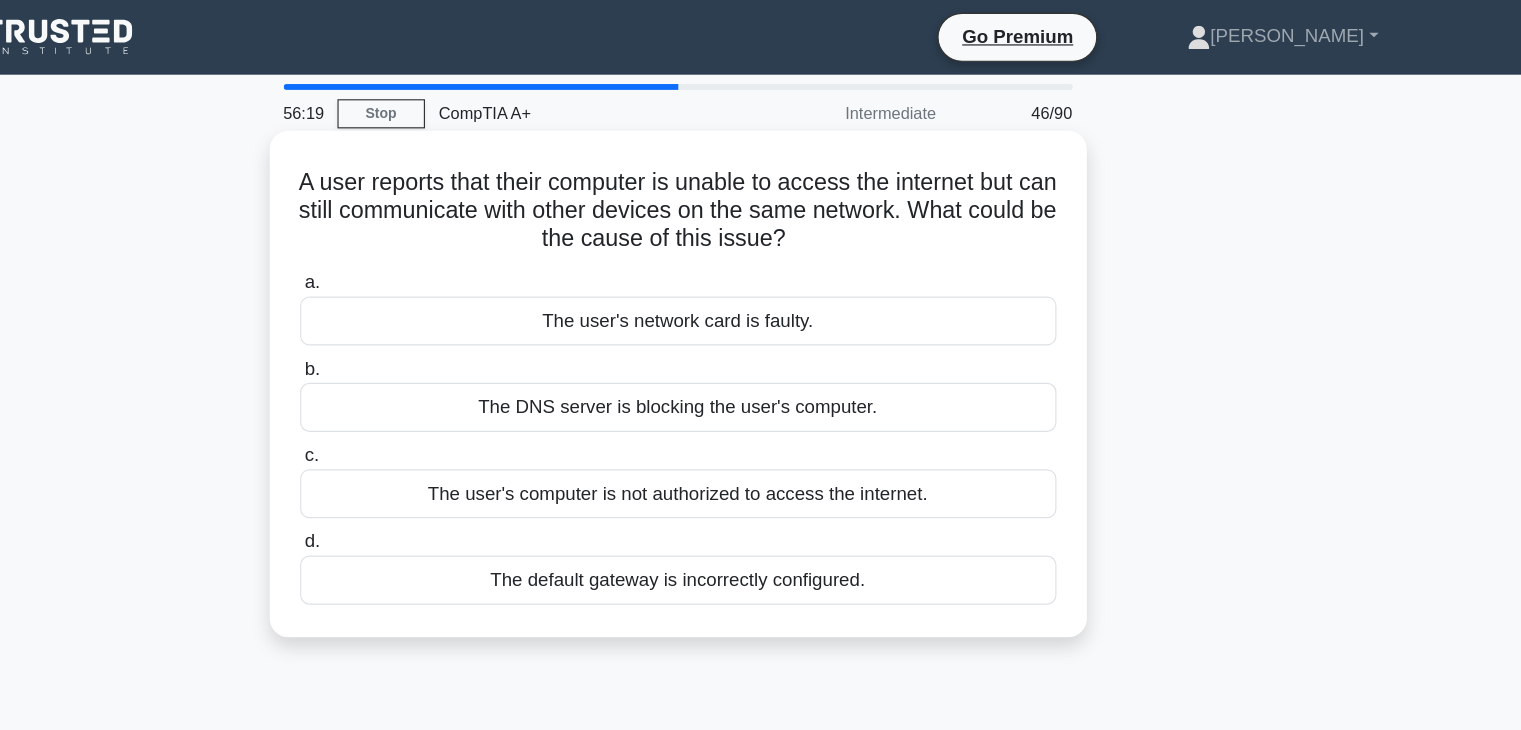 click on "The user's network card is faulty." at bounding box center (761, 275) 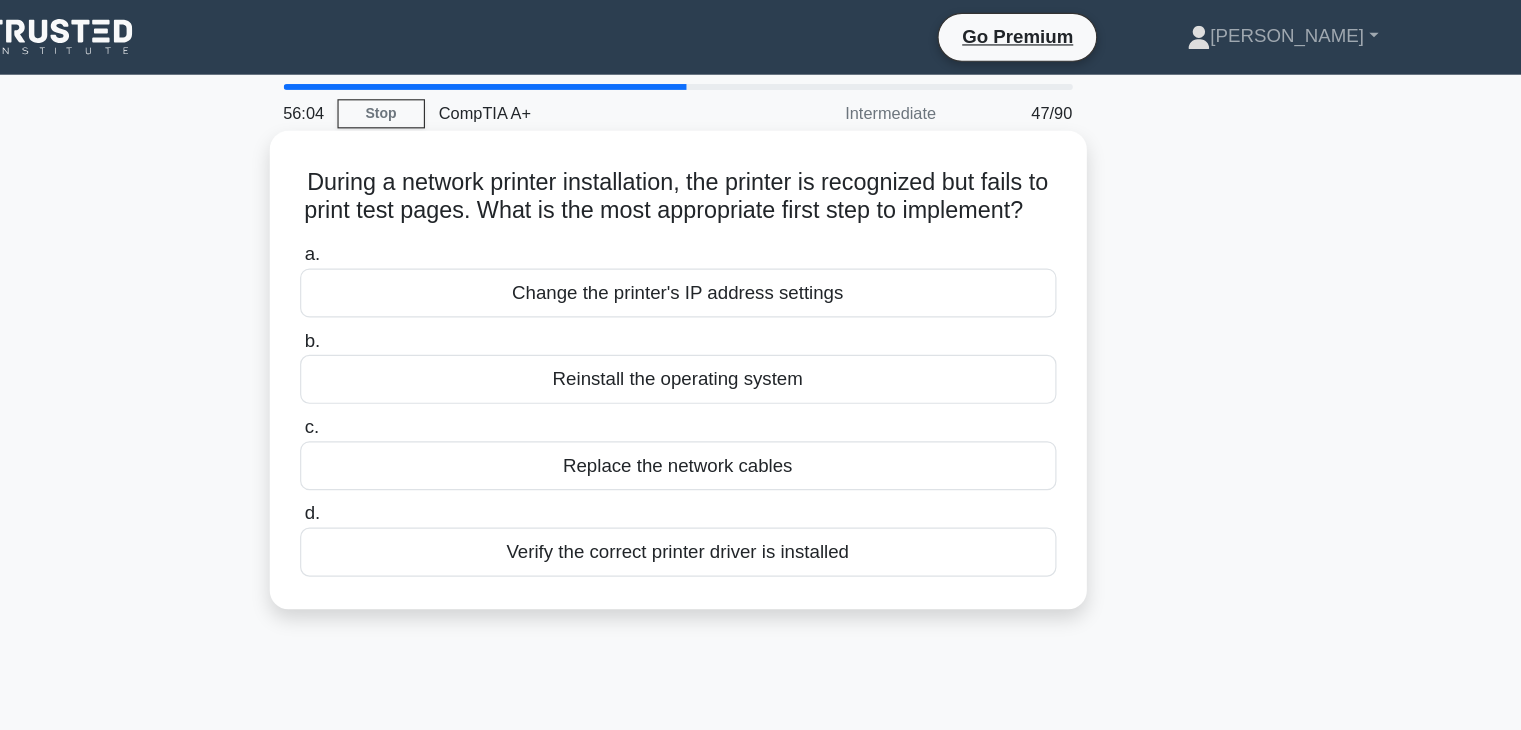 click on "Verify the correct printer driver is installed" at bounding box center [761, 473] 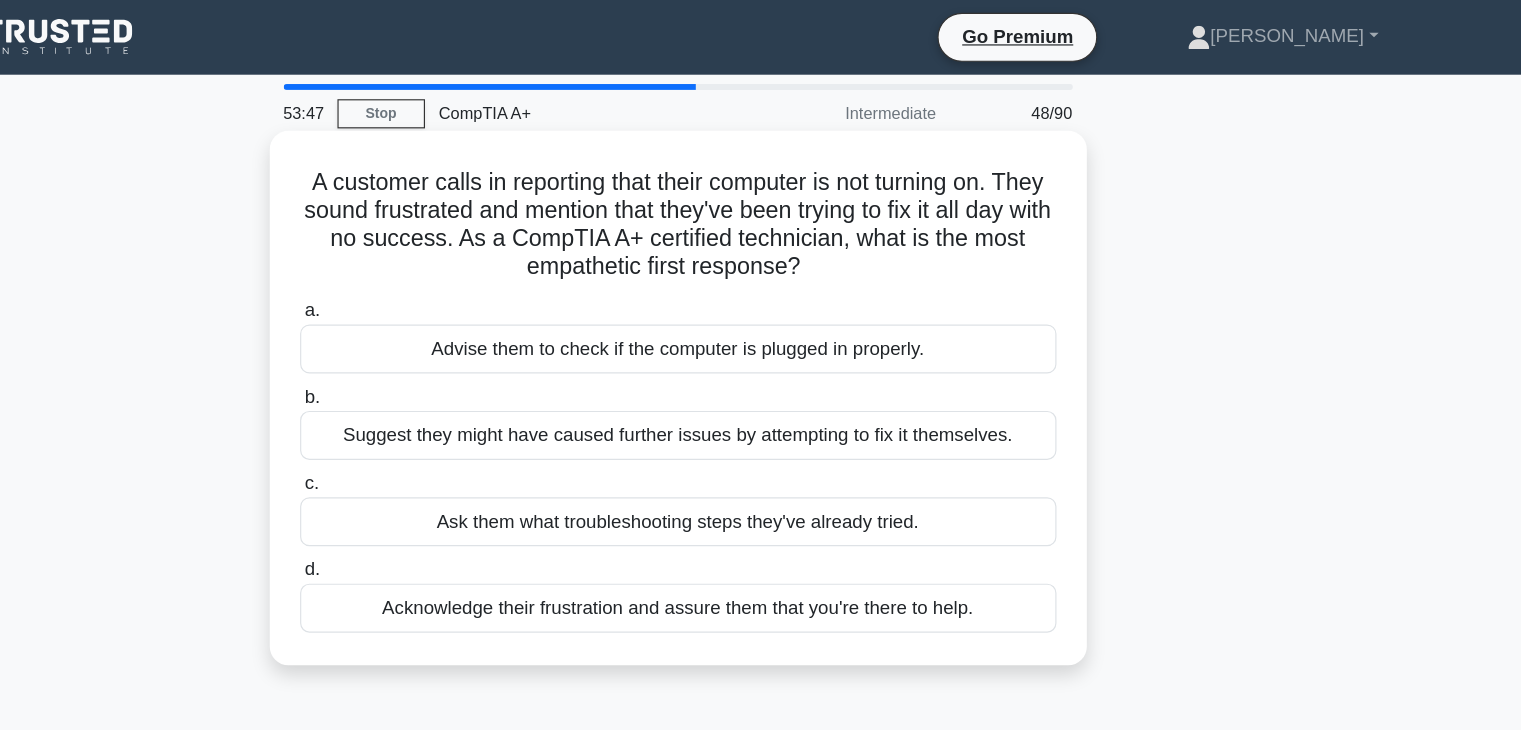 click on "Acknowledge their frustration and assure them that you're there to help." at bounding box center [761, 521] 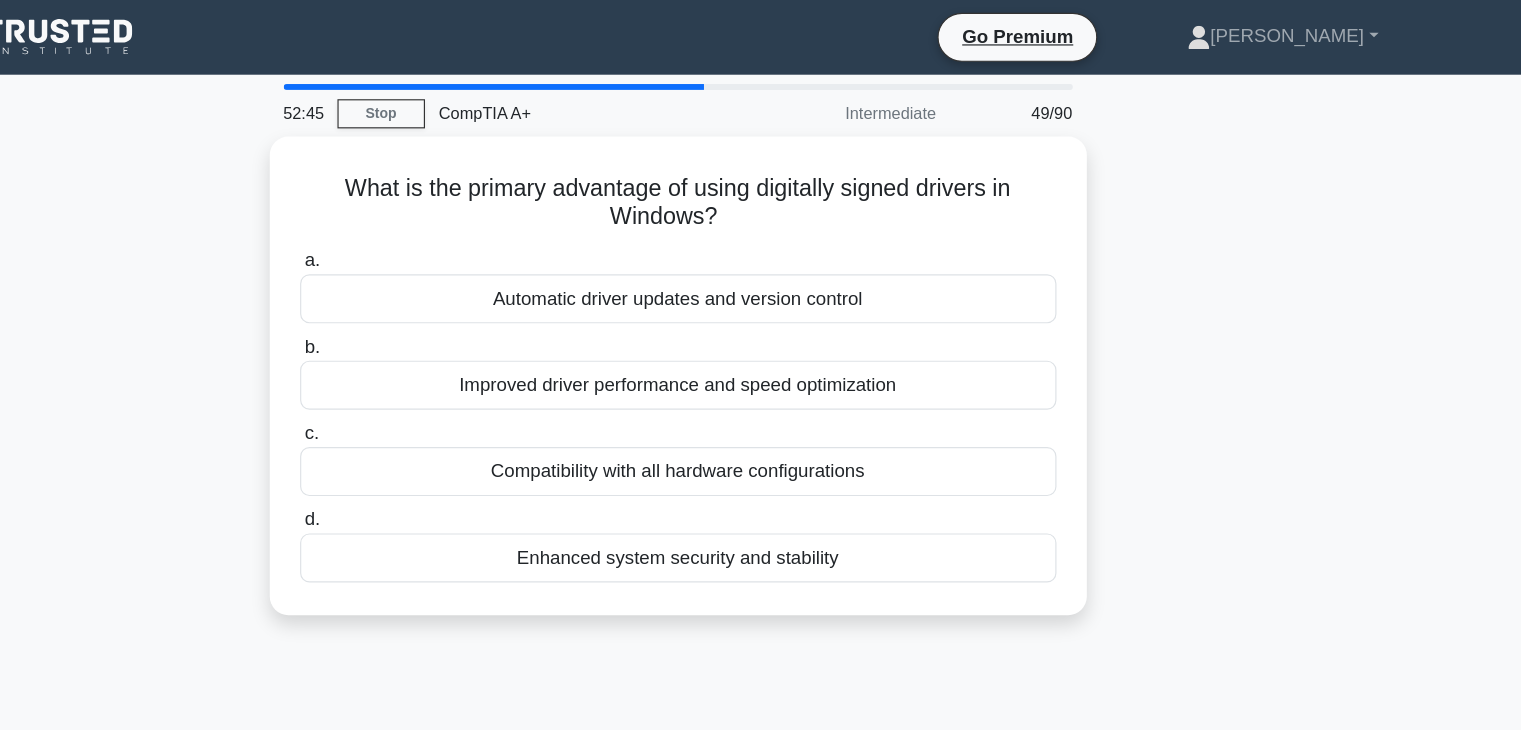 click on "What is the primary advantage of using digitally signed drivers in Windows?
.spinner_0XTQ{transform-origin:center;animation:spinner_y6GP .75s linear infinite}@keyframes spinner_y6GP{100%{transform:rotate(360deg)}}
a.
Automatic driver updates and version control
b. c. d." at bounding box center [761, 322] 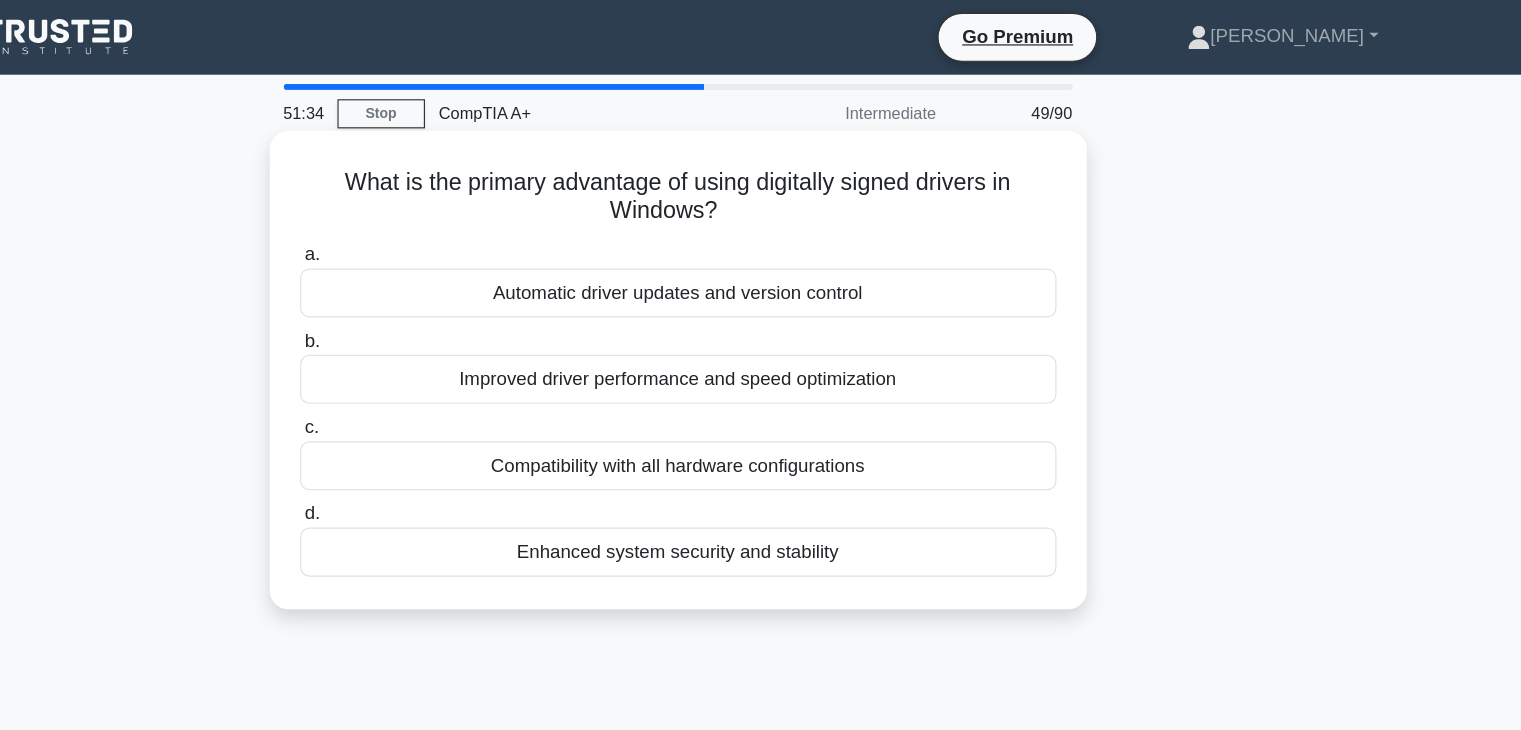 click on "Automatic driver updates and version control" at bounding box center [761, 251] 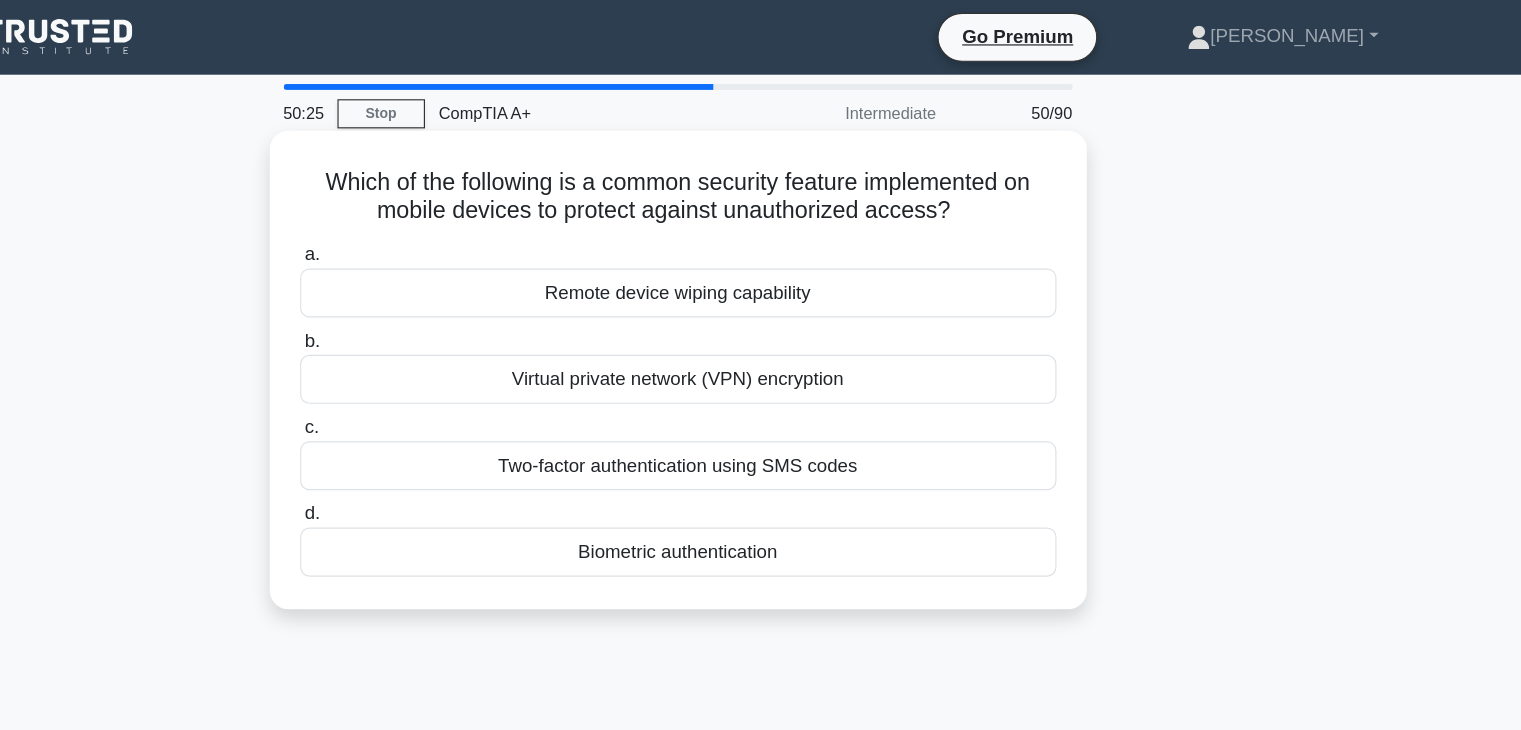 click on "Biometric authentication" at bounding box center (761, 473) 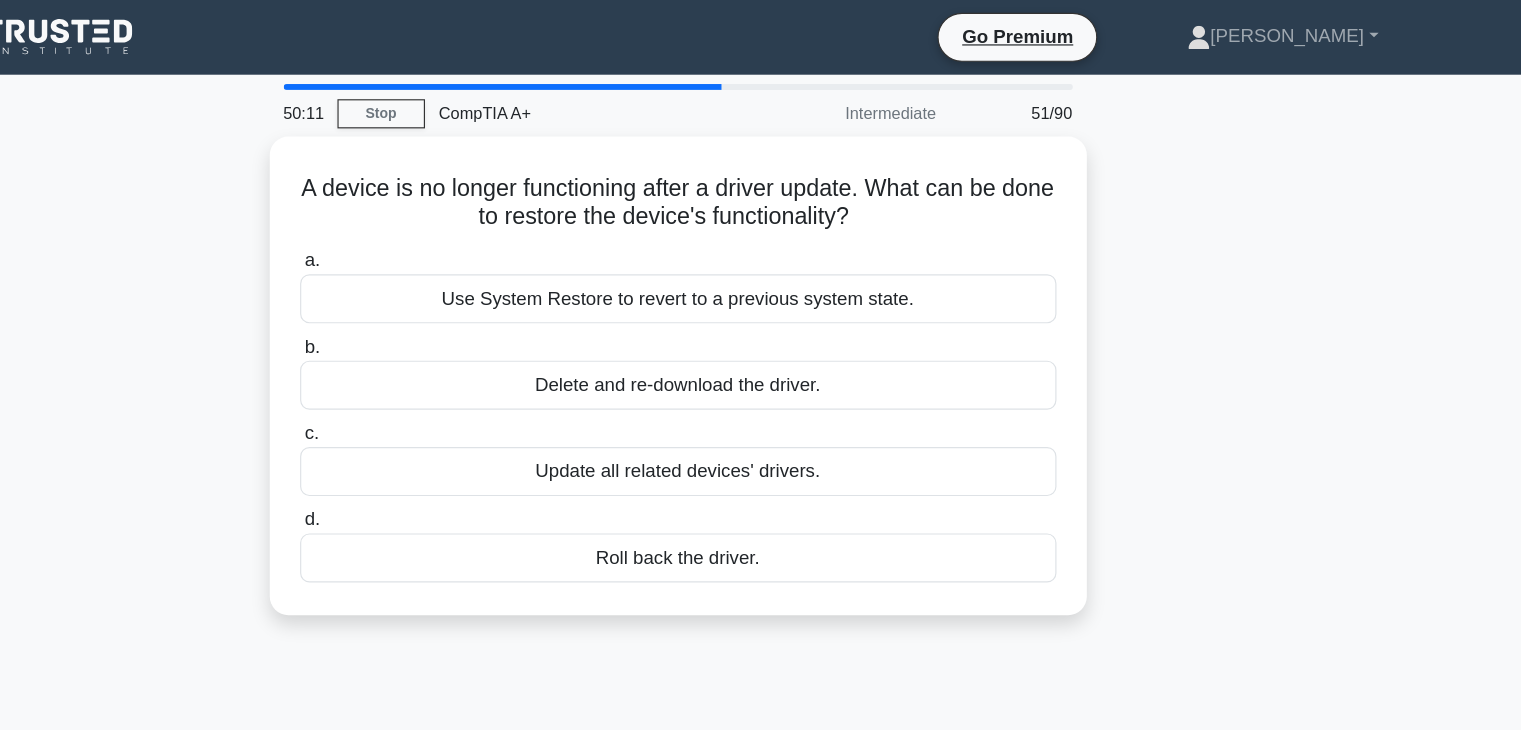 click on "Roll back the driver." at bounding box center [761, 478] 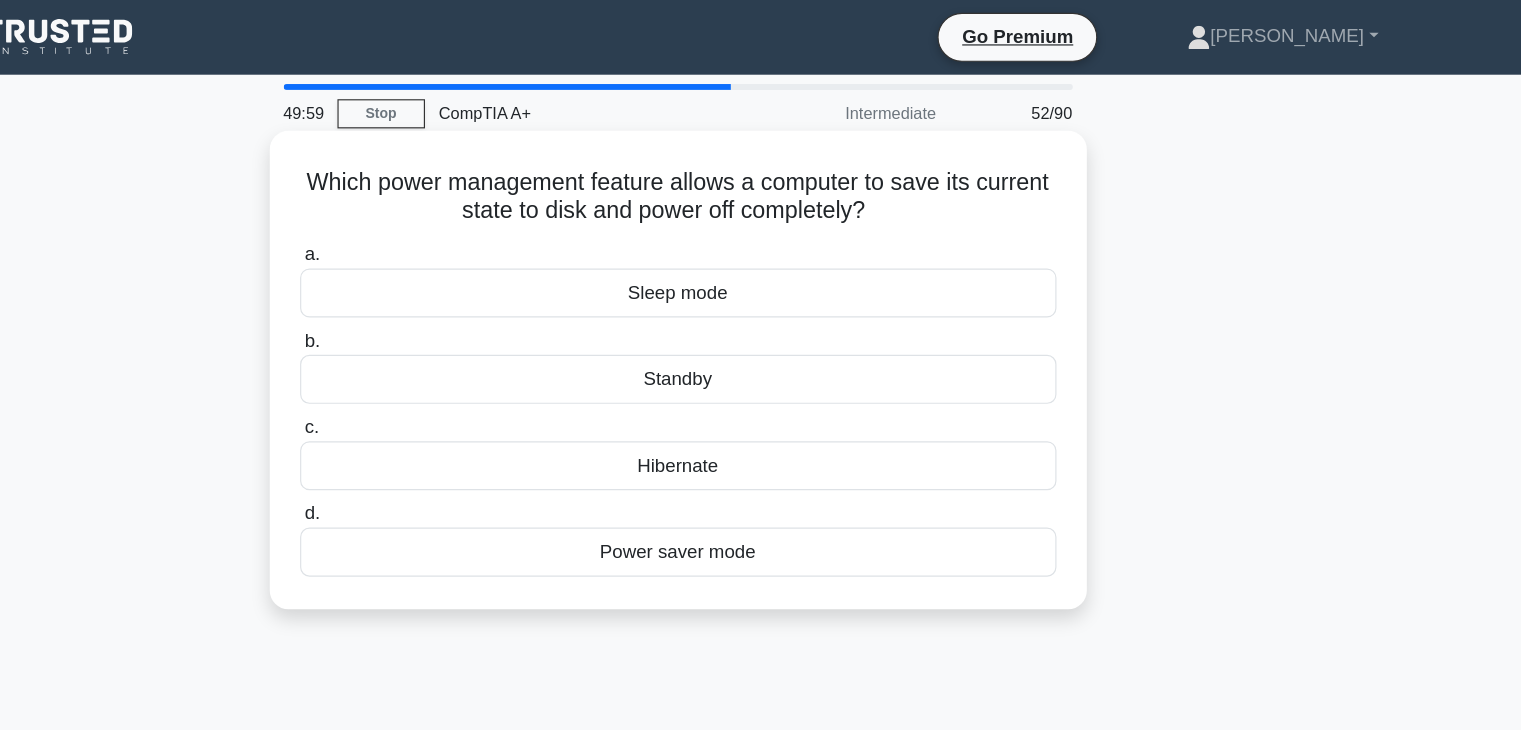 click on "Hibernate" at bounding box center [761, 399] 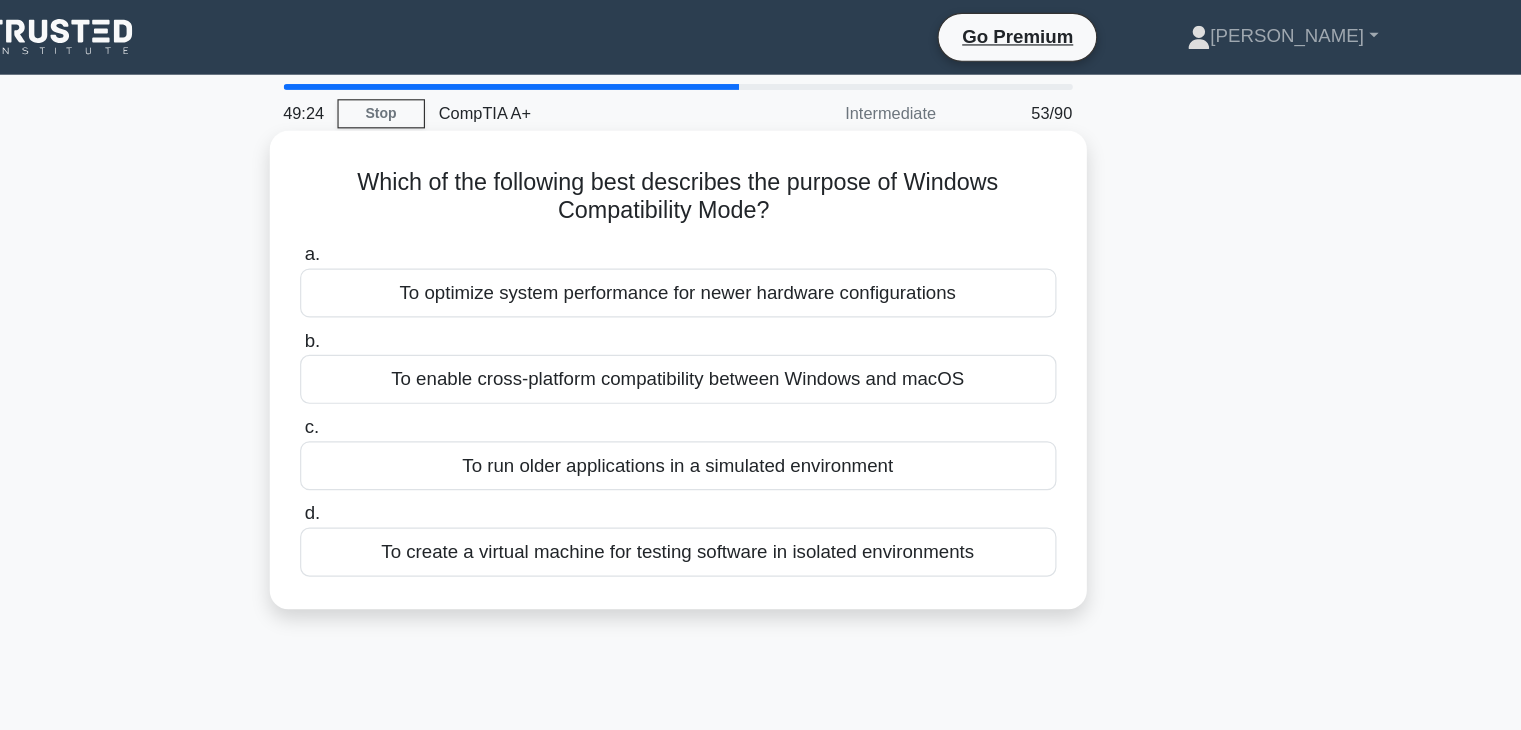 click on "To enable cross-platform compatibility between Windows and macOS" at bounding box center (761, 325) 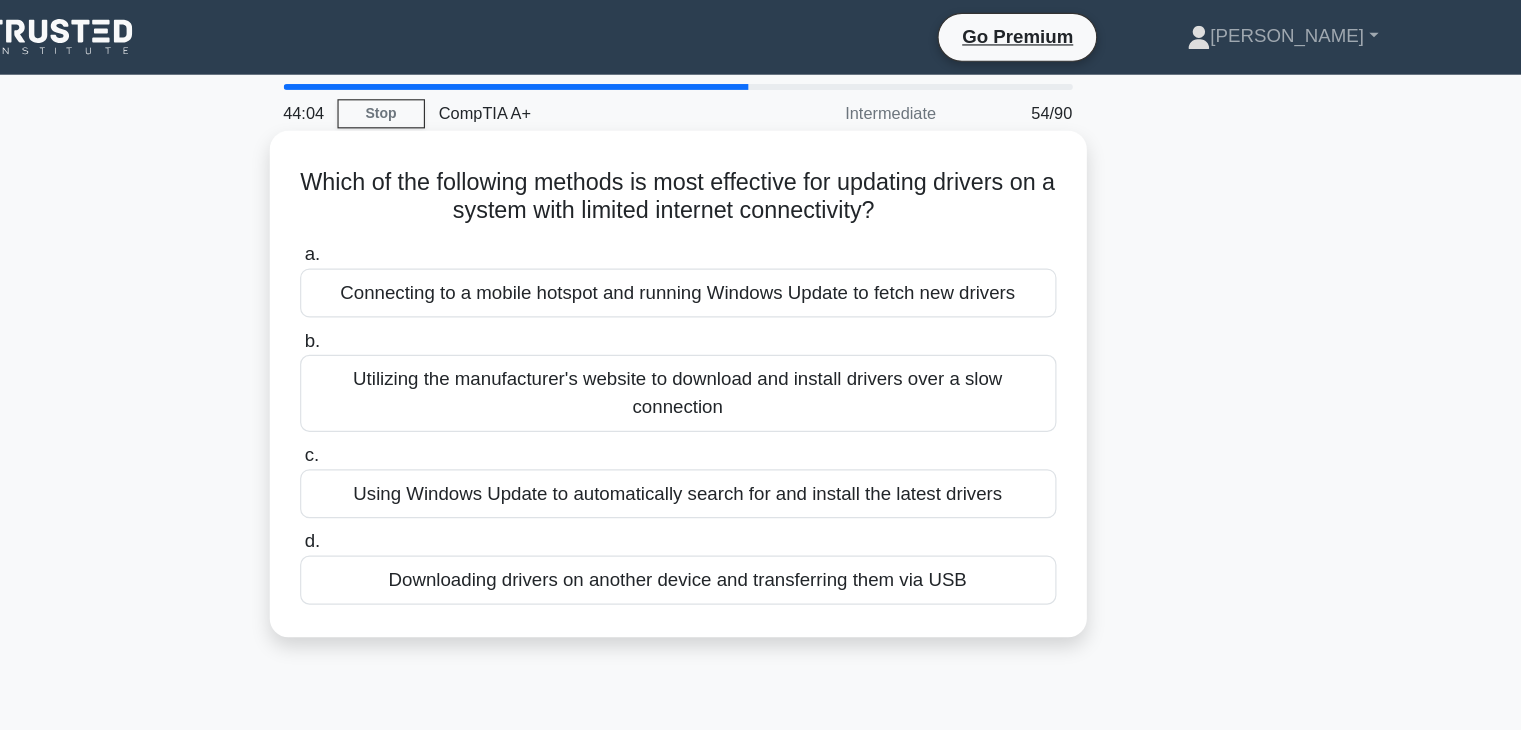 click on "Downloading drivers on another device and transferring them via USB" at bounding box center [761, 497] 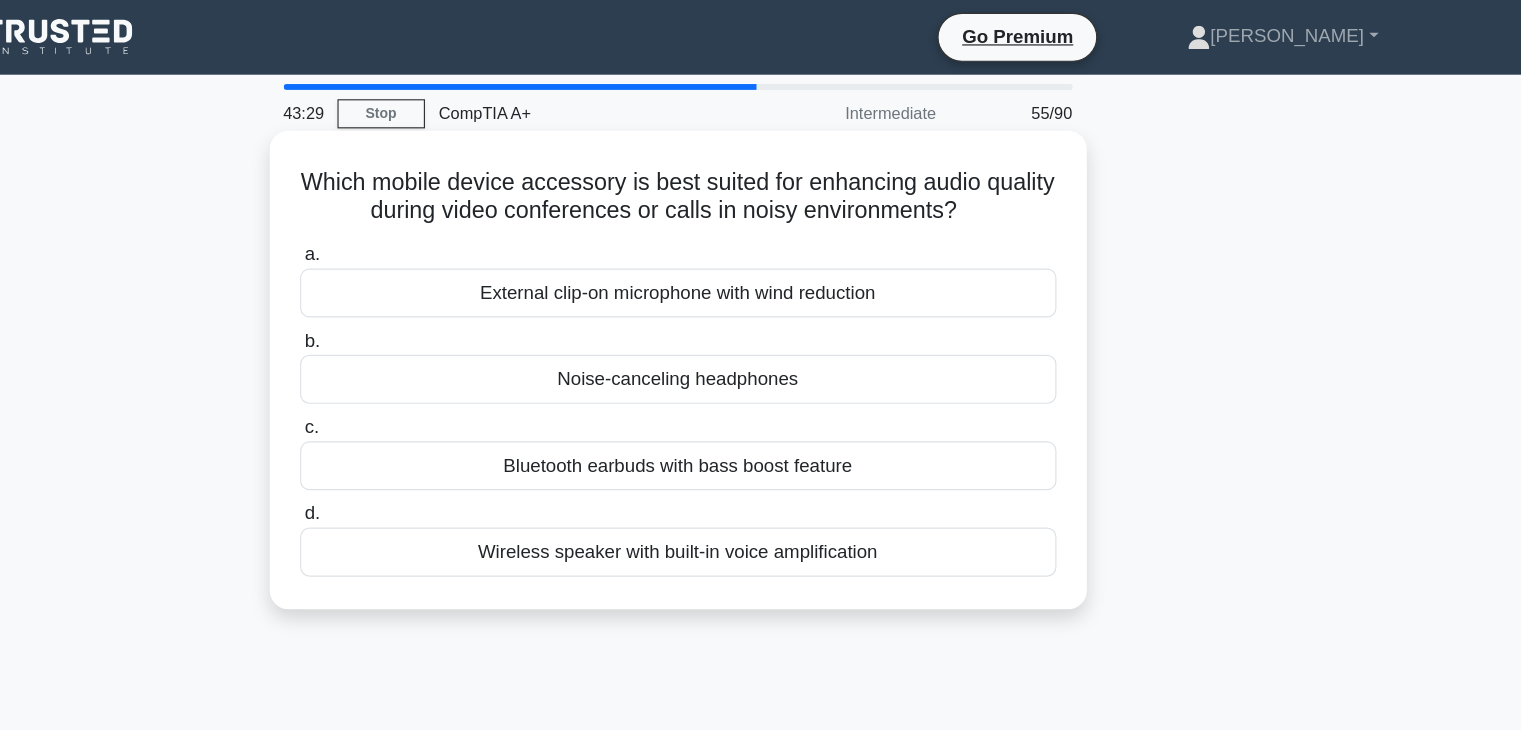 click on "Noise-canceling headphones" at bounding box center [761, 325] 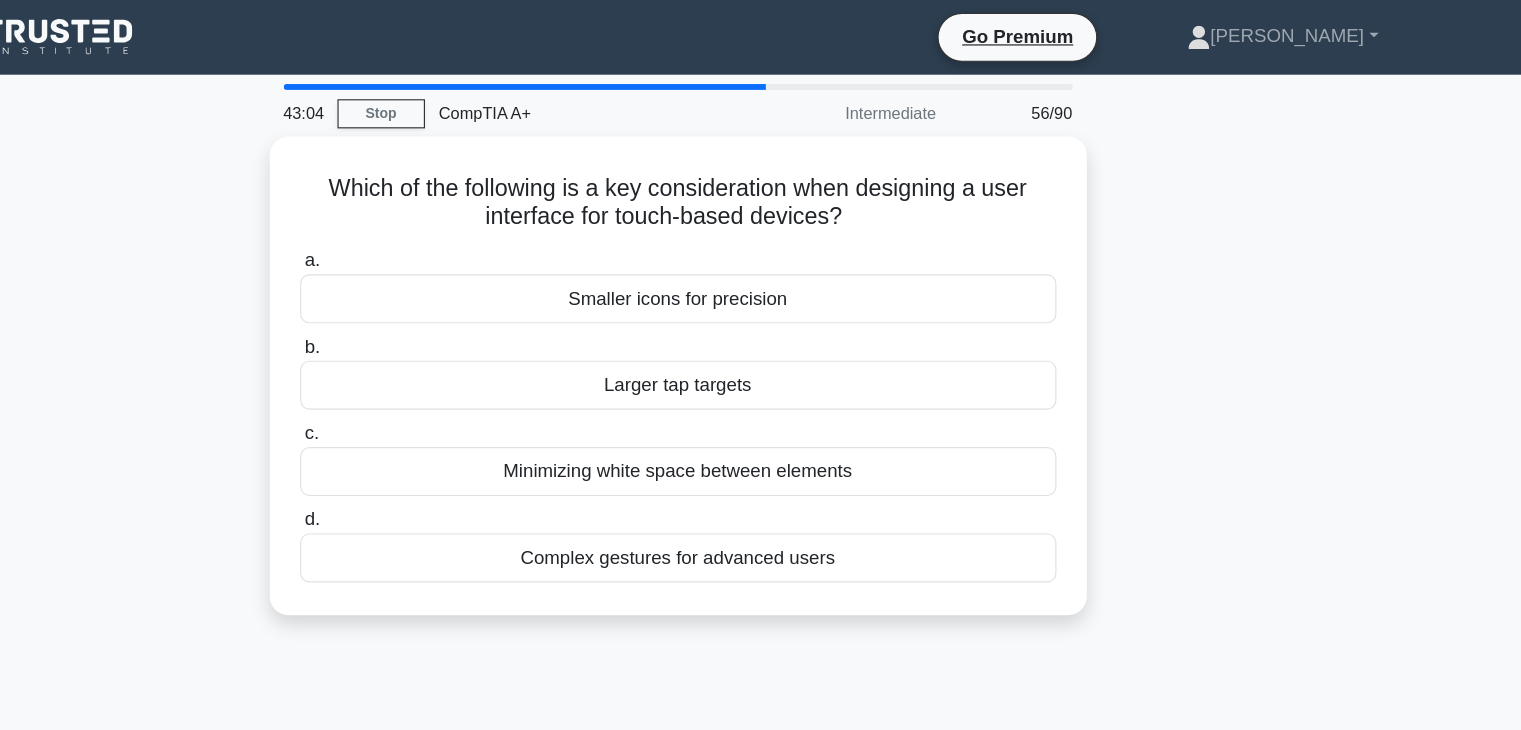 click on "Larger tap targets" at bounding box center [761, 330] 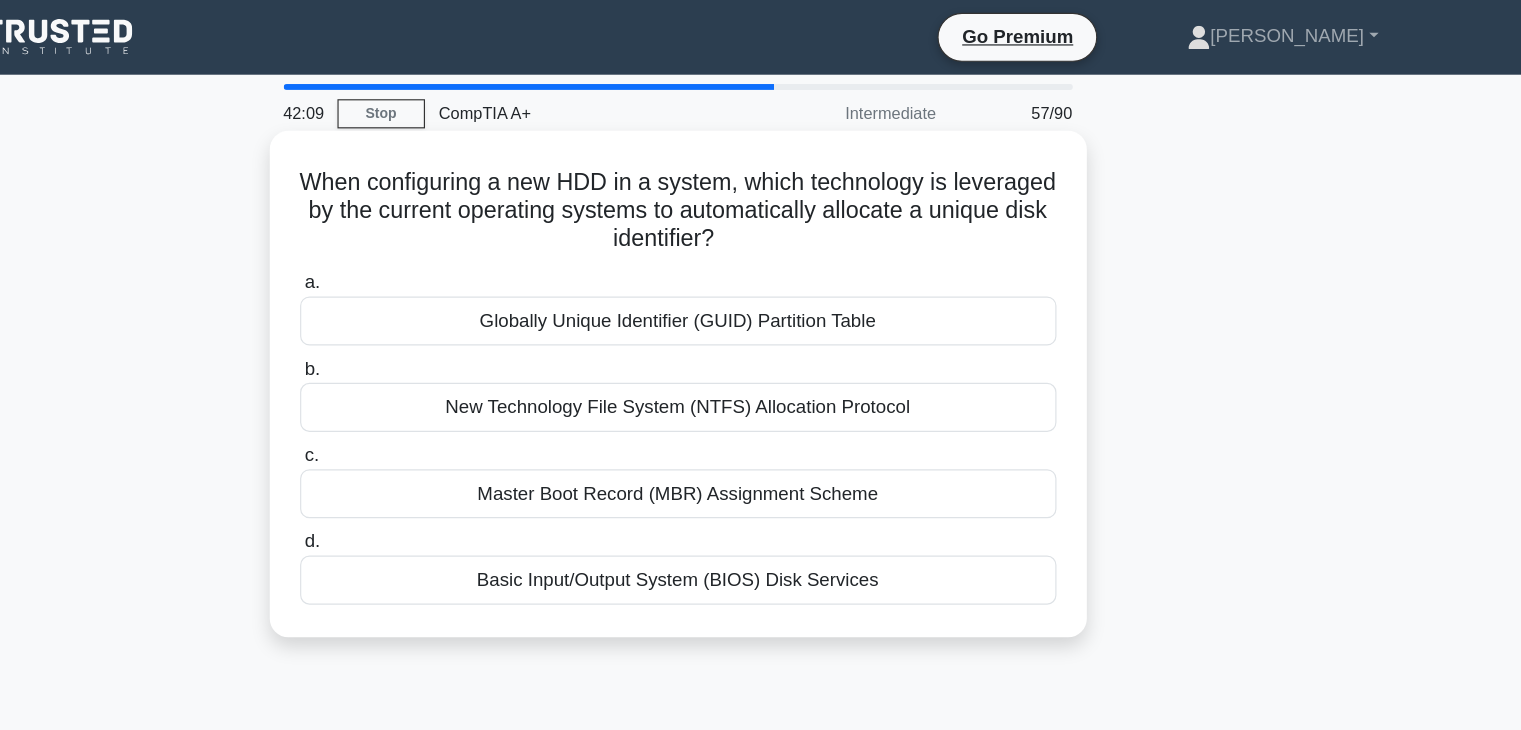 click on "Globally Unique Identifier (GUID) Partition Table" at bounding box center [761, 275] 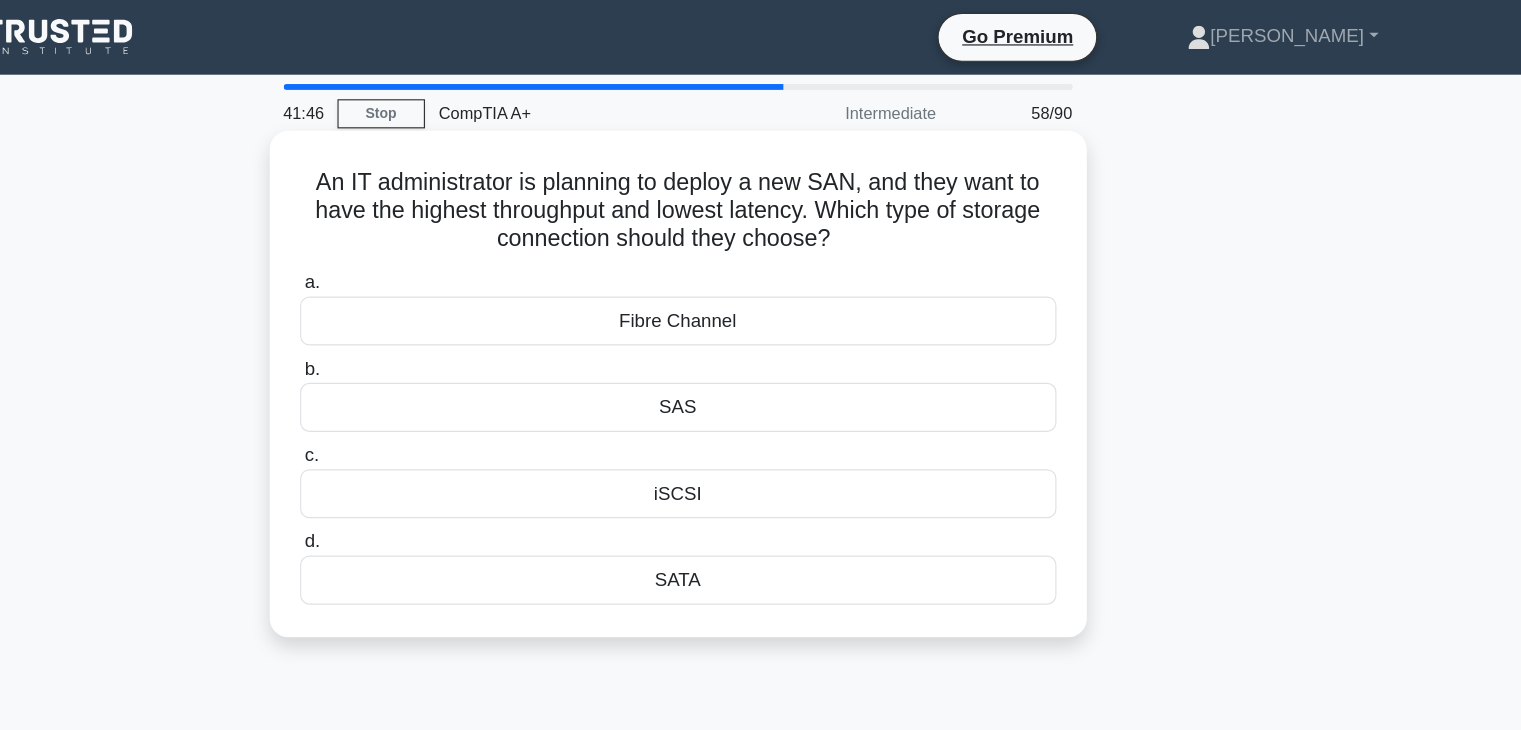 click on "iSCSI" at bounding box center (761, 423) 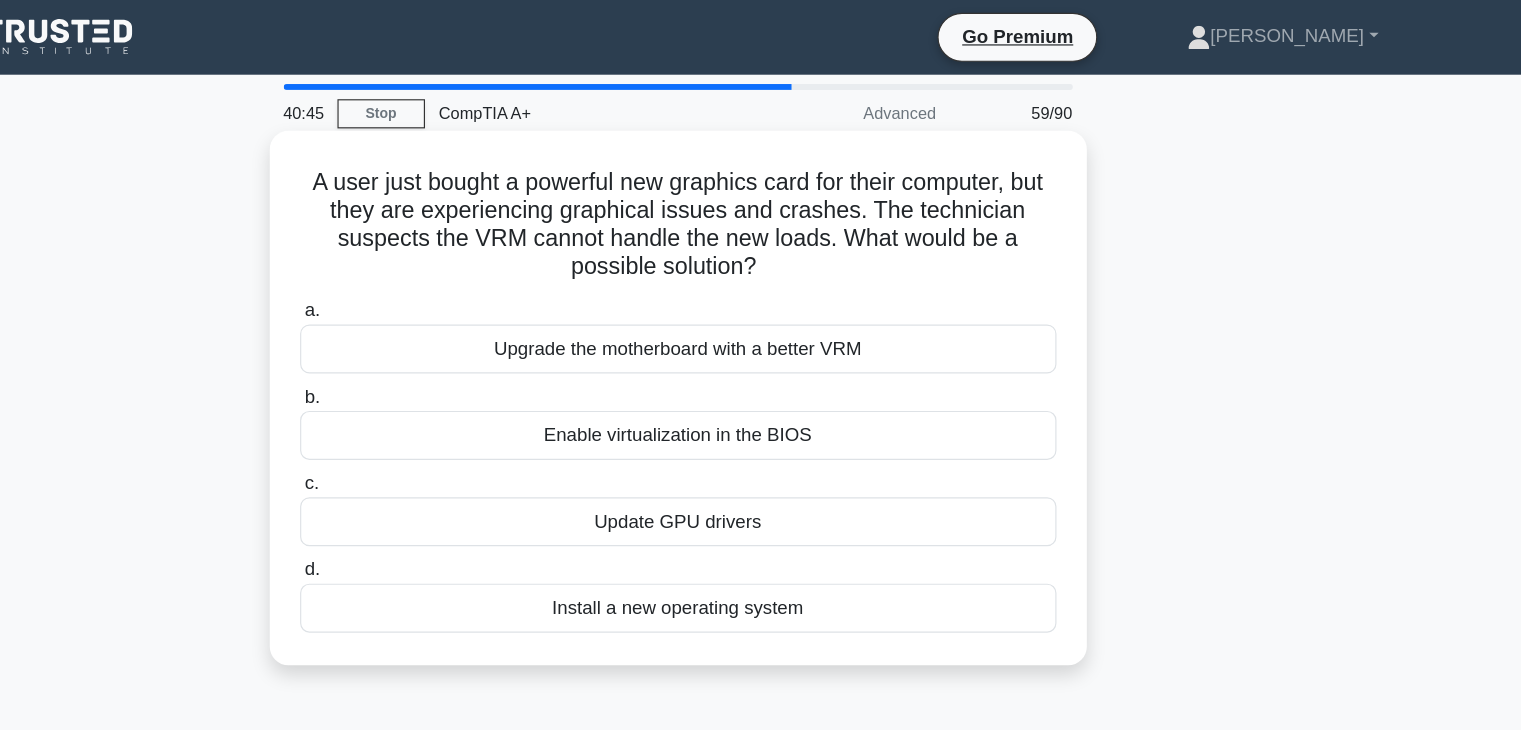 click on "Upgrade the motherboard with a better VRM" at bounding box center (761, 299) 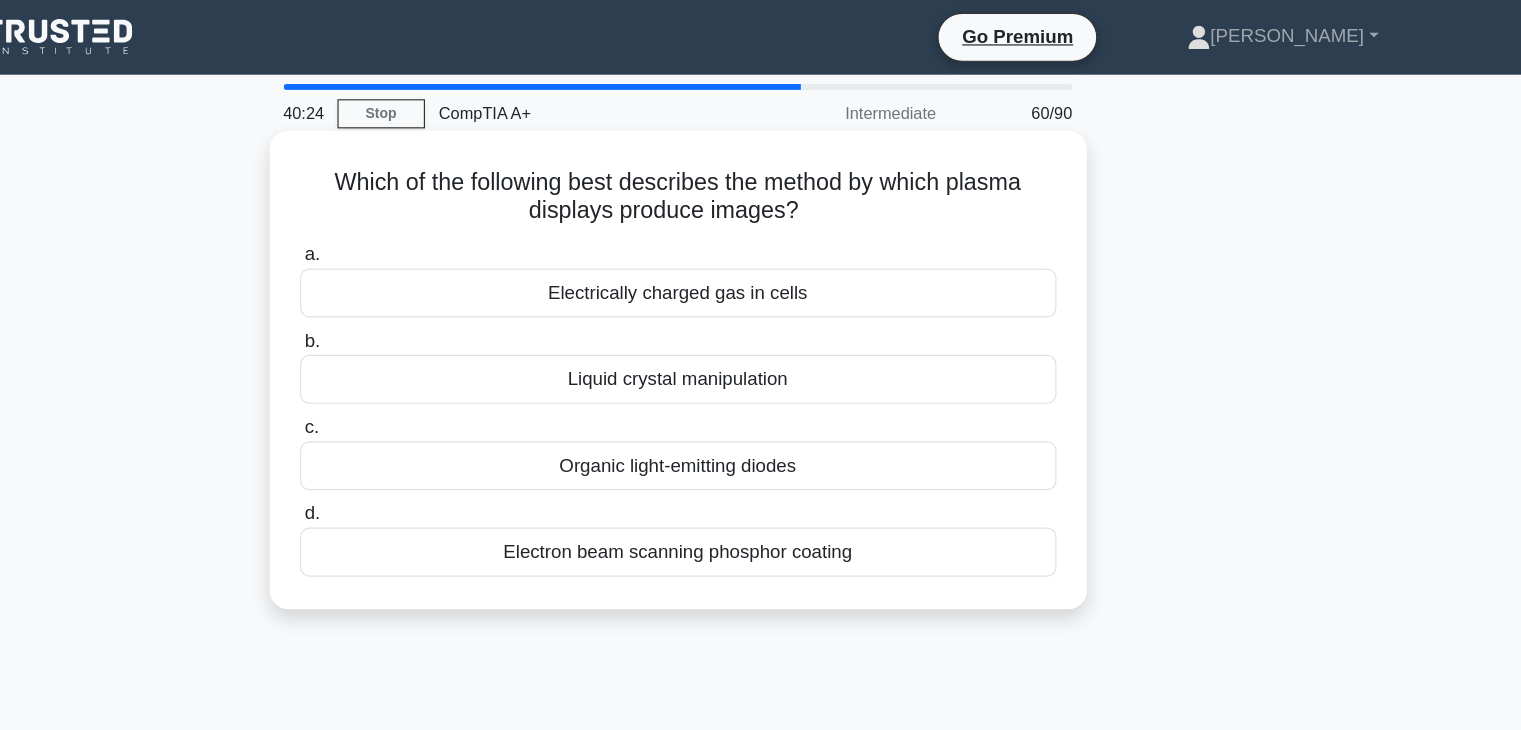 click on "Electron beam scanning phosphor coating" at bounding box center [761, 473] 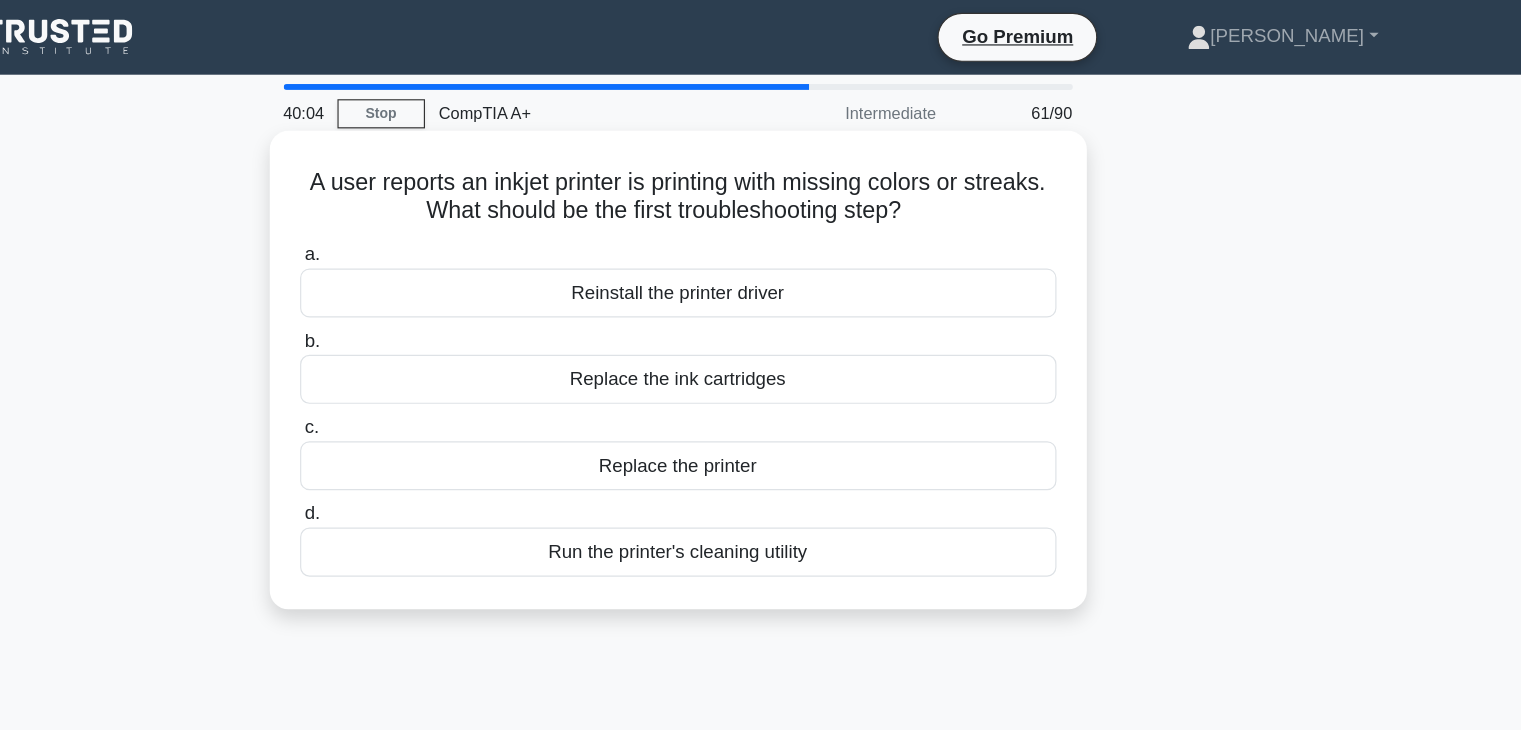 click on "Replace the ink cartridges" at bounding box center [761, 325] 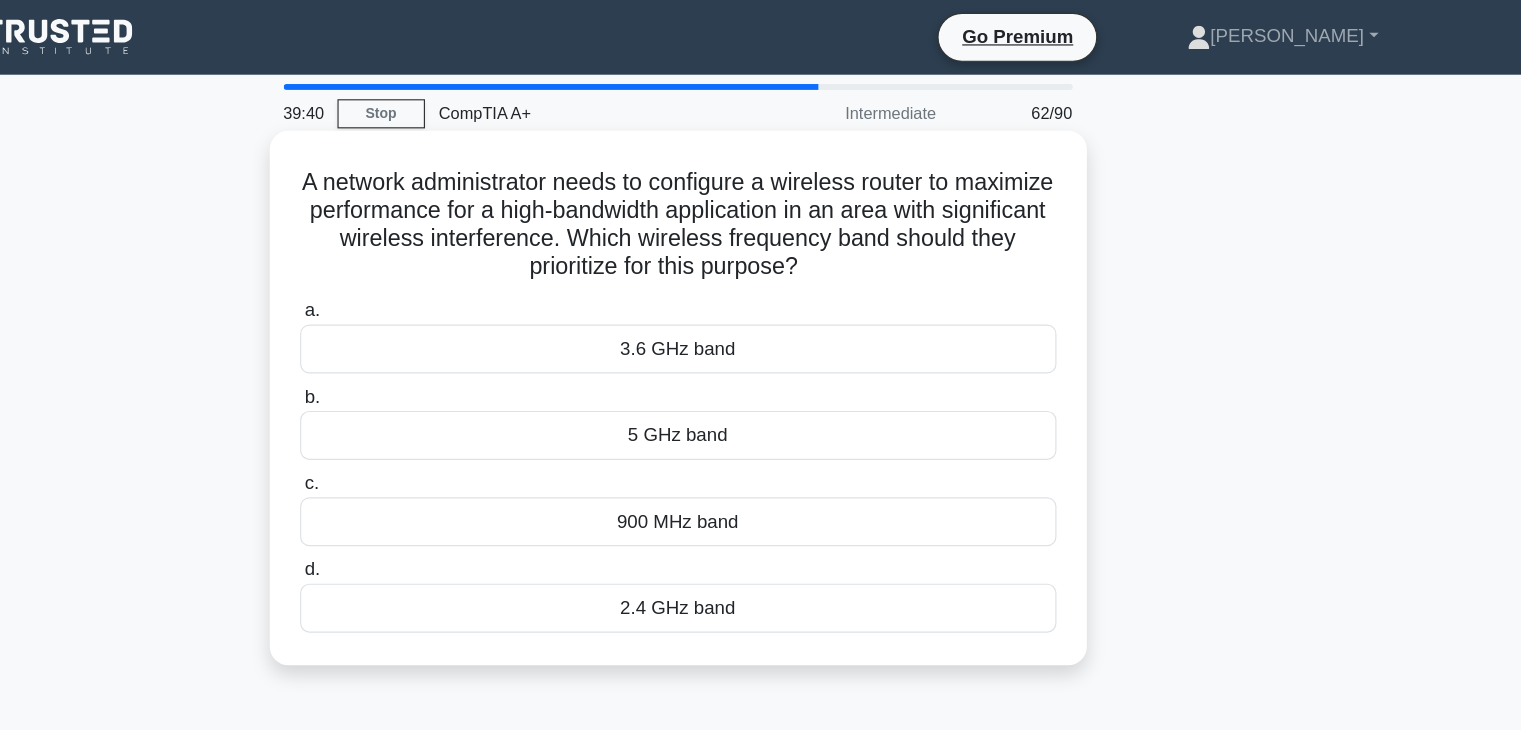 click on "5 GHz band" at bounding box center [761, 373] 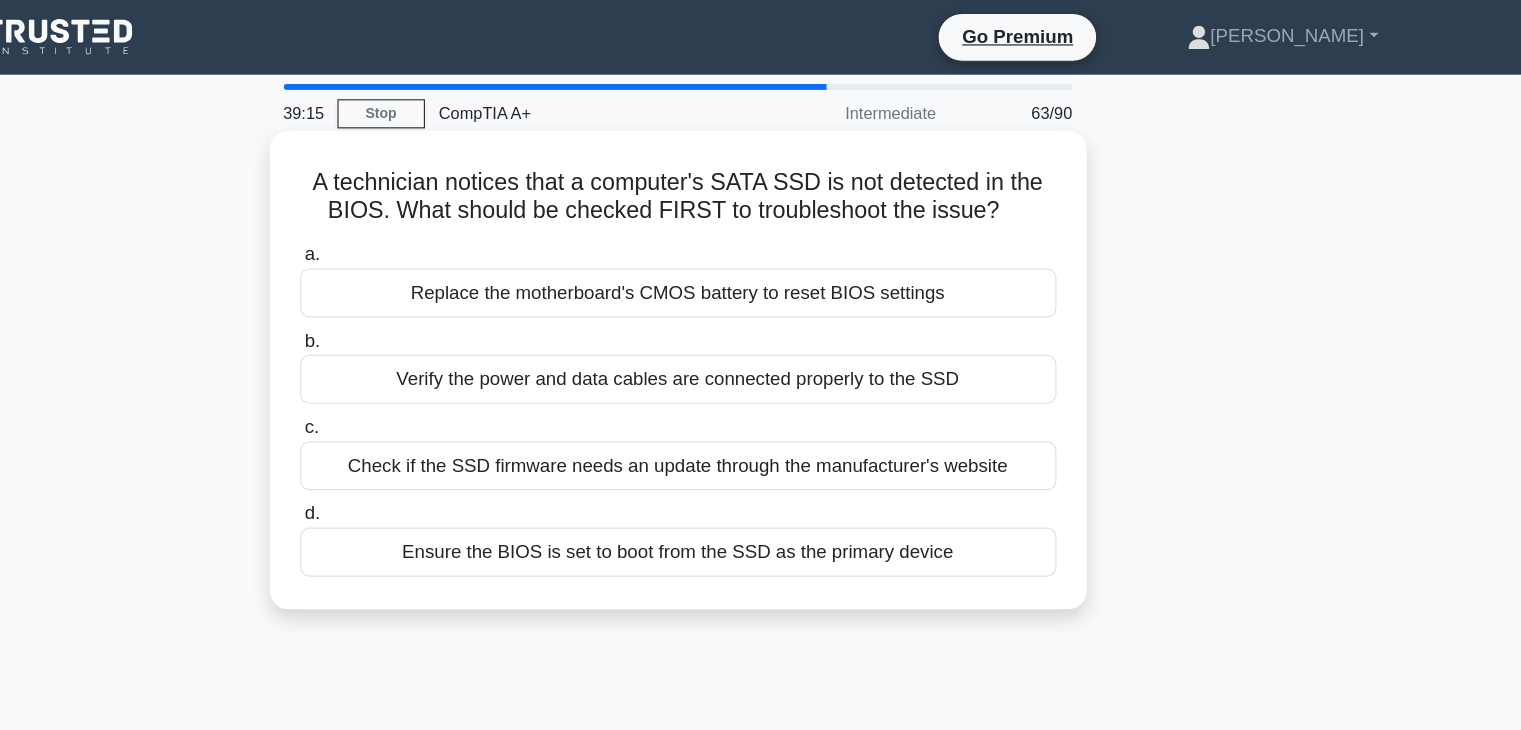 click on "Verify the power and data cables are connected properly to the SSD" at bounding box center [761, 325] 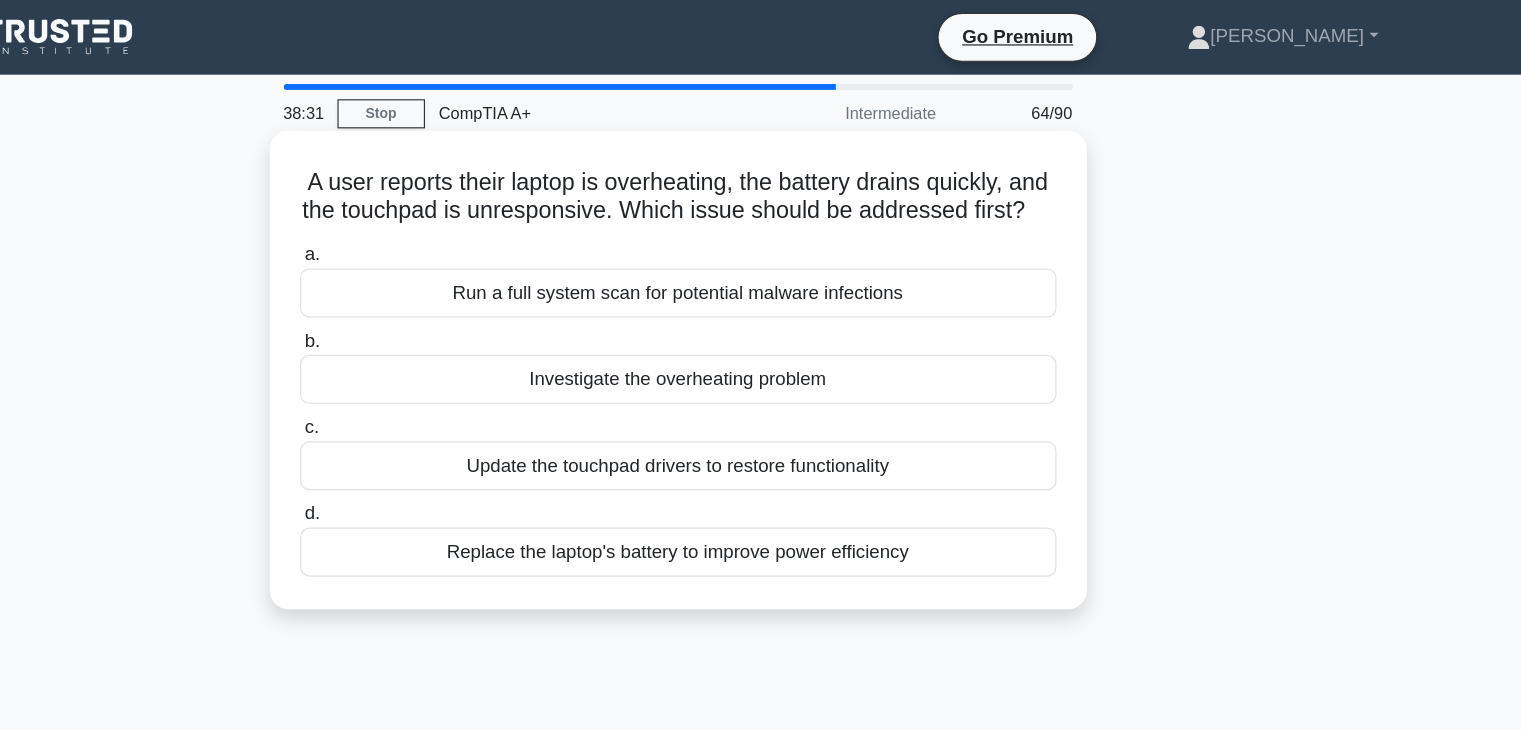 click on "Replace the laptop's battery to improve power efficiency" at bounding box center [761, 473] 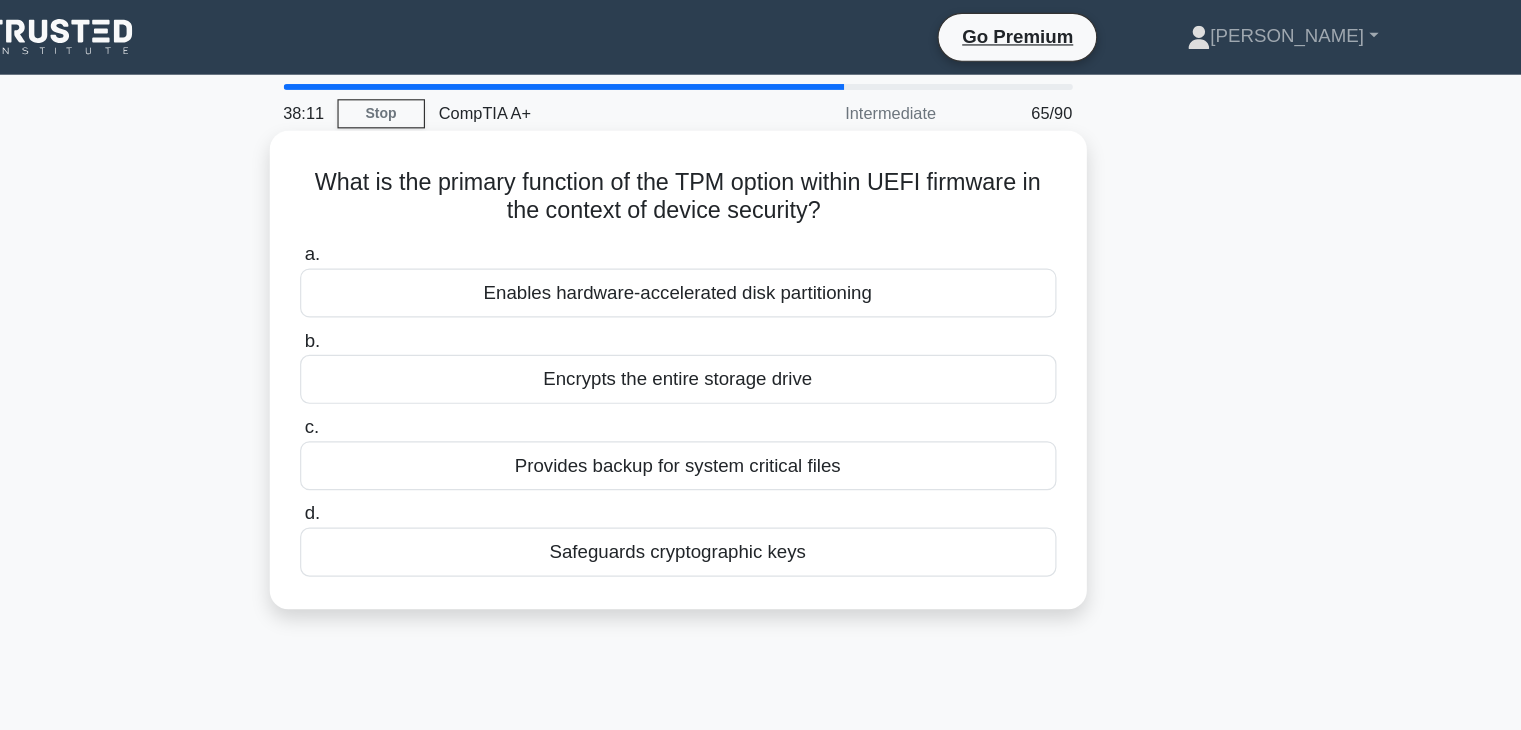 click on "Safeguards cryptographic keys" at bounding box center [761, 473] 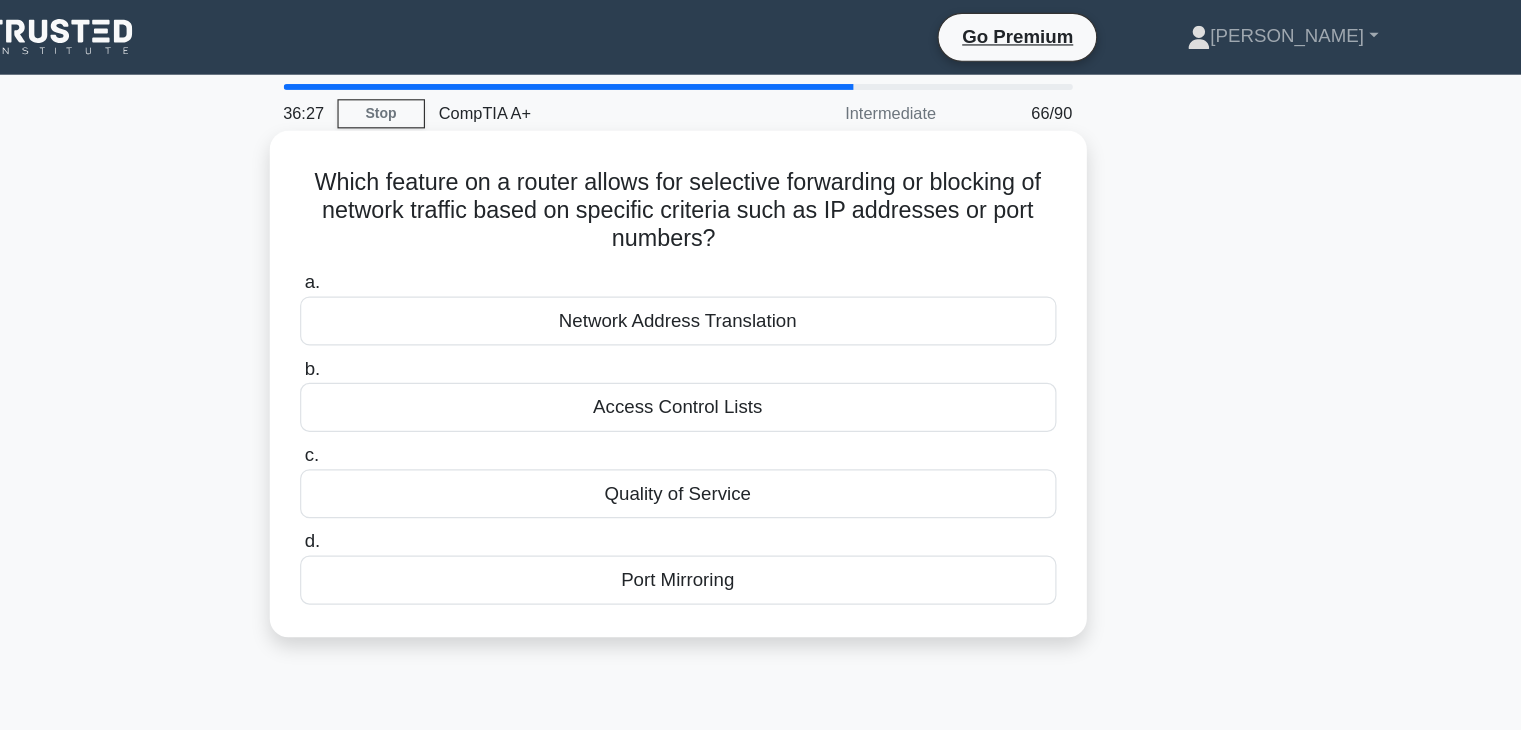 click on "Access Control Lists" at bounding box center (761, 349) 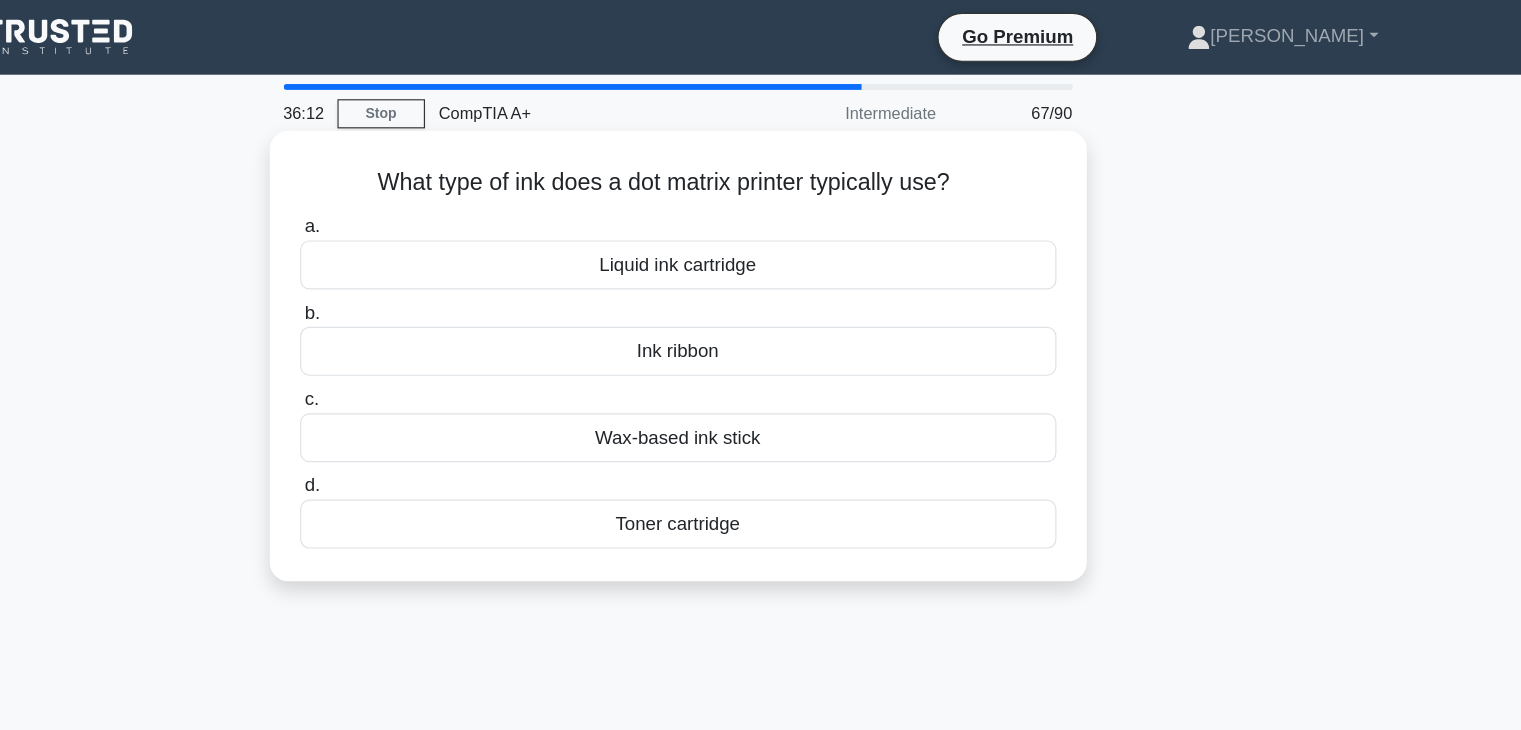click on "Liquid ink cartridge" at bounding box center [761, 227] 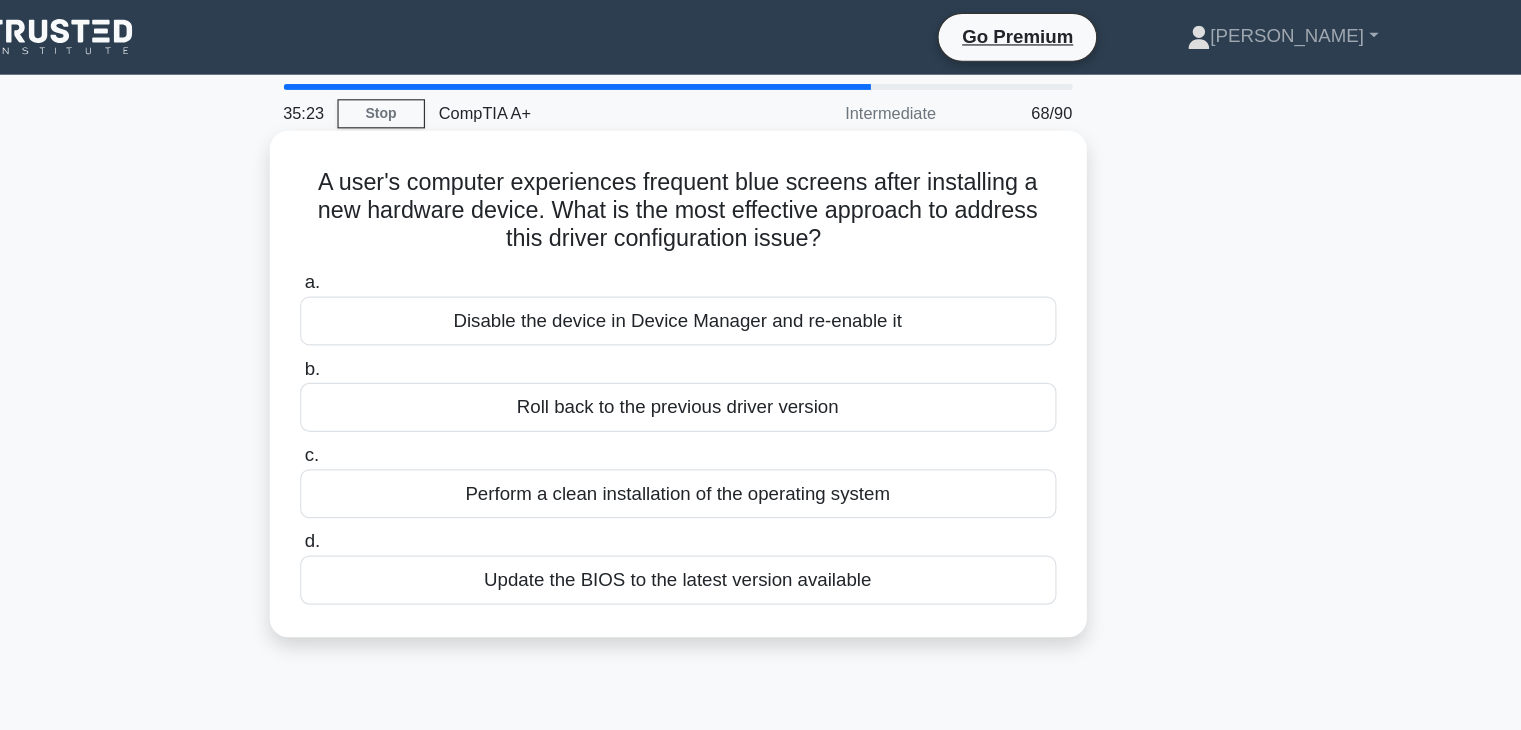 click on "Roll back to the previous driver version" at bounding box center (761, 349) 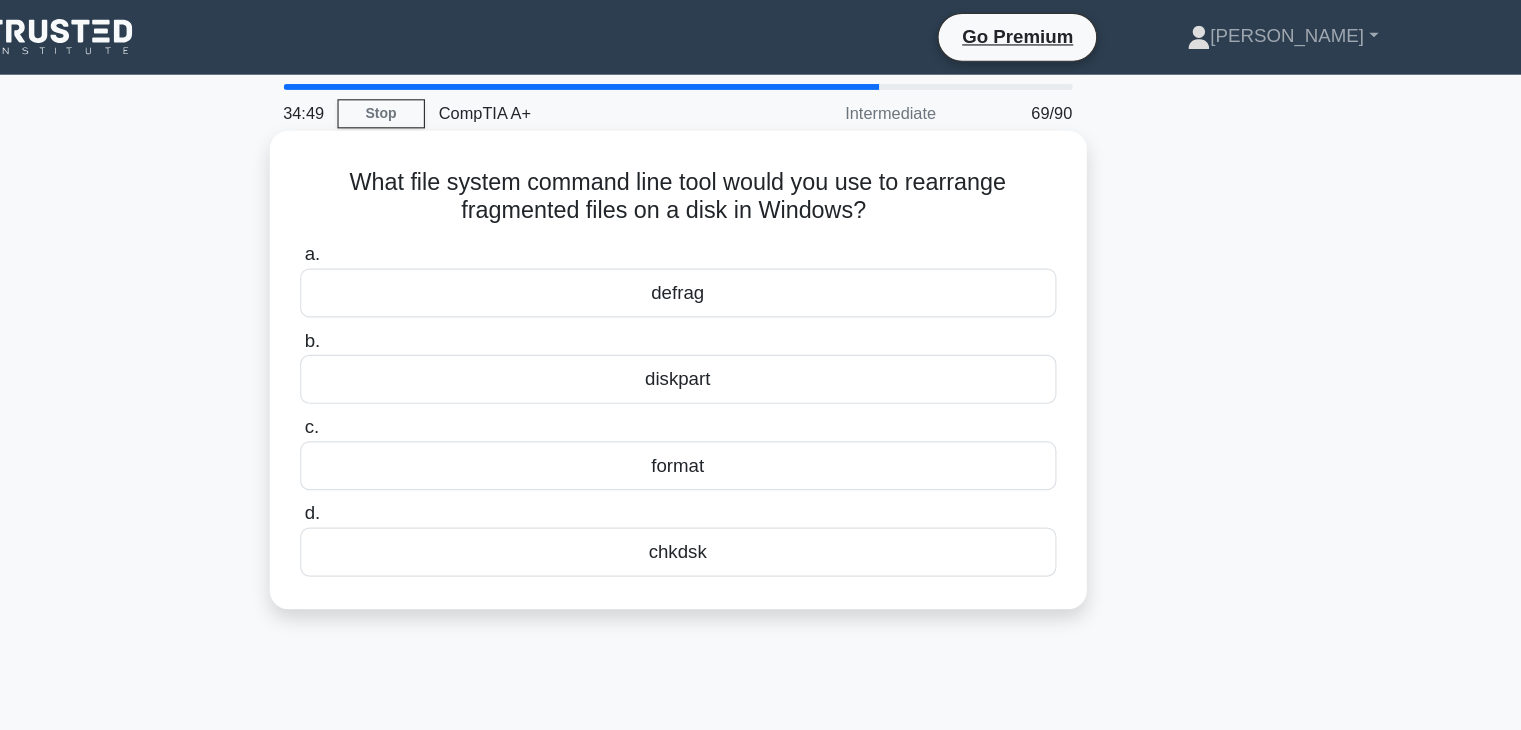 click on "chkdsk" at bounding box center (761, 473) 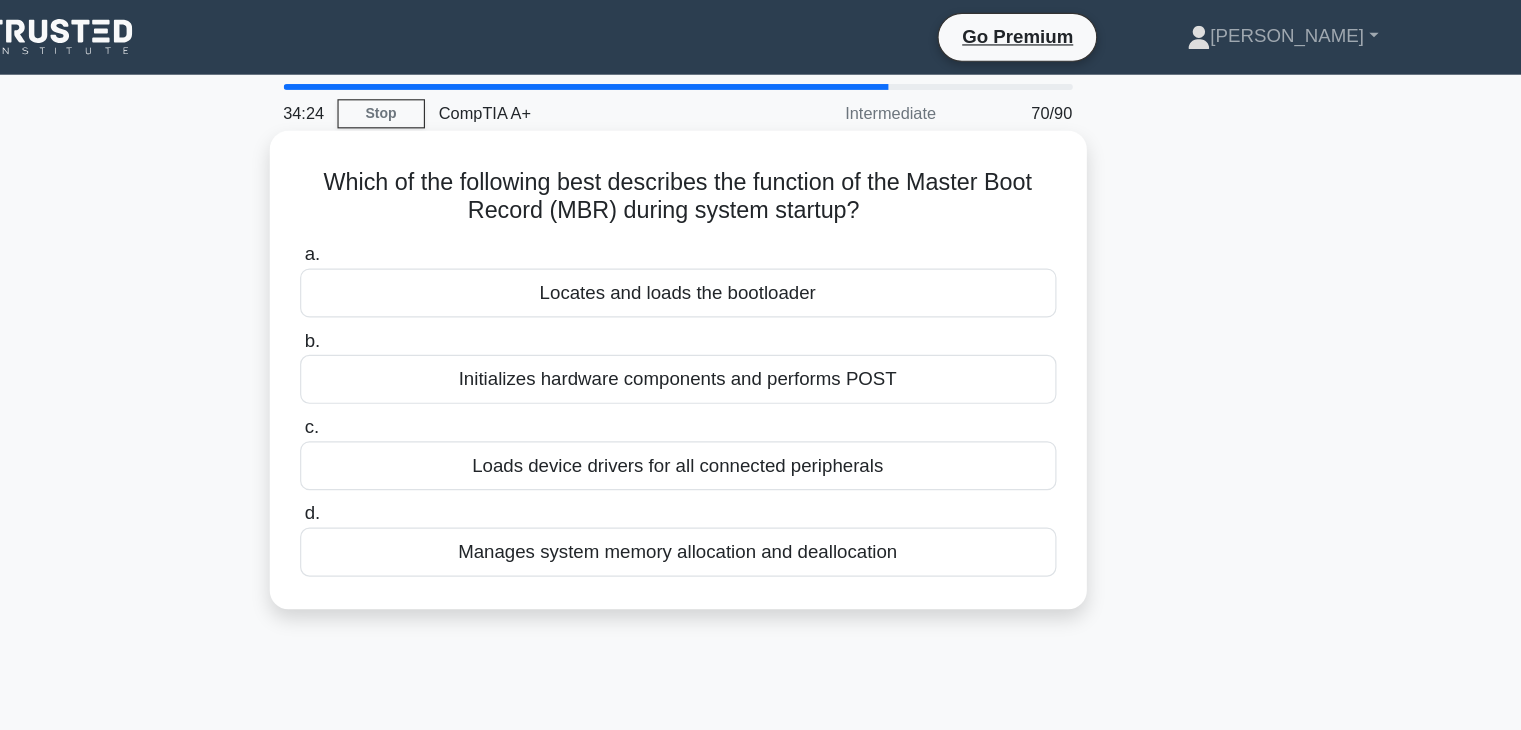 click on "Initializes hardware components and performs POST" at bounding box center [761, 325] 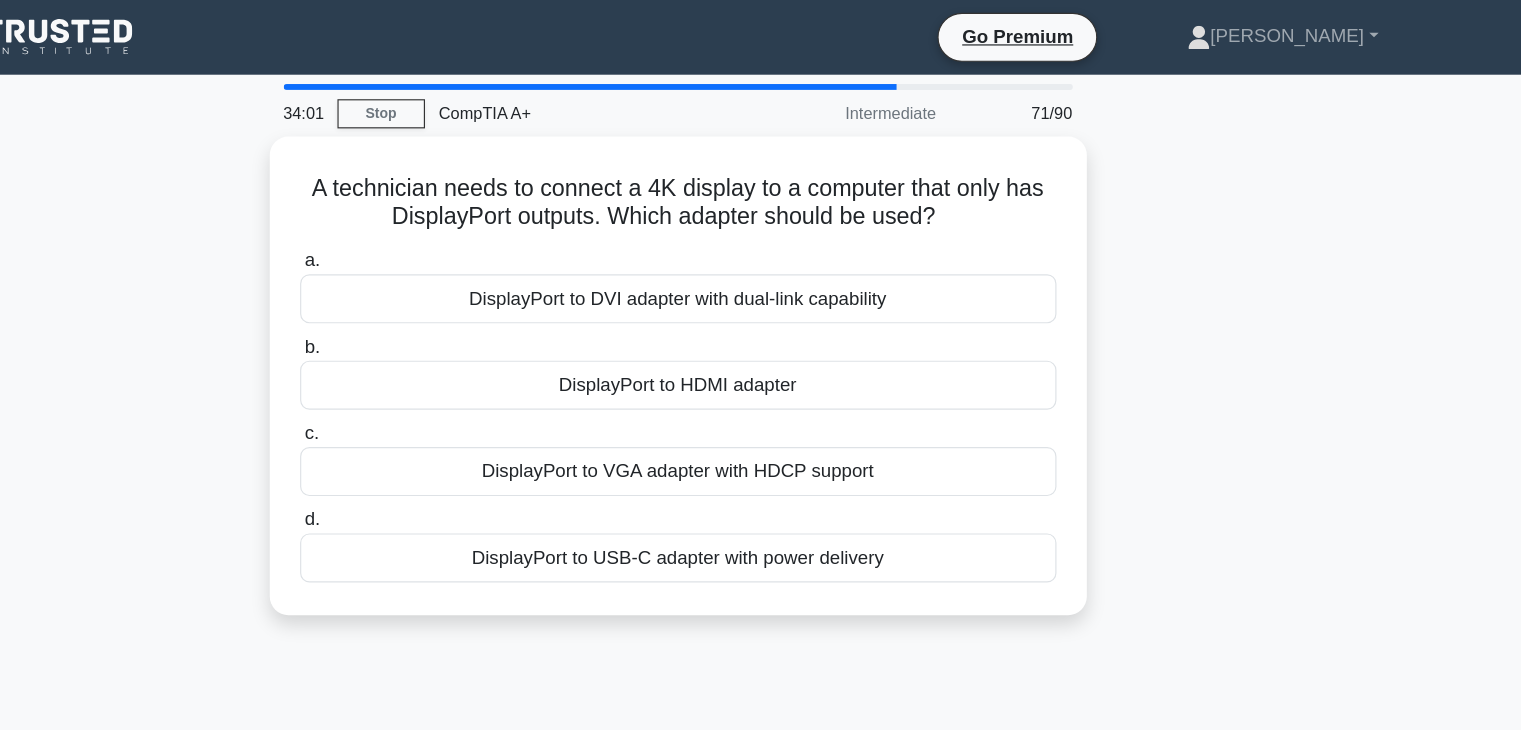 click on "DisplayPort to HDMI adapter" at bounding box center (761, 330) 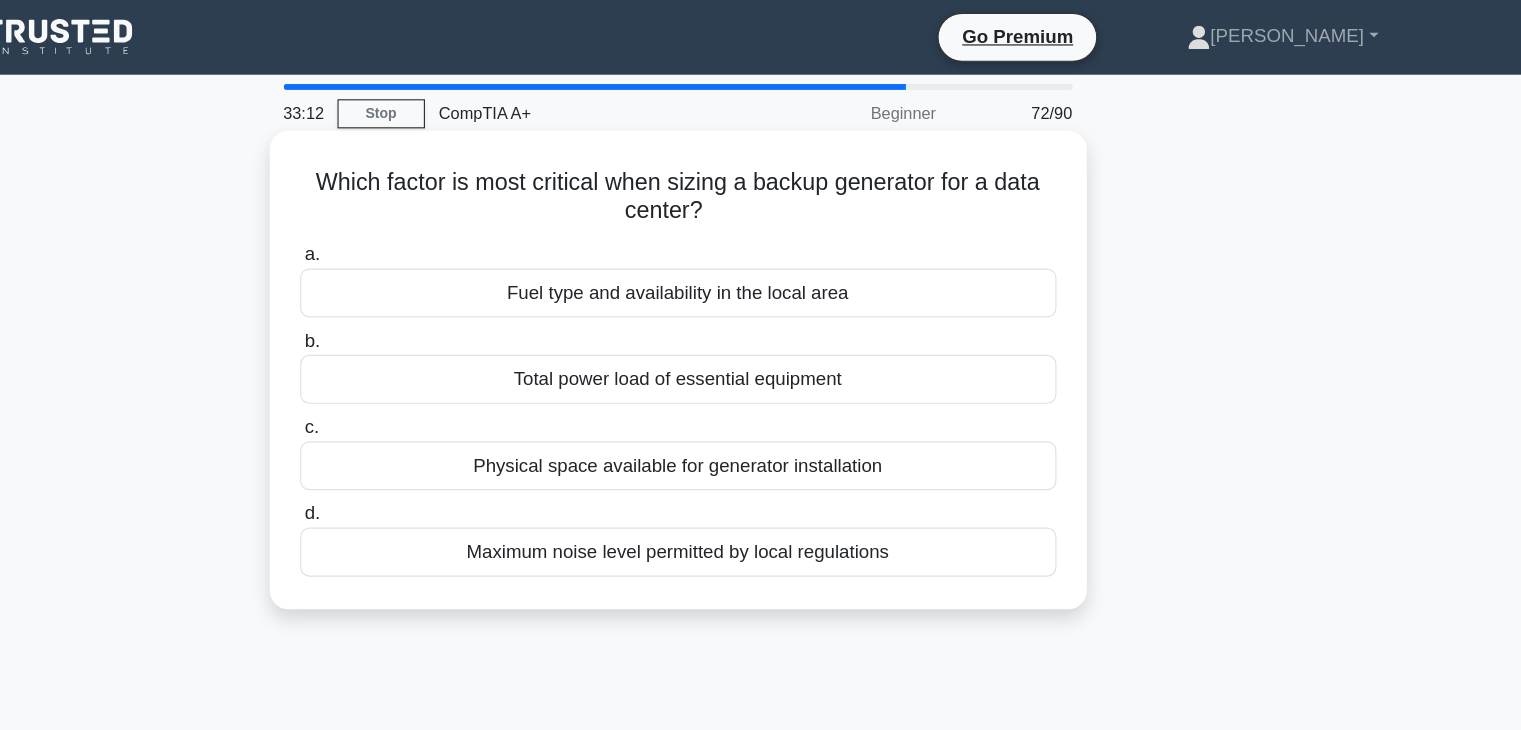 click on "Physical space available for generator installation" at bounding box center [761, 399] 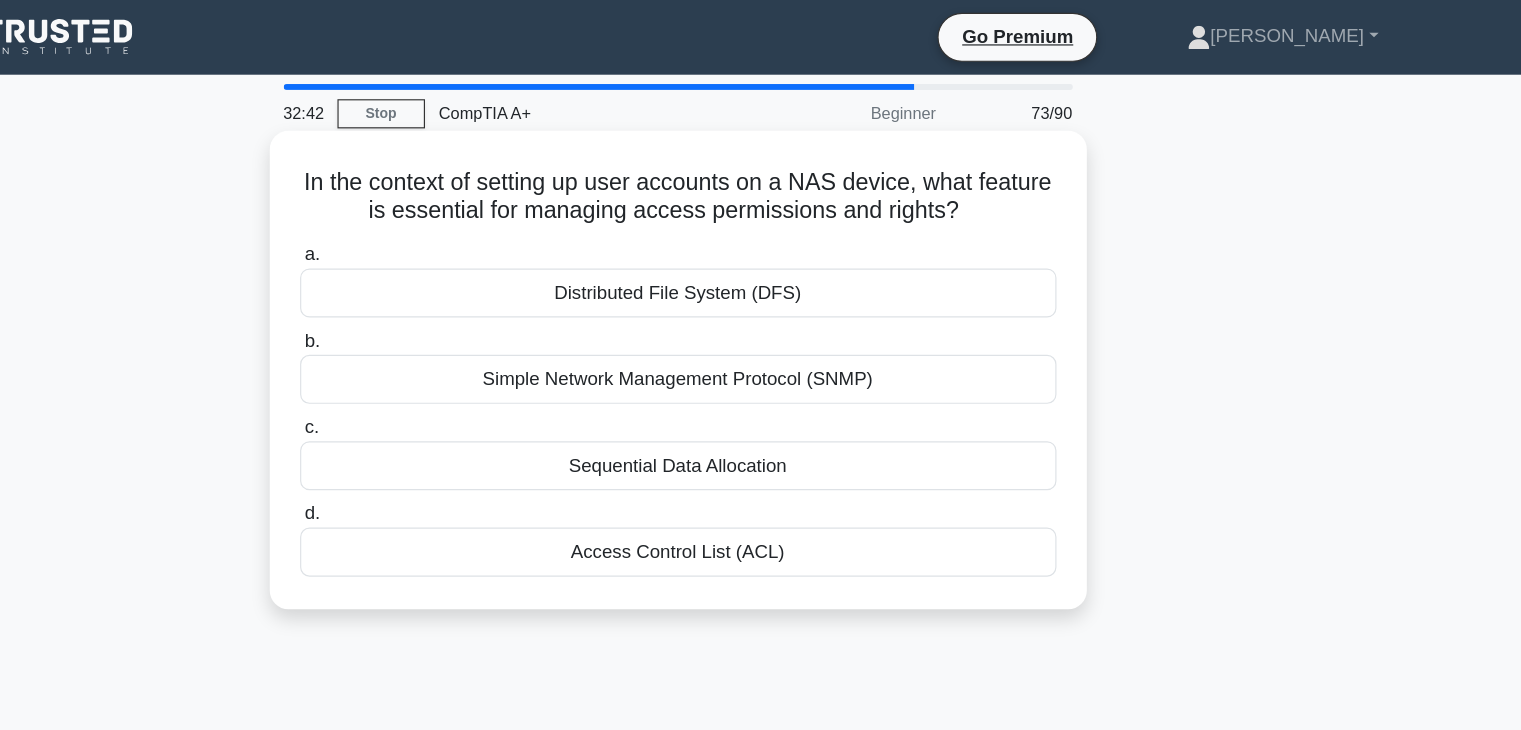 click on "Access Control List (ACL)" at bounding box center [761, 473] 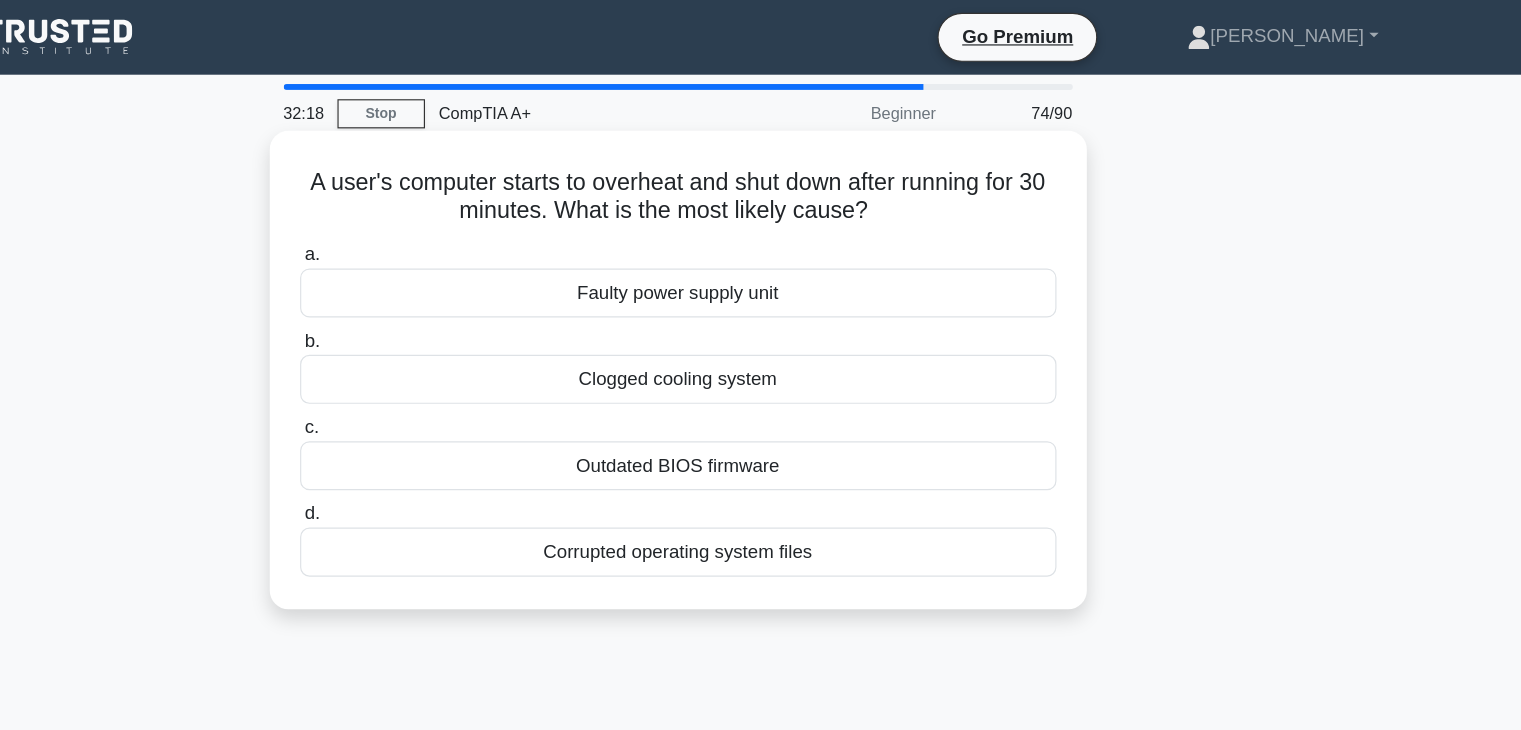click on "Faulty power supply unit" at bounding box center (761, 251) 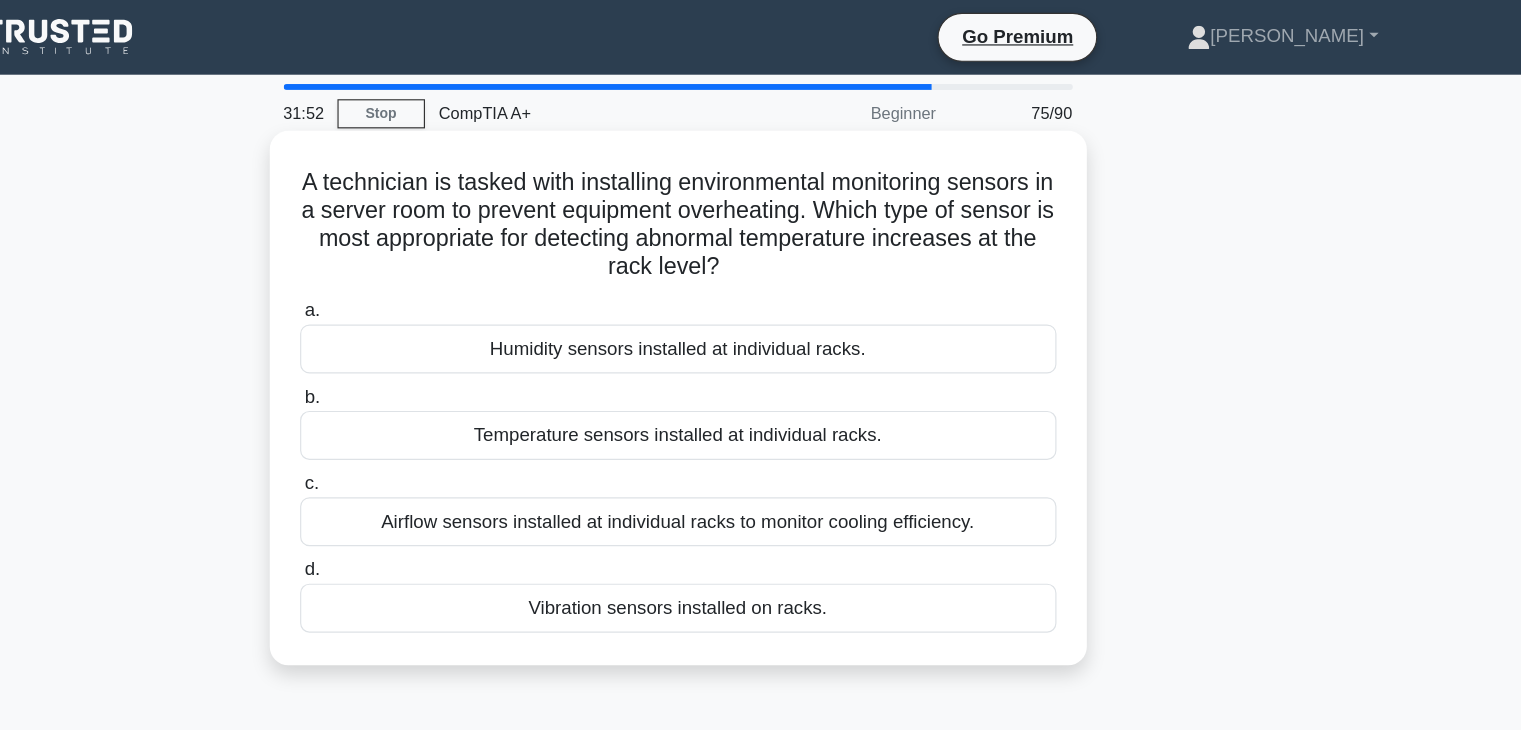 click on "Temperature sensors installed at individual racks." at bounding box center (761, 373) 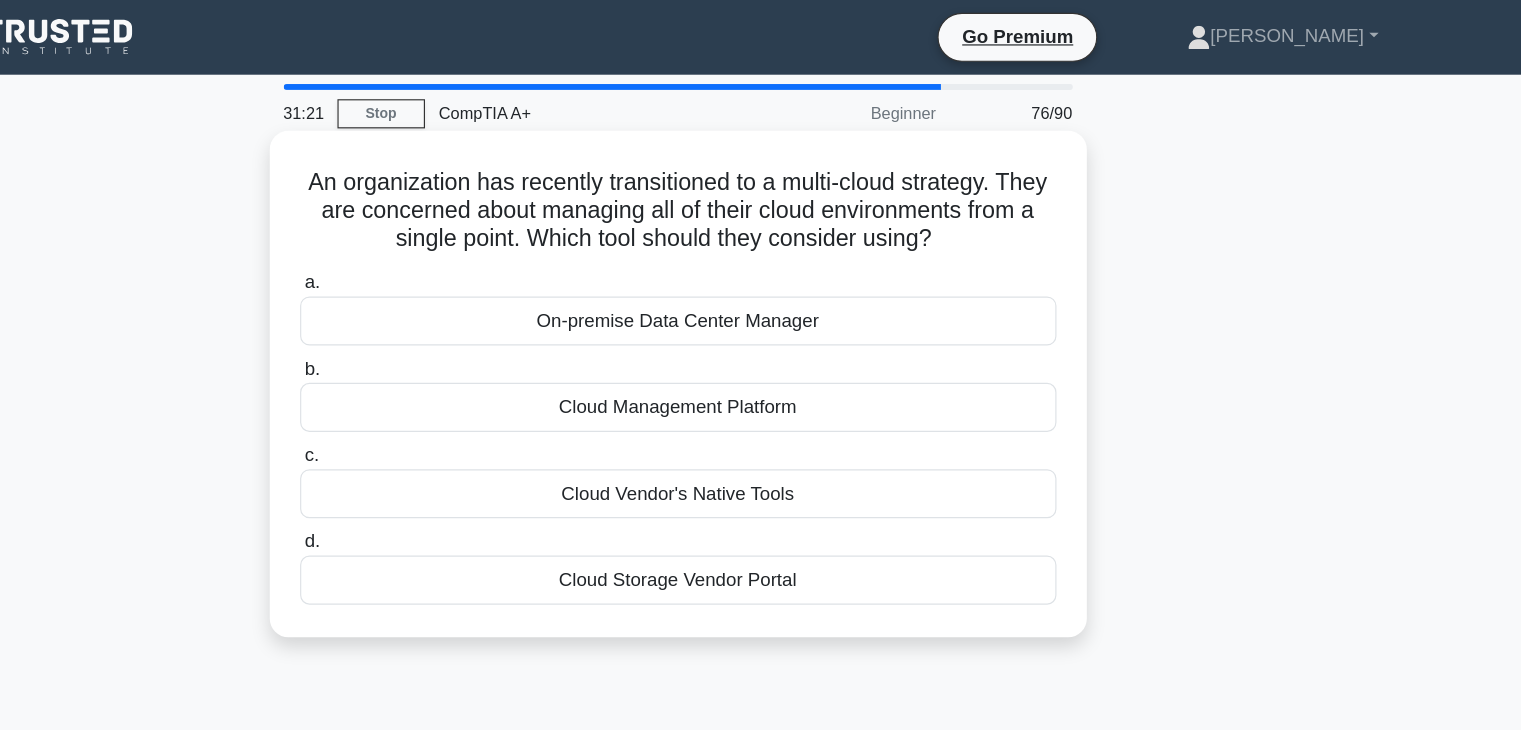 click on "On-premise Data Center Manager" at bounding box center (761, 275) 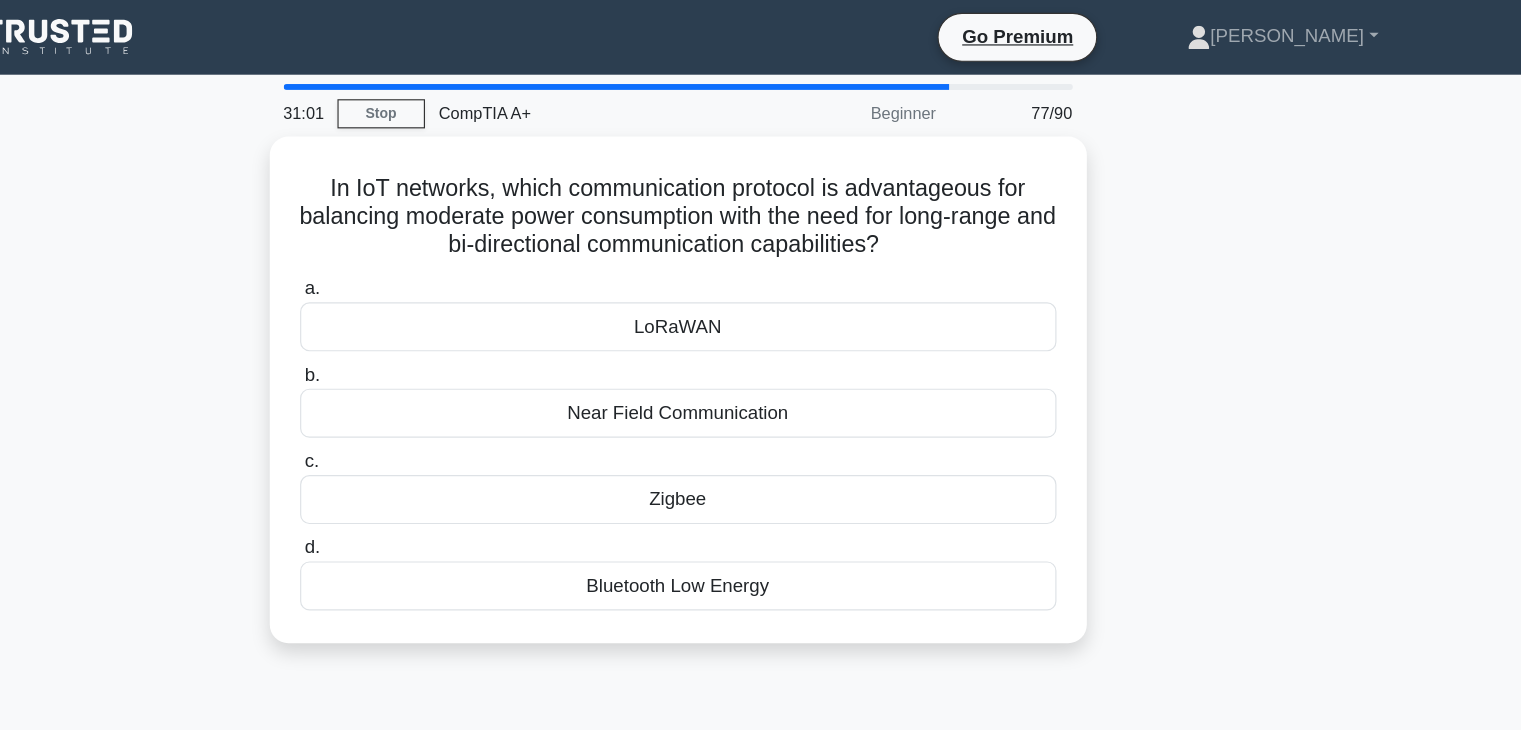 click on "LoRaWAN" at bounding box center (761, 280) 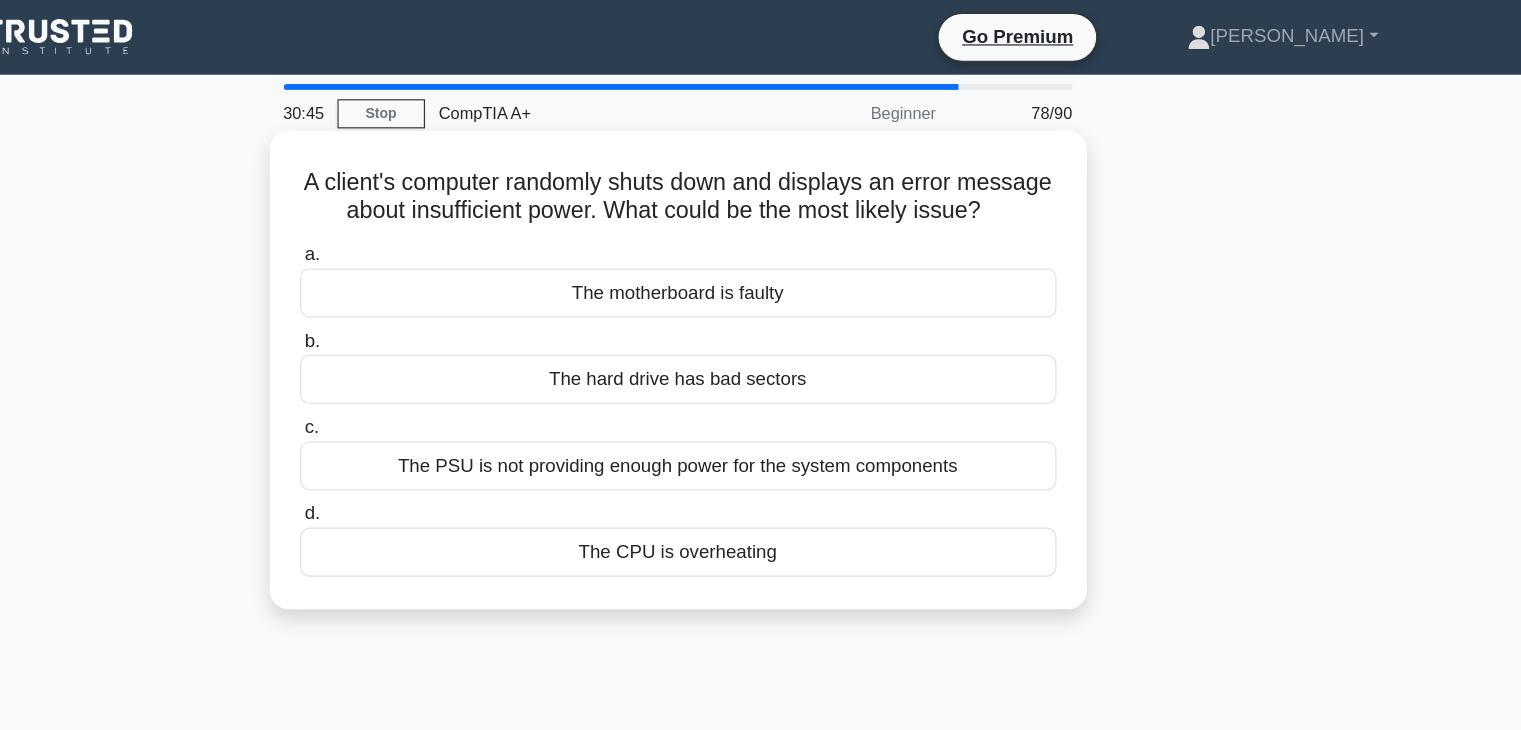 click on "The PSU is not providing enough power for the system components" at bounding box center (761, 399) 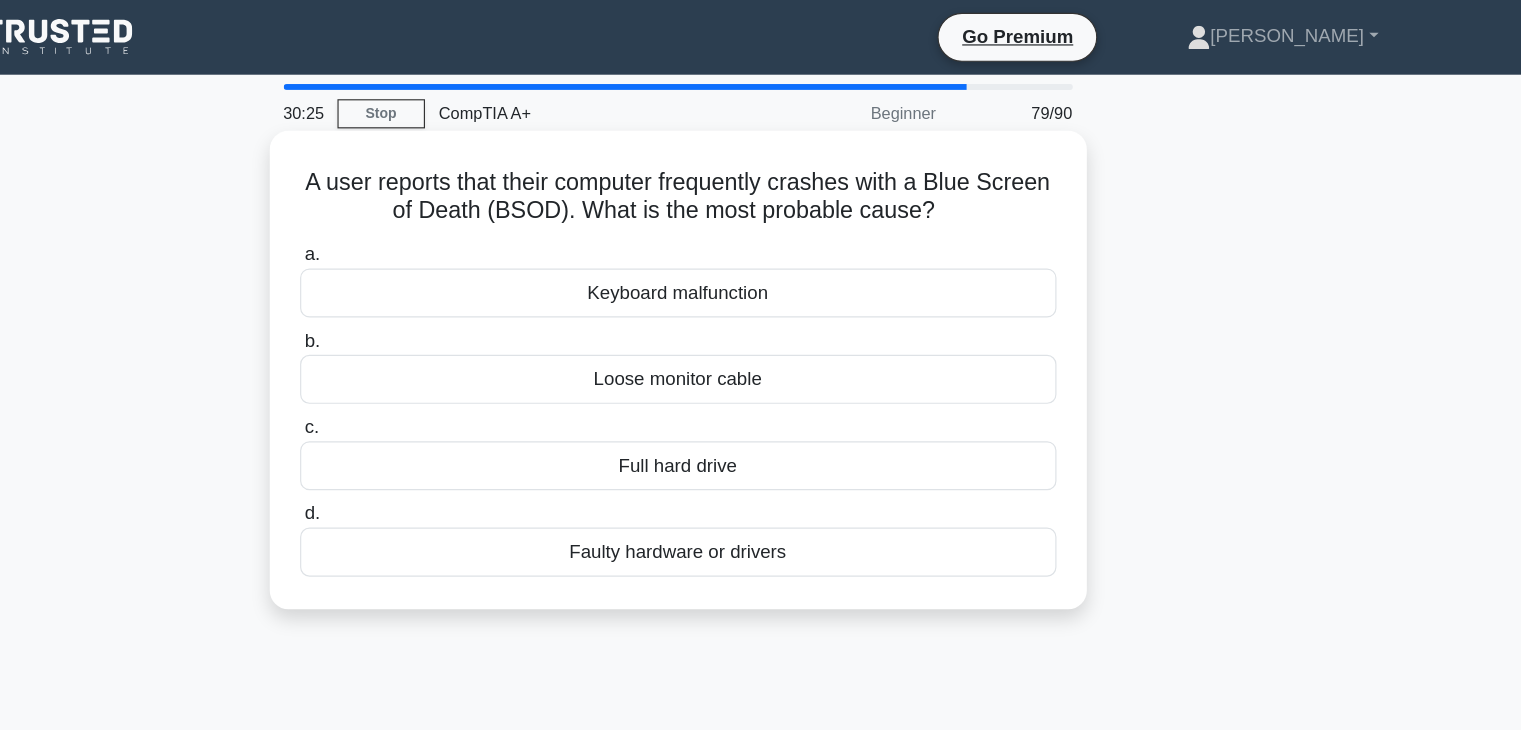 click on "Faulty hardware or drivers" at bounding box center [761, 473] 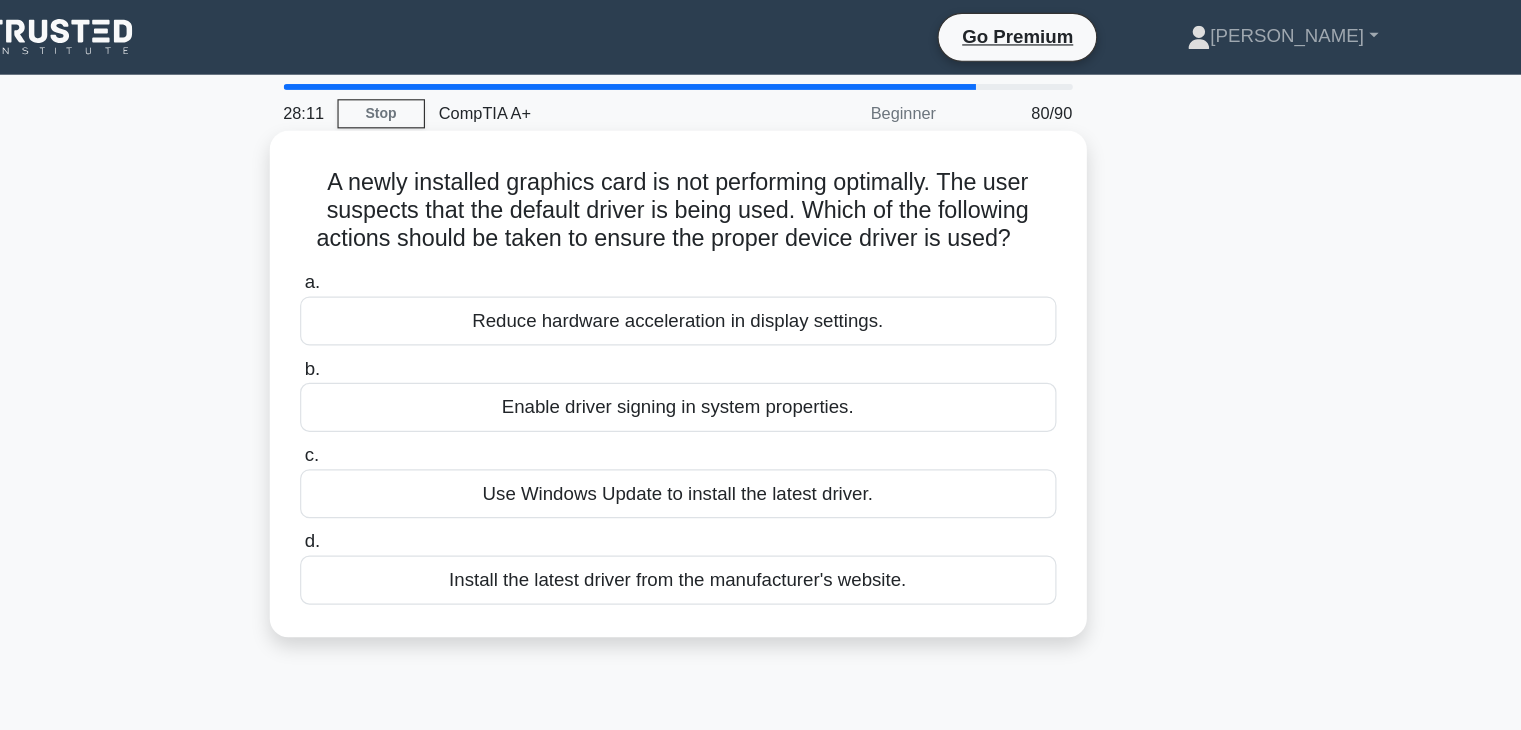click on "Use Windows Update to install the latest driver." at bounding box center [761, 423] 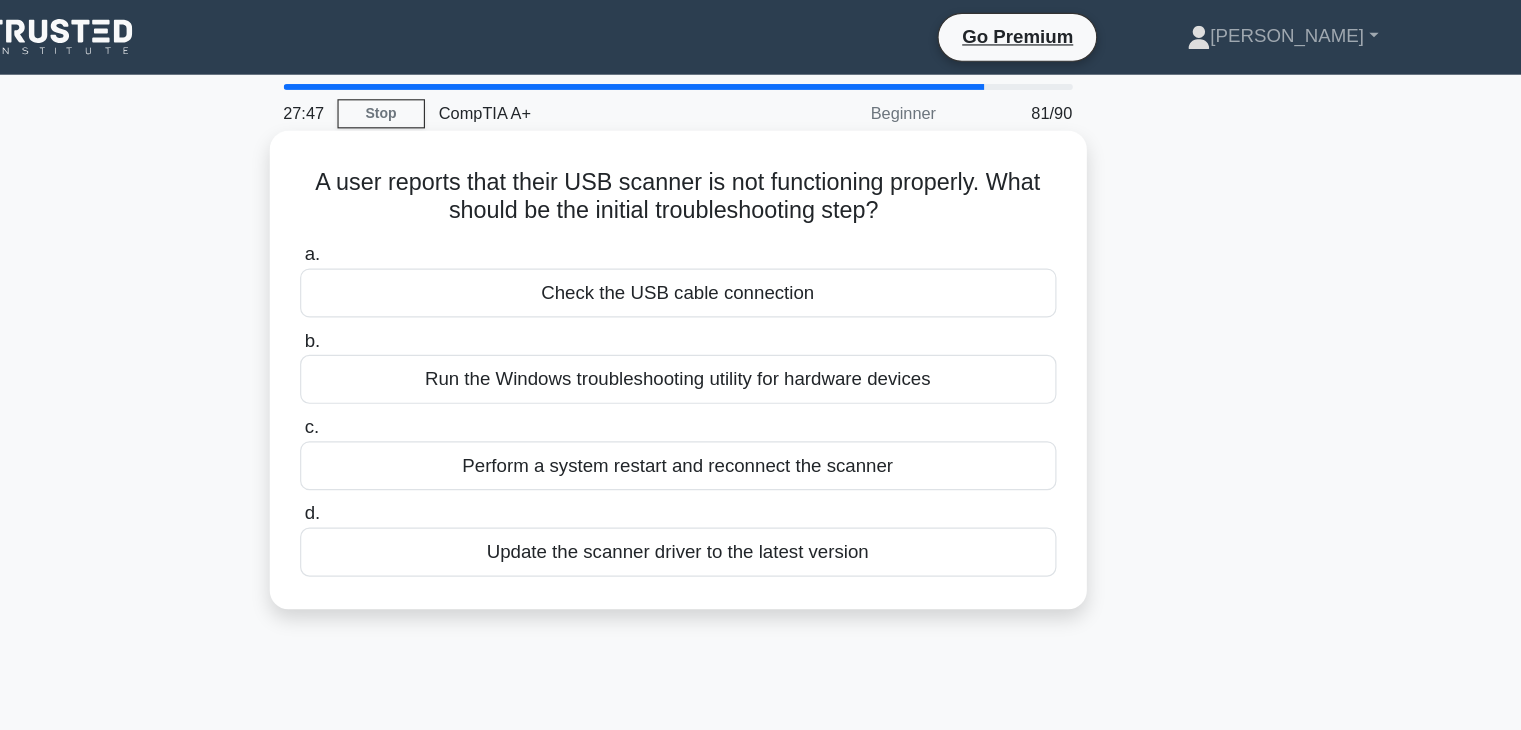 click on "Check the USB cable connection" at bounding box center [761, 251] 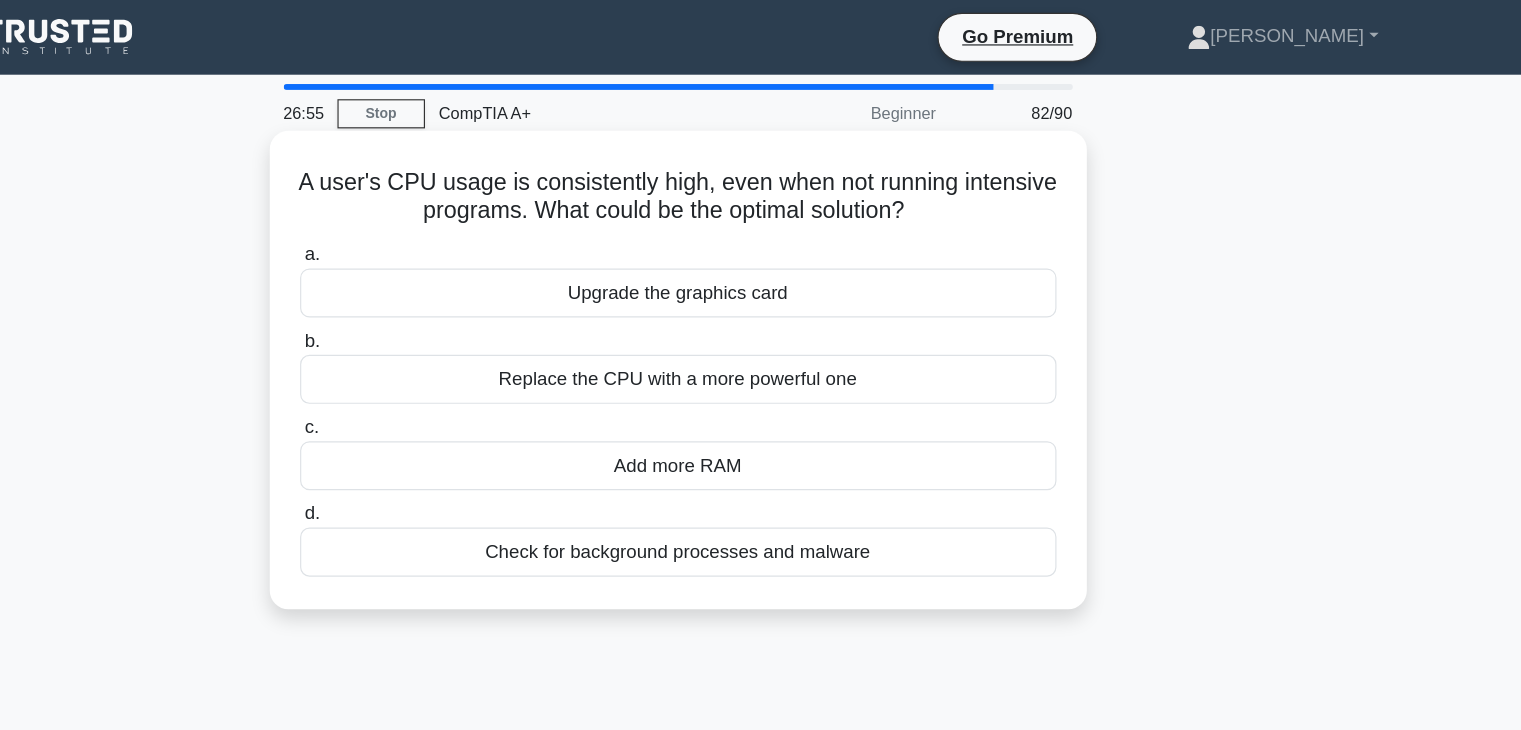 click on "Check for background processes and malware" at bounding box center [761, 473] 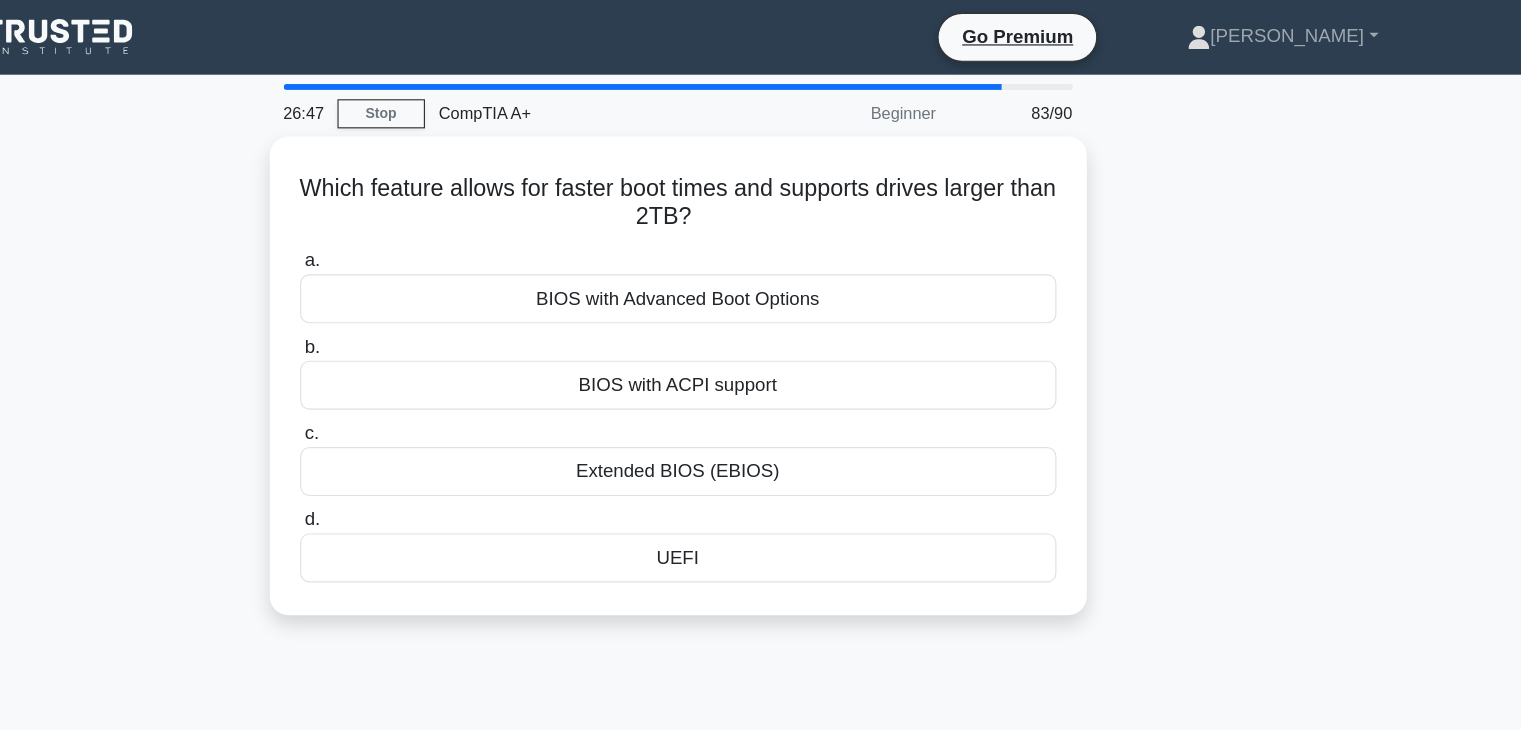 click on "UEFI" at bounding box center (761, 478) 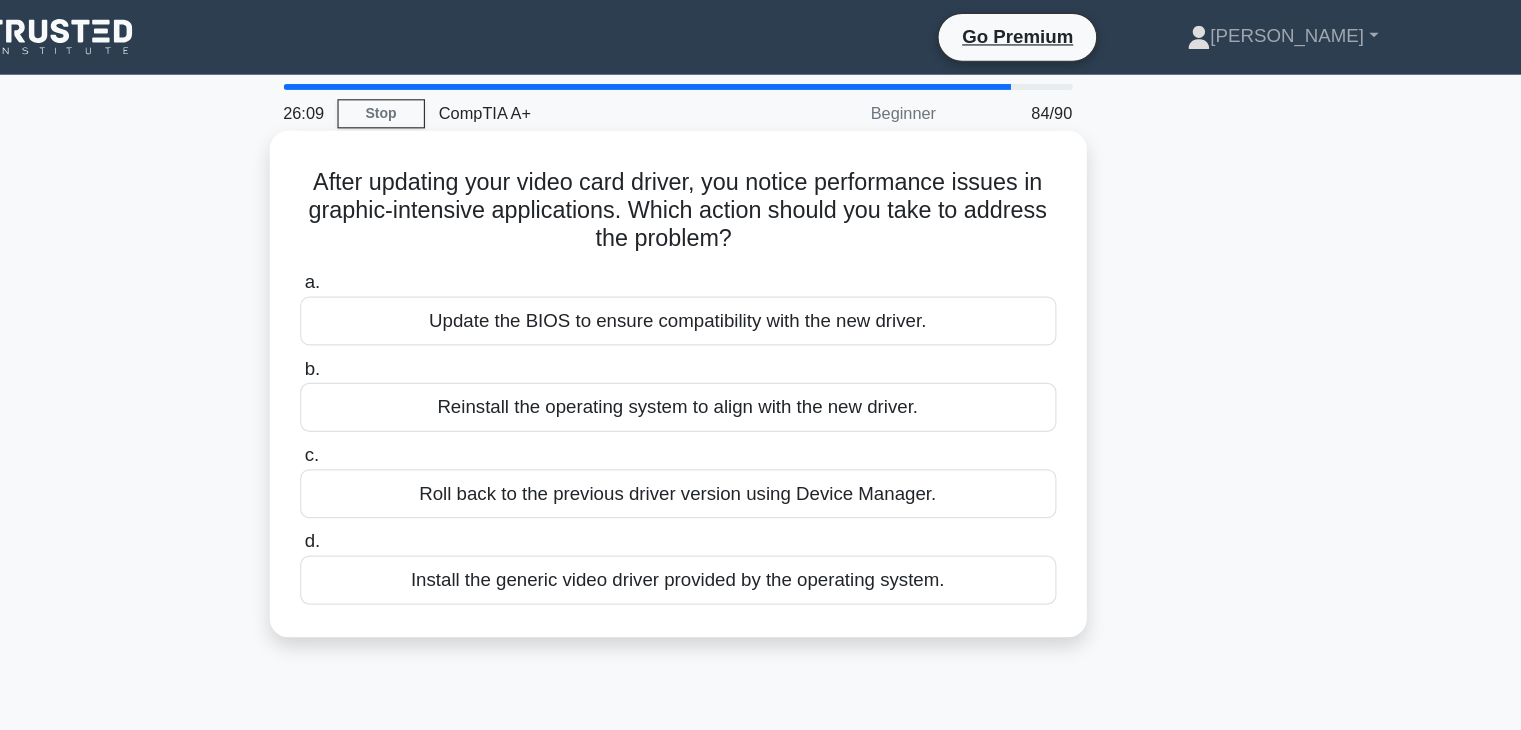 click on "Update the BIOS to ensure compatibility with the new driver." at bounding box center (761, 275) 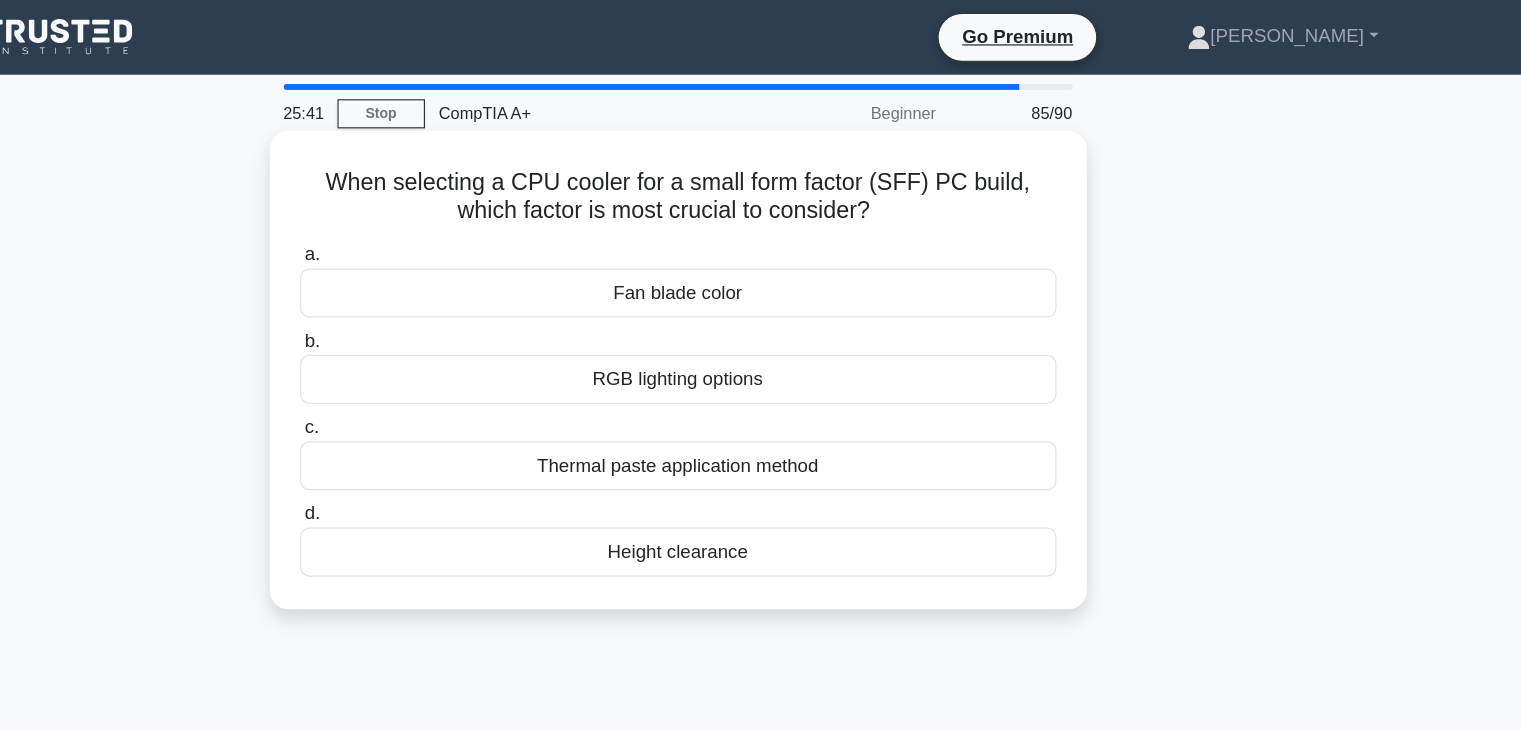 click on "Height clearance" at bounding box center (761, 473) 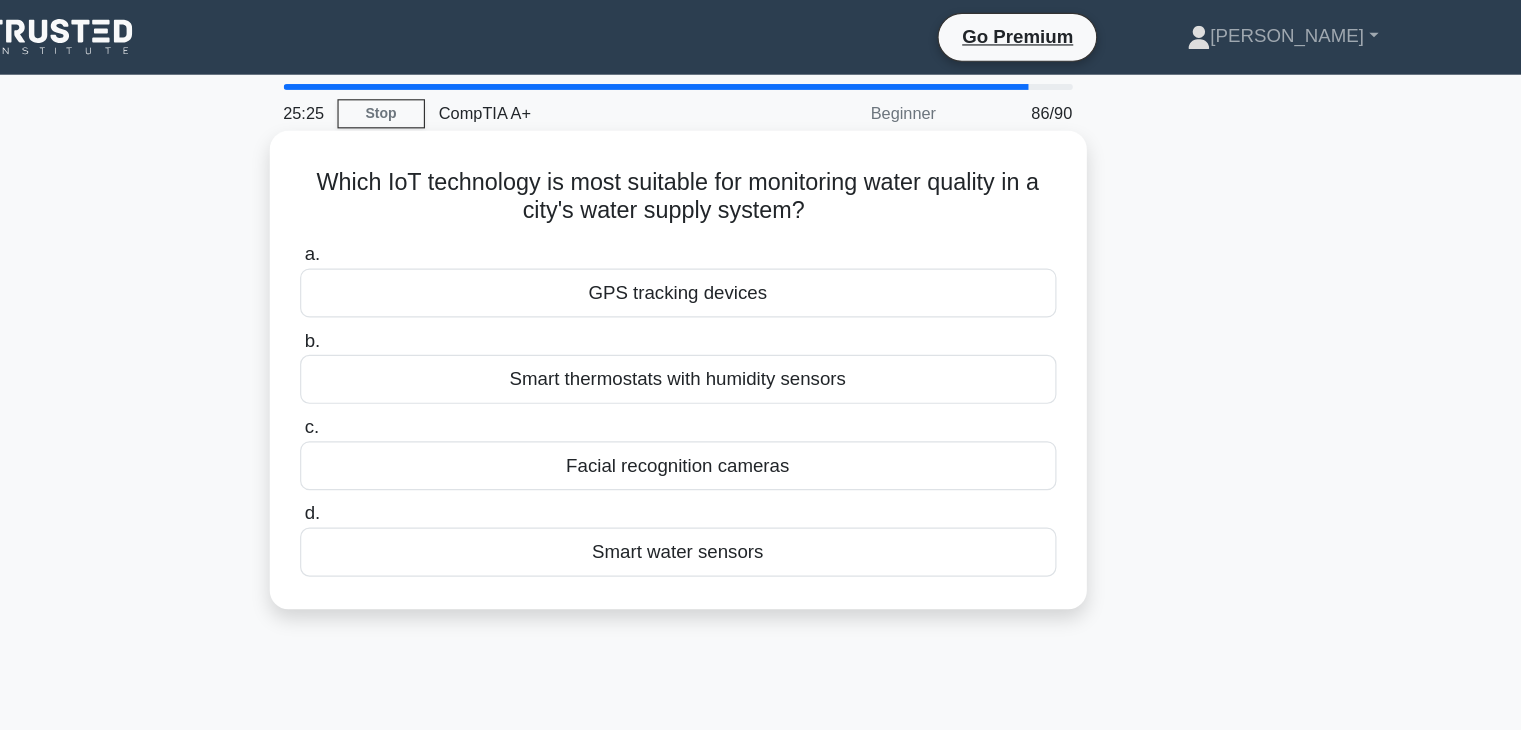 click on "Smart water sensors" at bounding box center [761, 473] 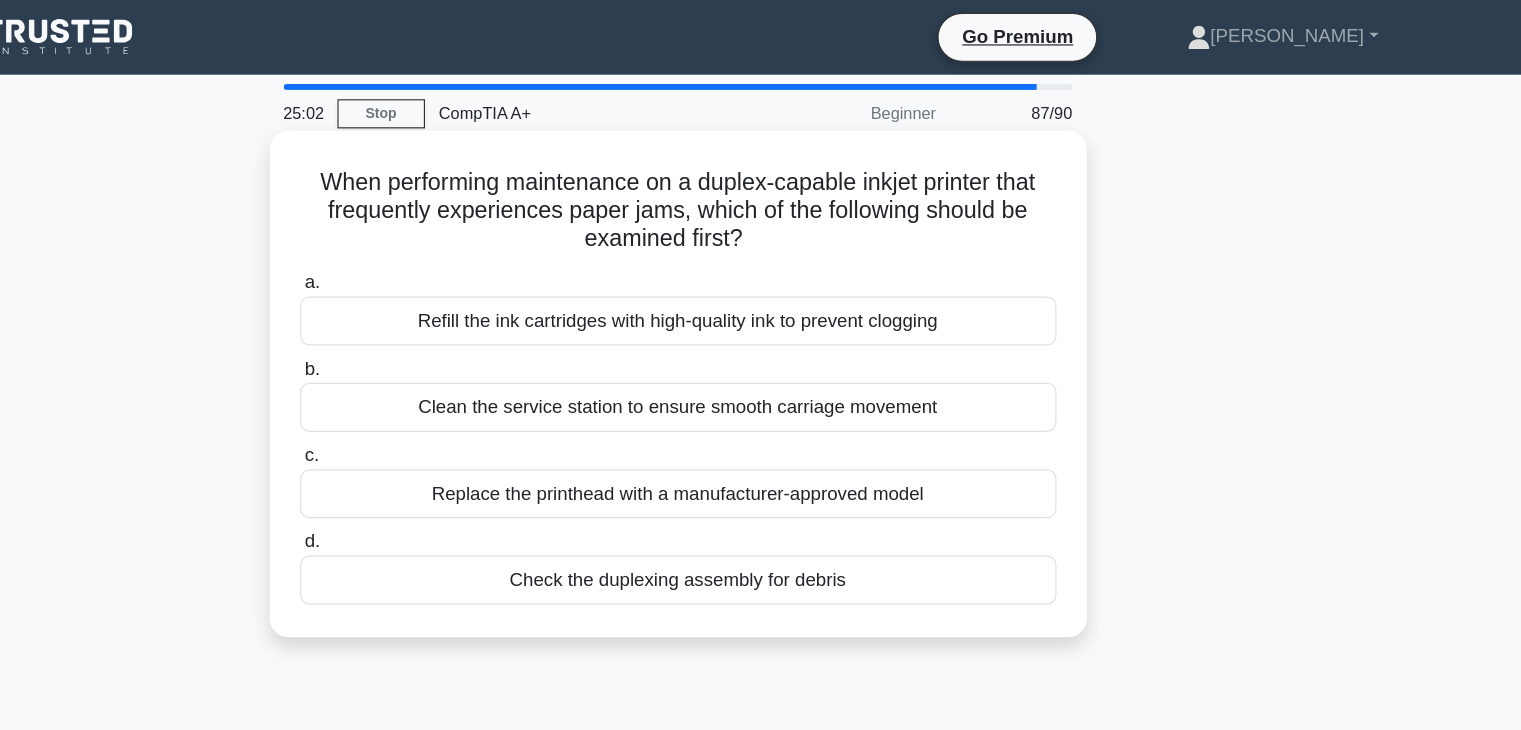 click on "Check the duplexing assembly for debris" at bounding box center [761, 497] 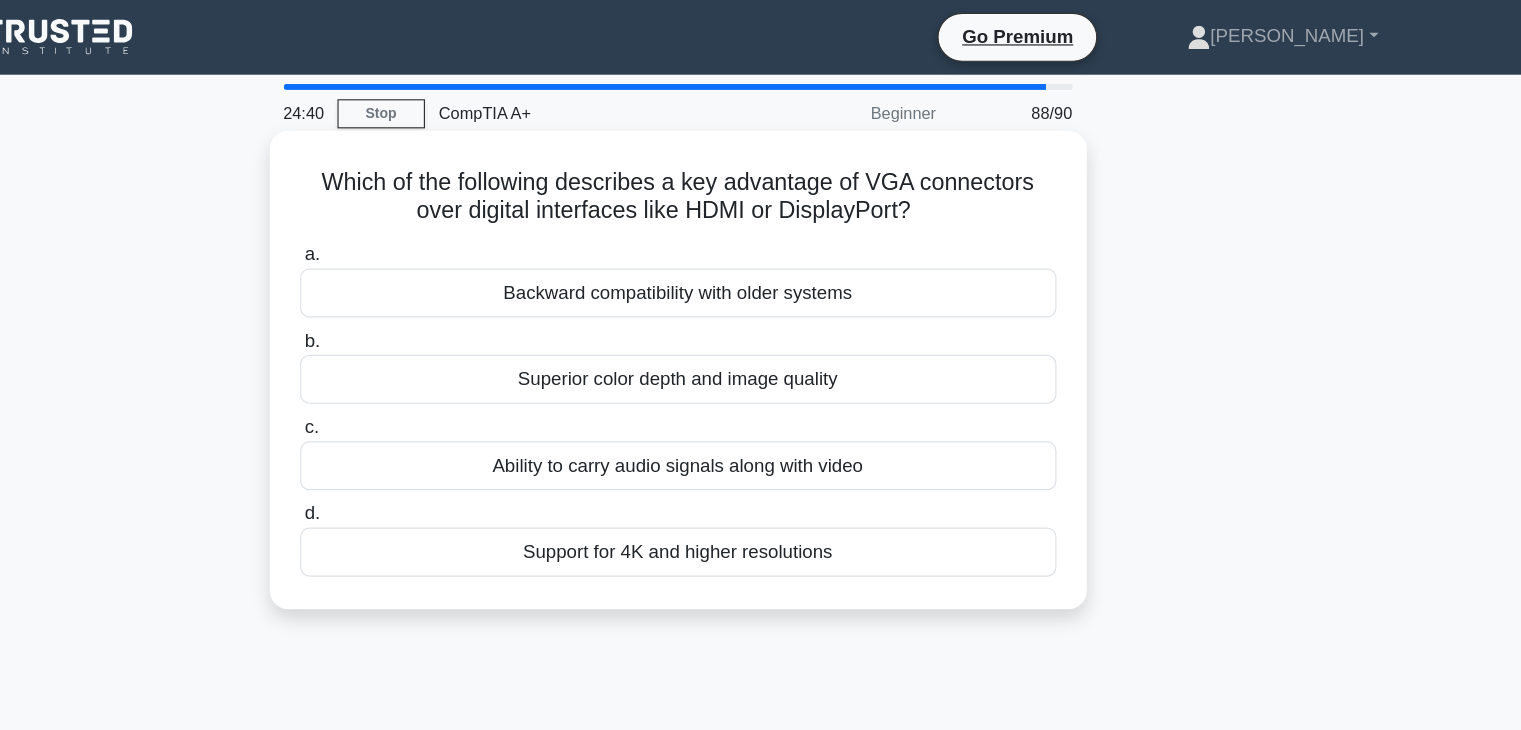 click on "Backward compatibility with older systems" at bounding box center [761, 251] 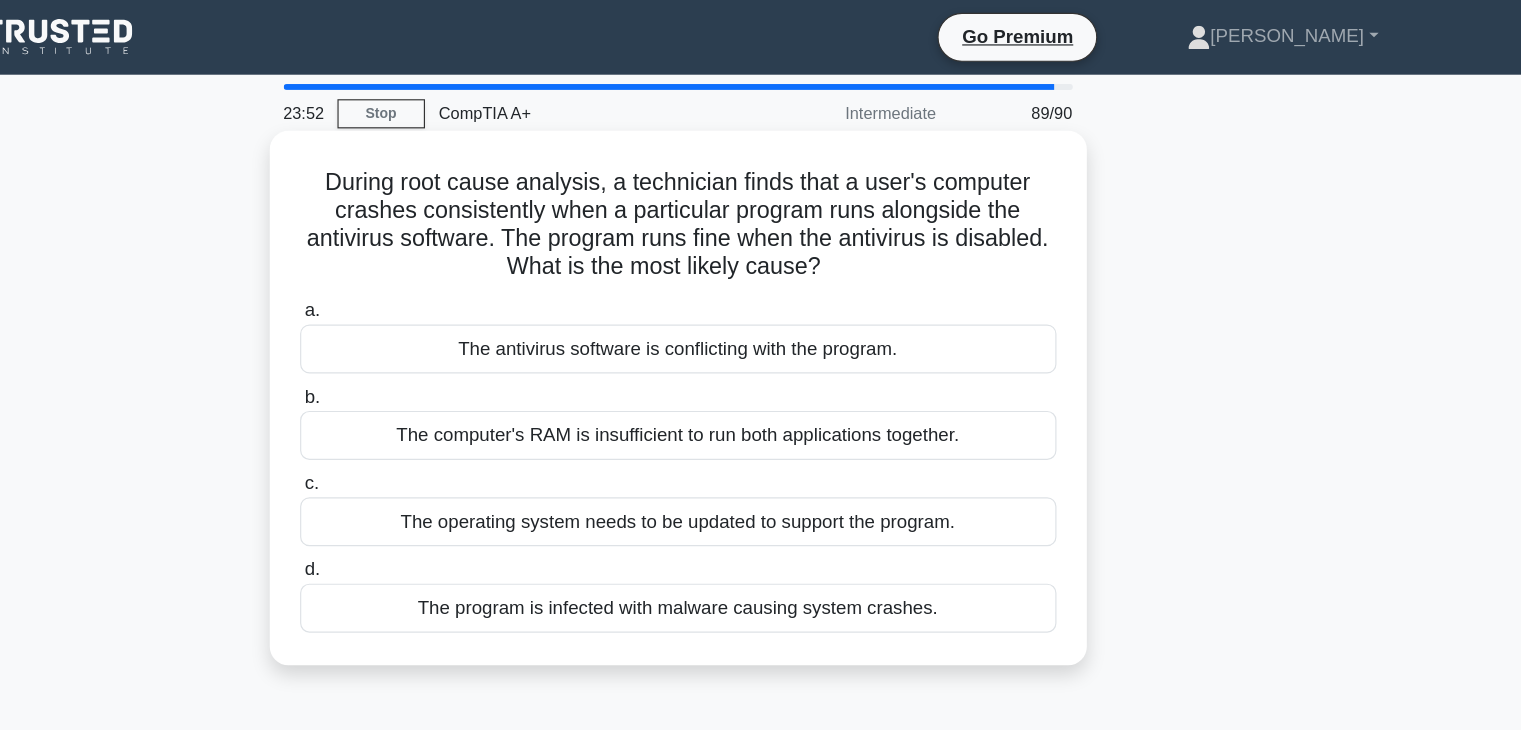 click on "The program is infected with malware causing system crashes." at bounding box center [761, 521] 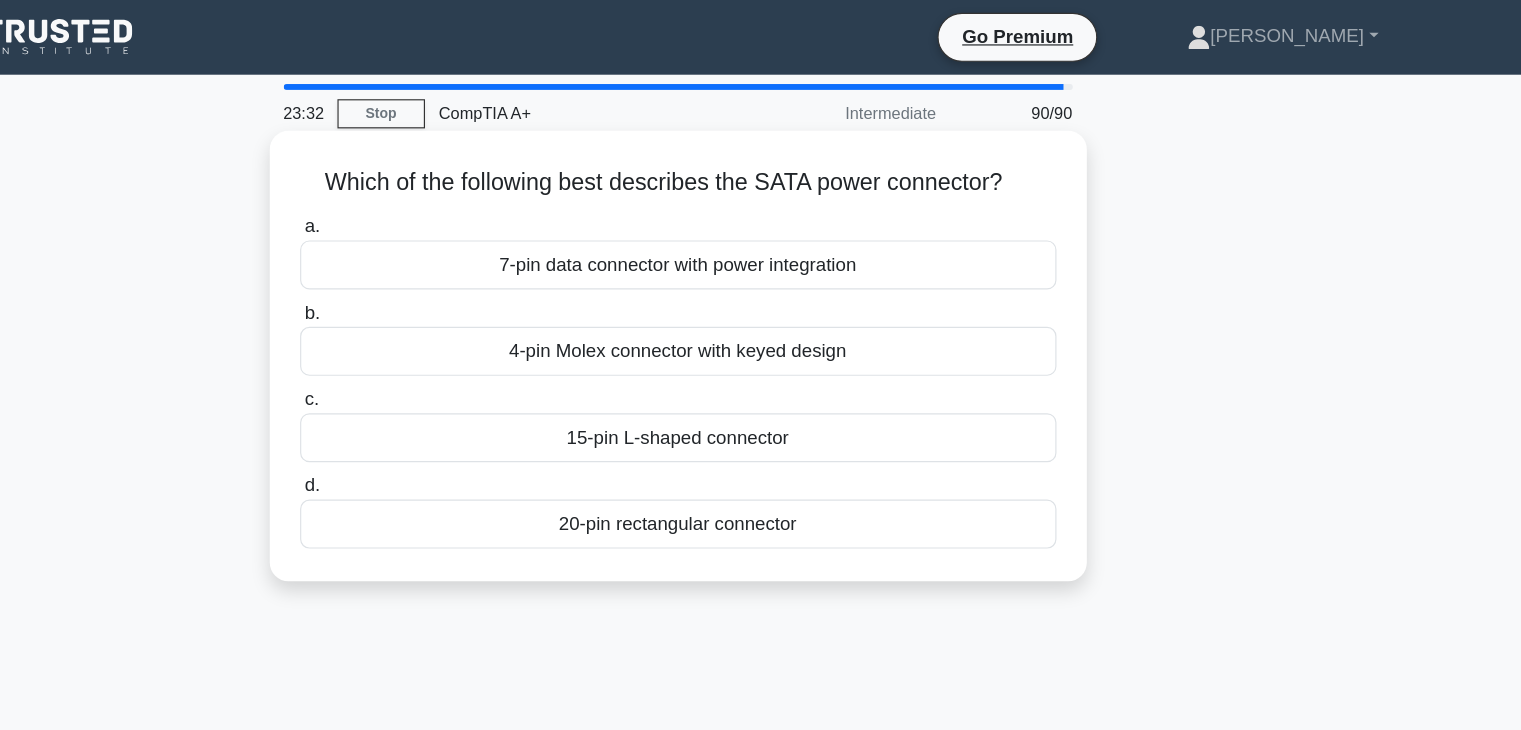 click on "7-pin data connector with power integration" at bounding box center (761, 227) 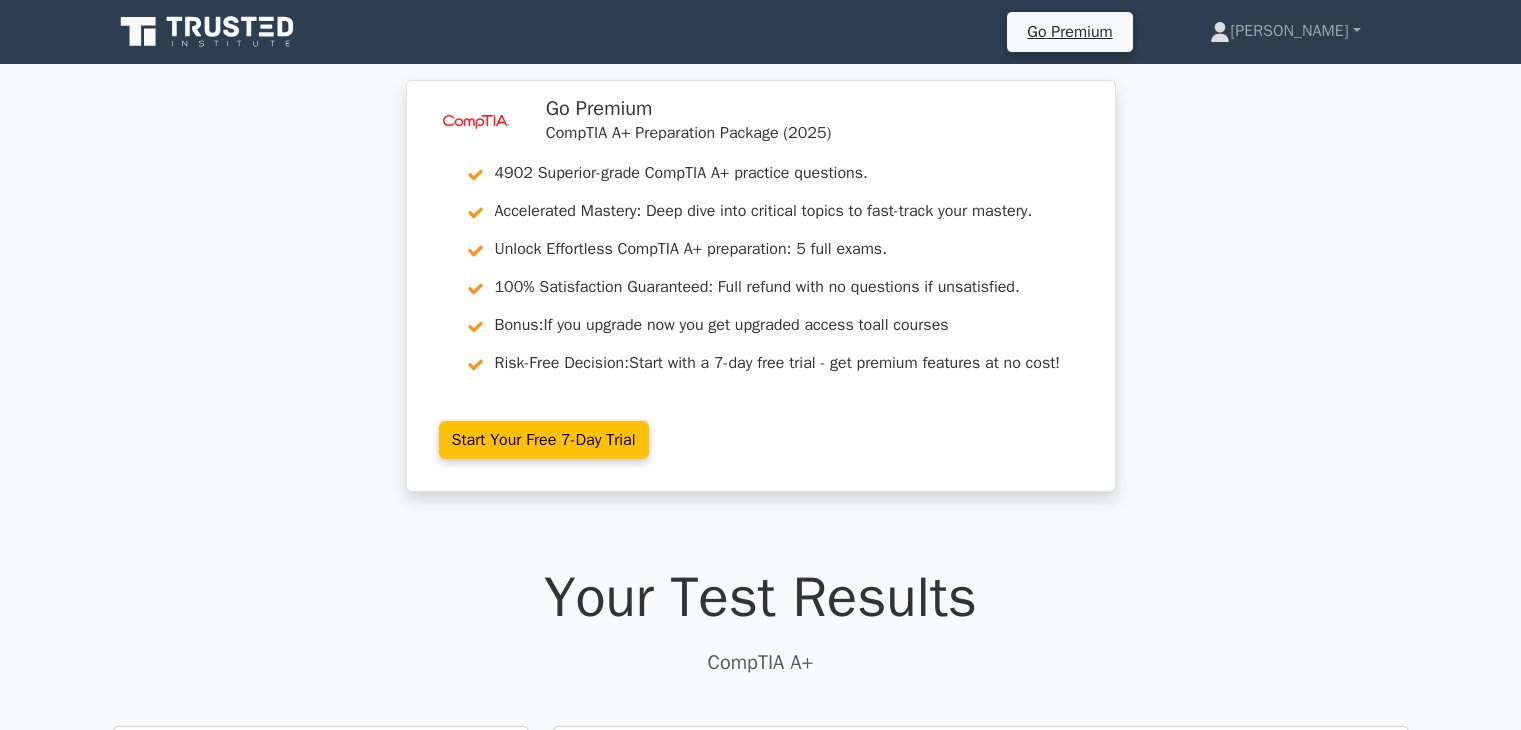 scroll, scrollTop: 0, scrollLeft: 0, axis: both 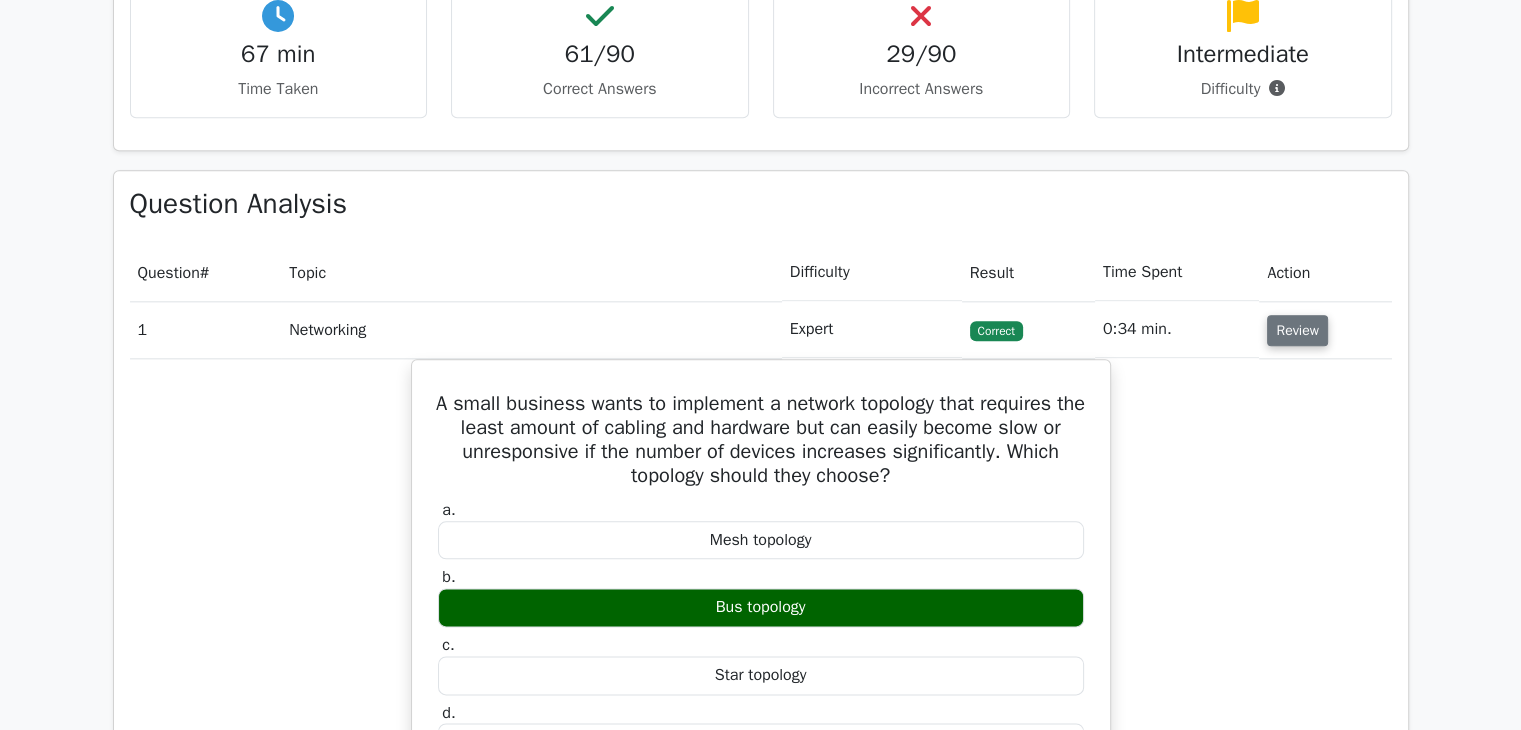 click on "Review" at bounding box center [1297, 330] 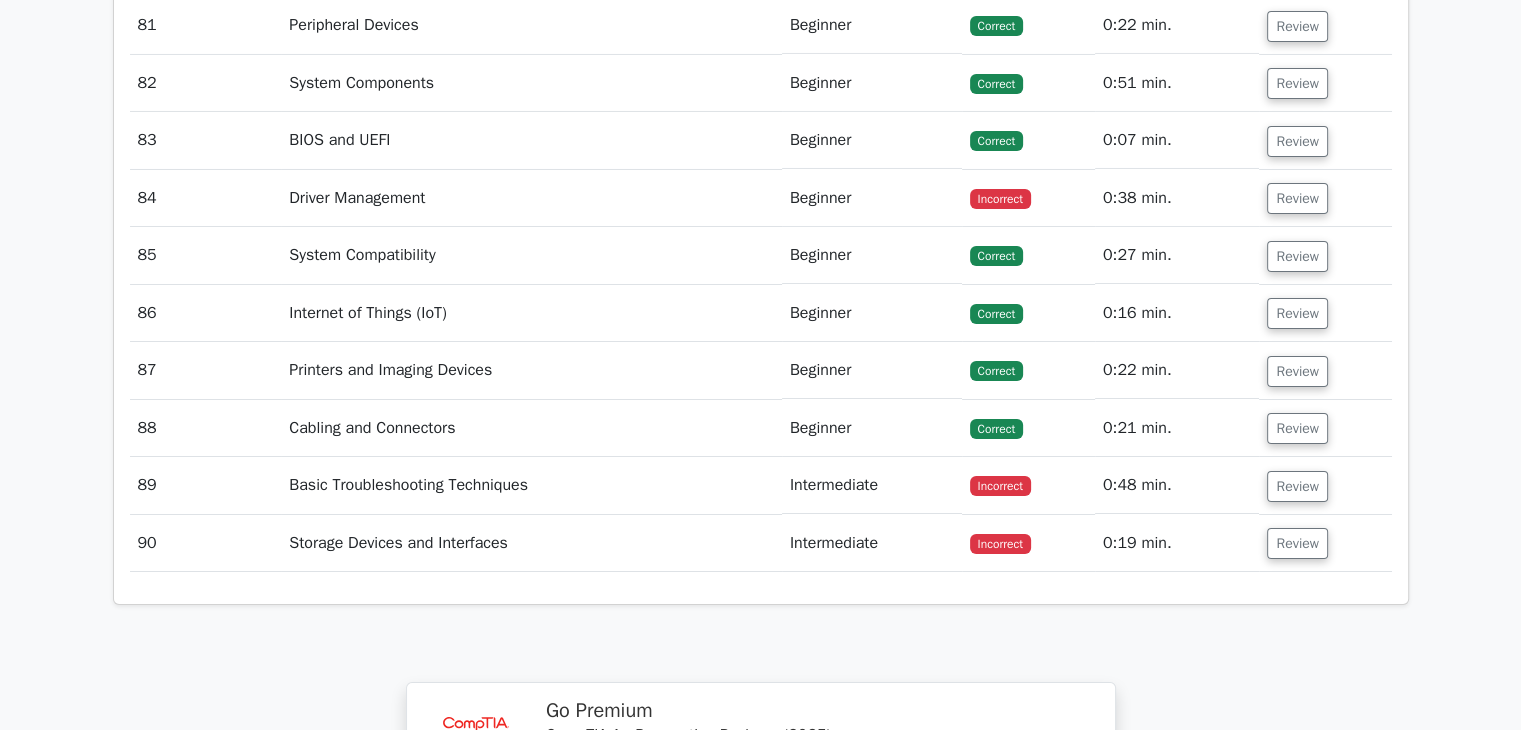 scroll, scrollTop: 7186, scrollLeft: 0, axis: vertical 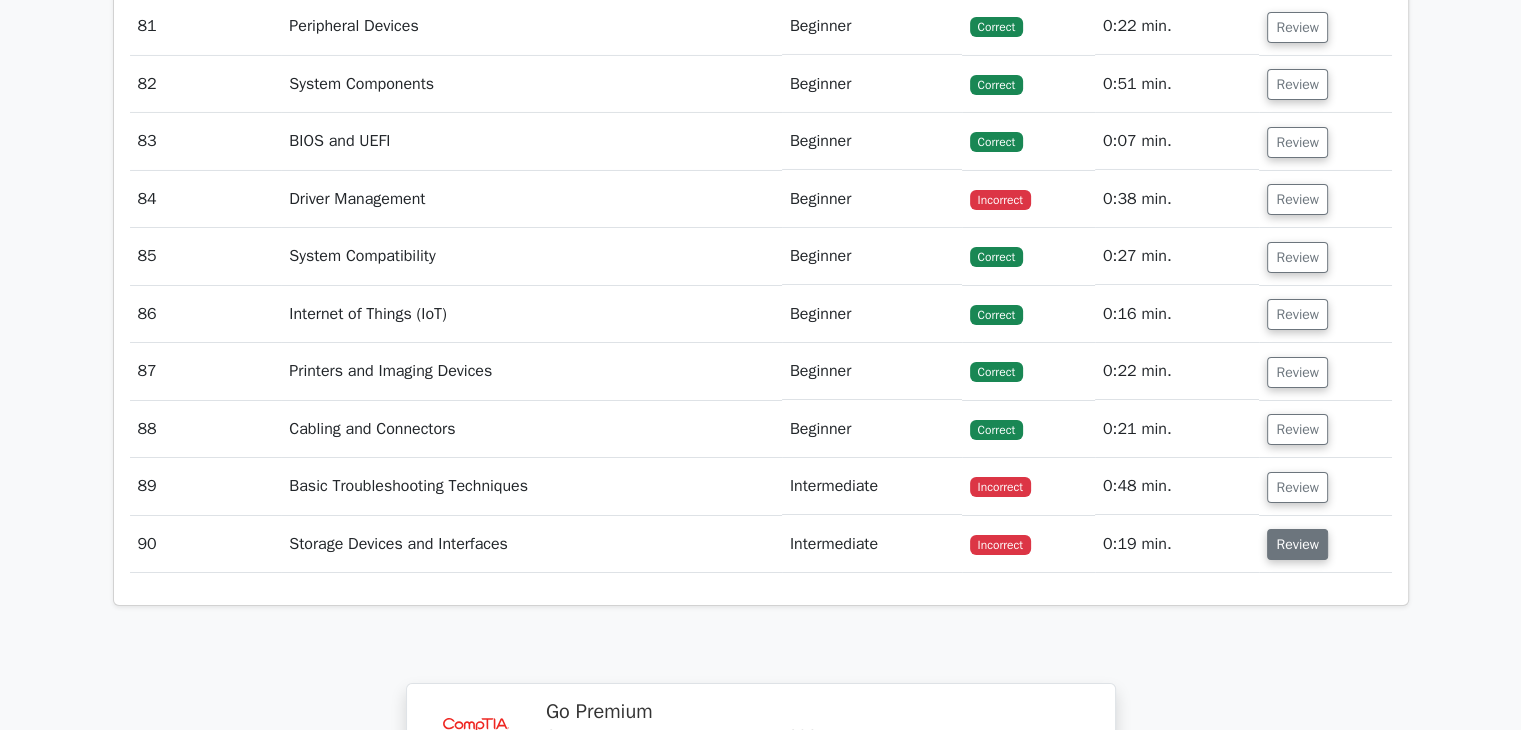 click on "Review" at bounding box center (1297, 544) 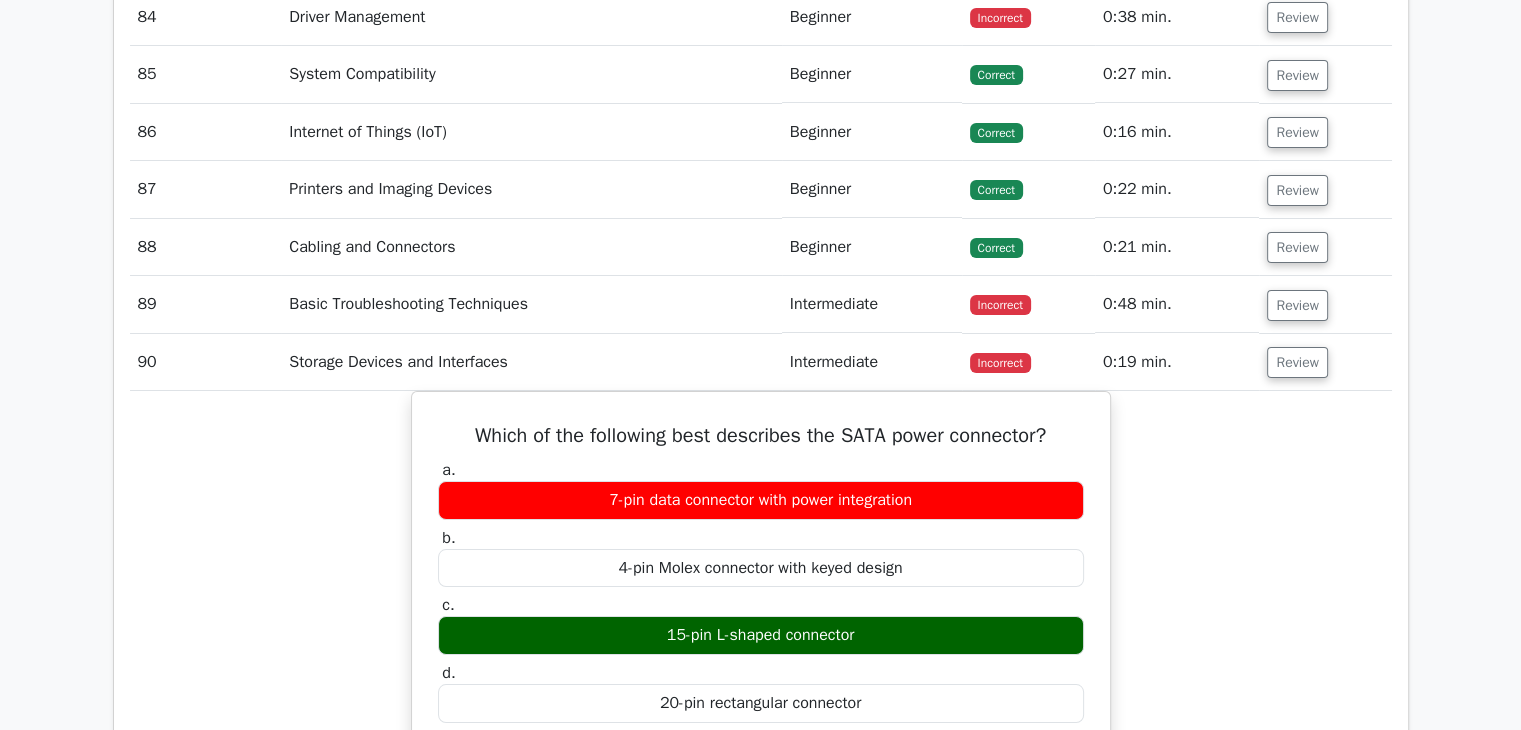 scroll, scrollTop: 7360, scrollLeft: 0, axis: vertical 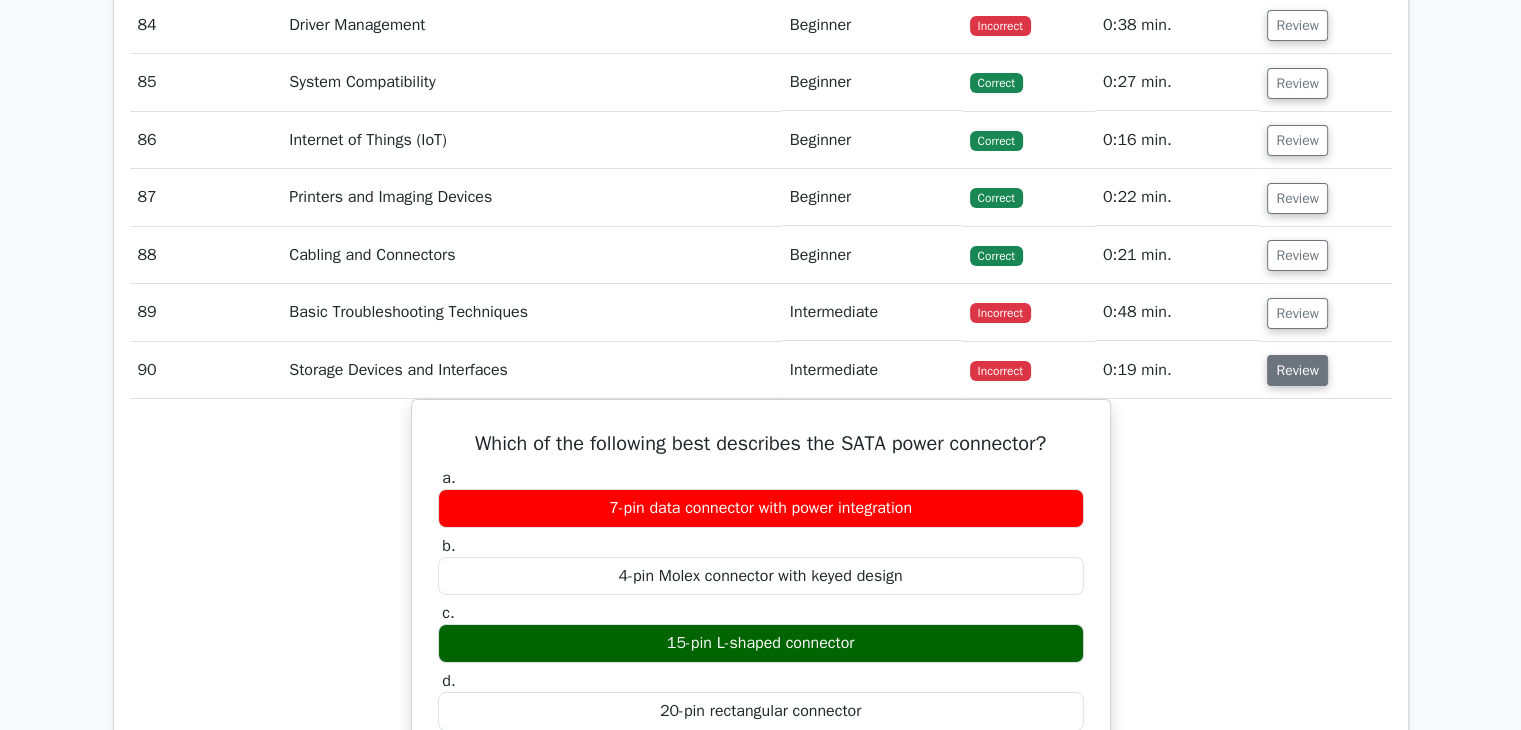 click on "Review" at bounding box center [1297, 370] 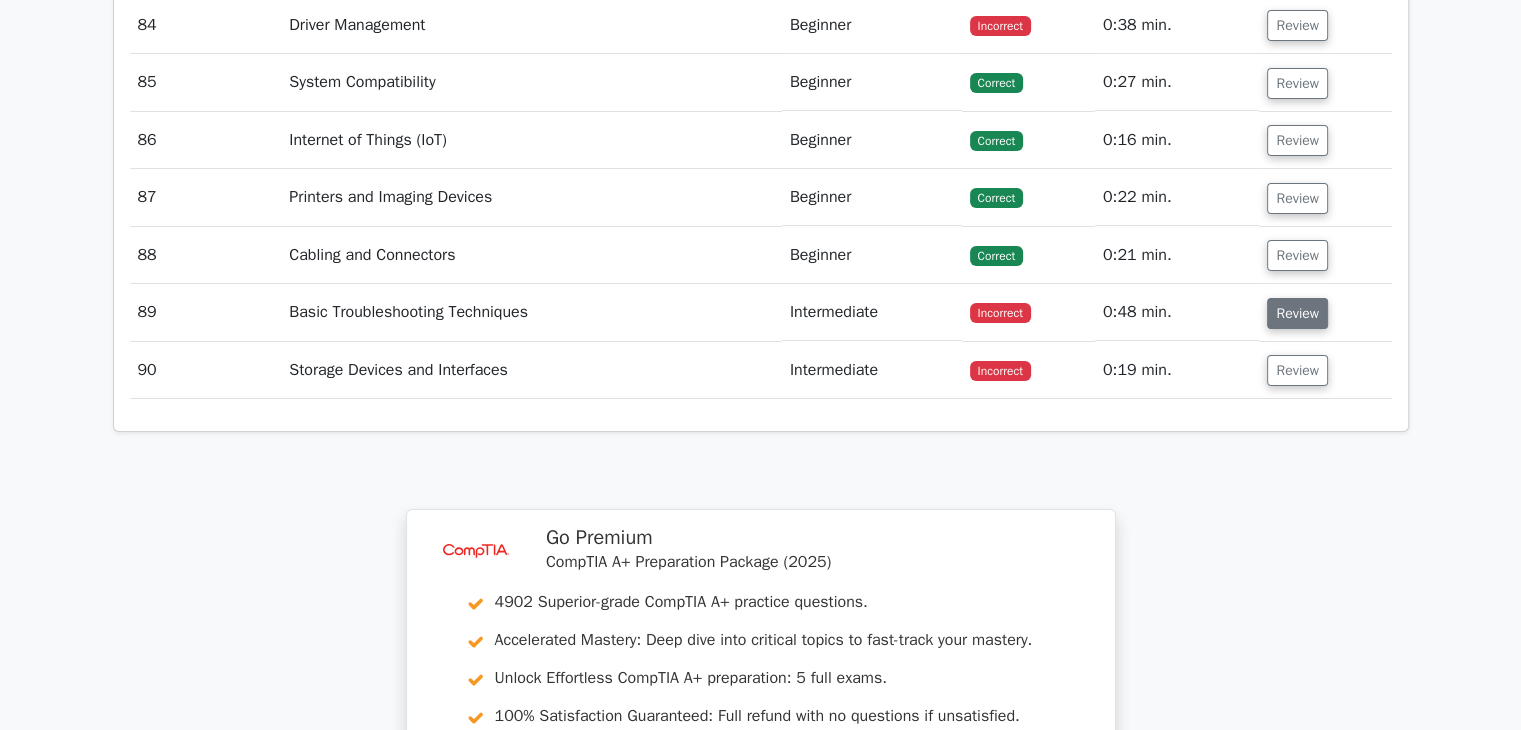 click on "Review" at bounding box center (1297, 313) 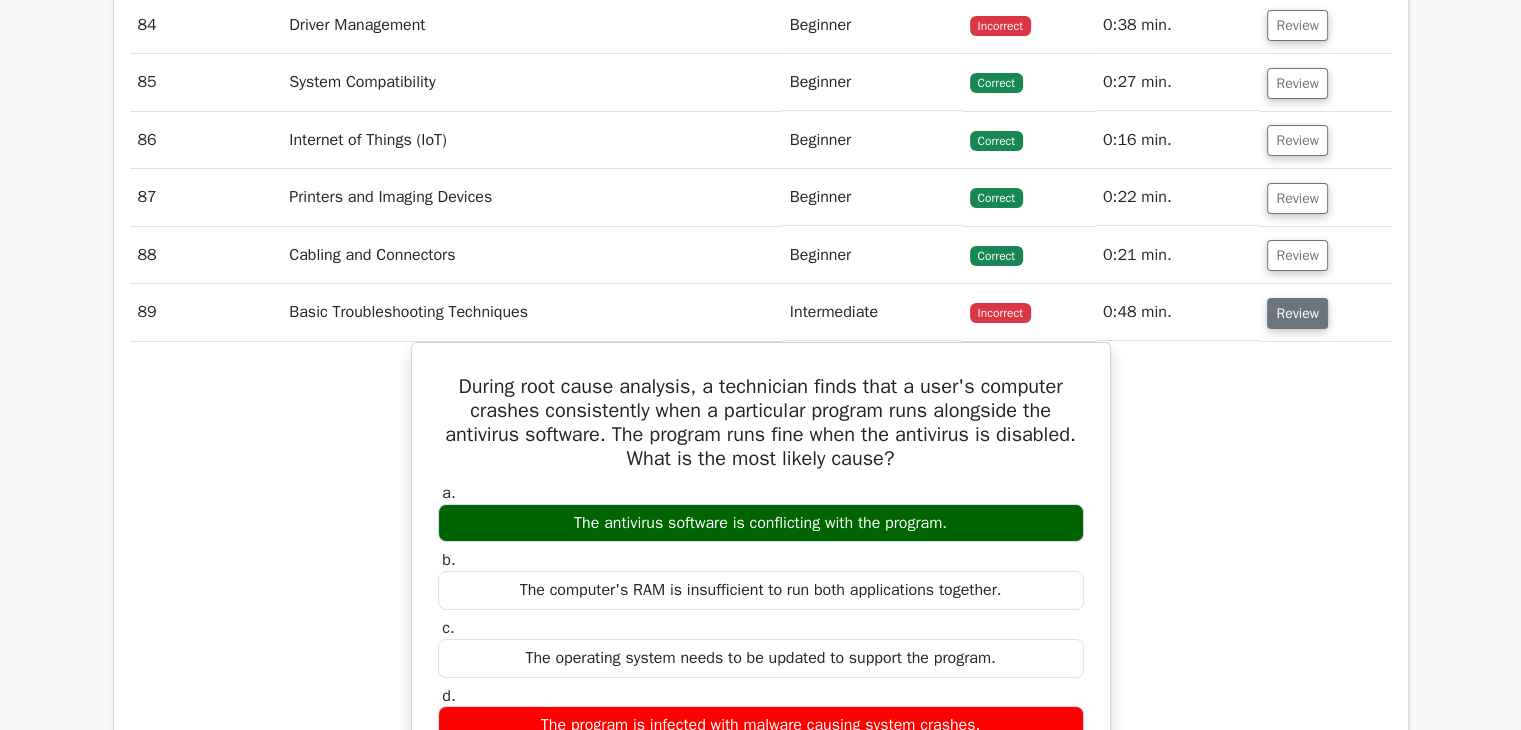 click on "Review" at bounding box center [1297, 313] 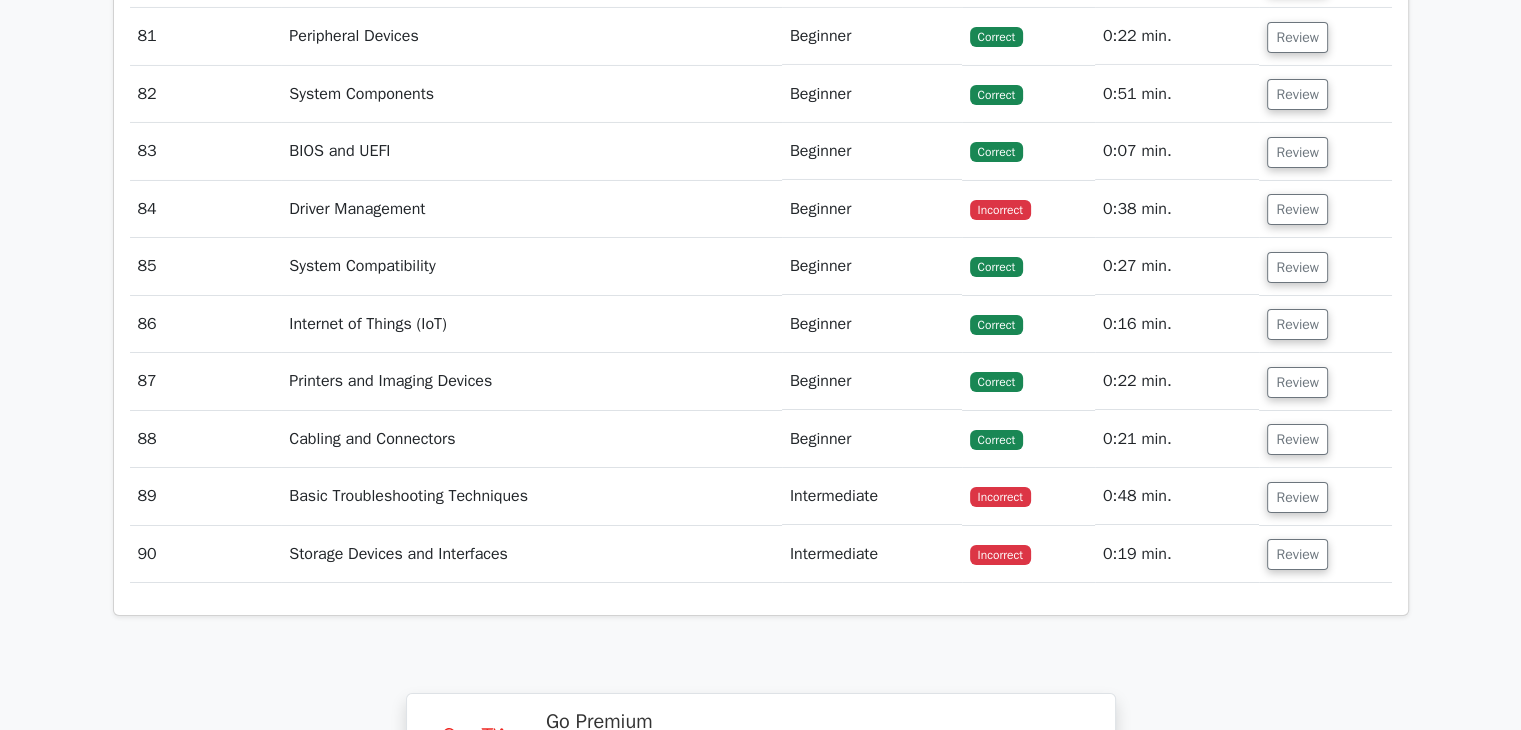 scroll, scrollTop: 7169, scrollLeft: 0, axis: vertical 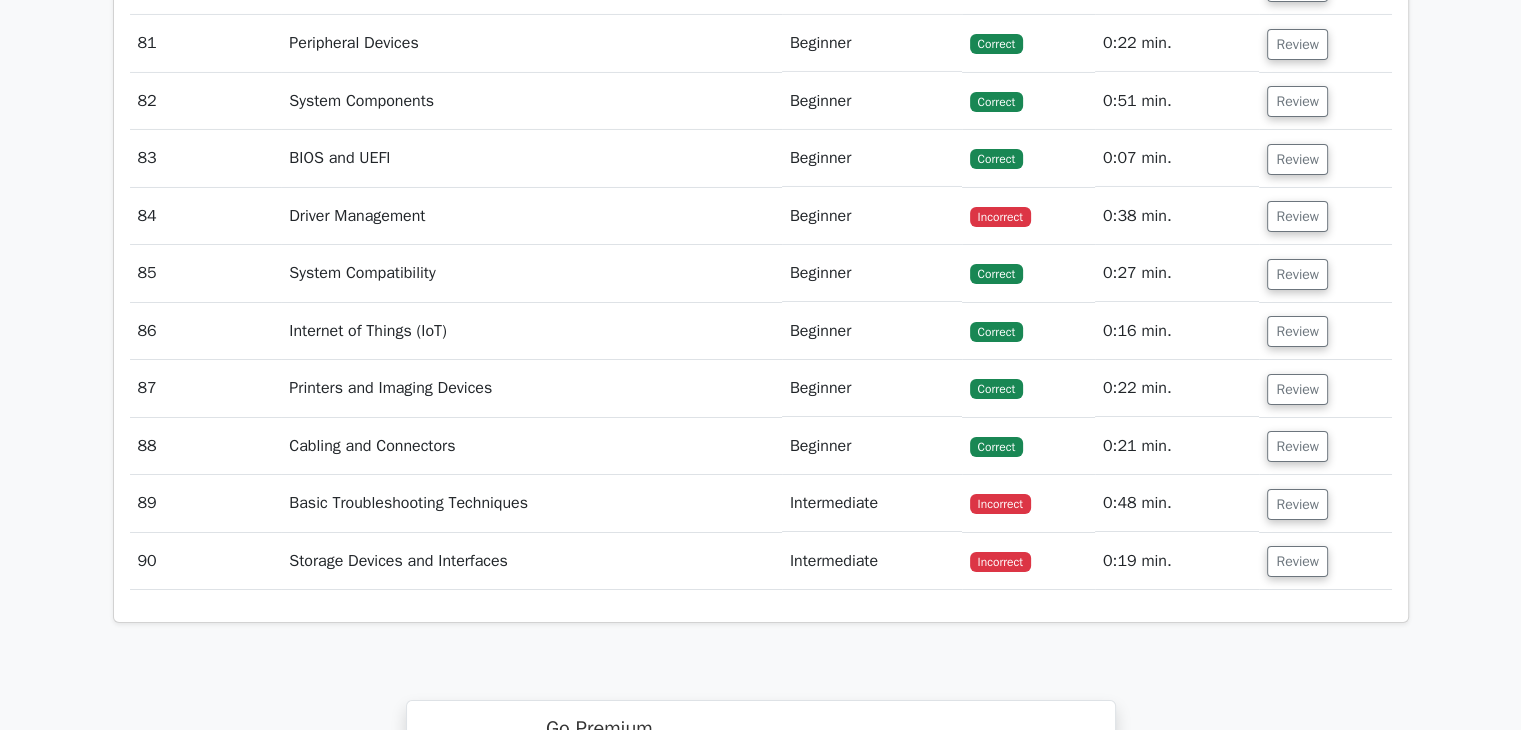 click on "Review" at bounding box center [1325, 216] 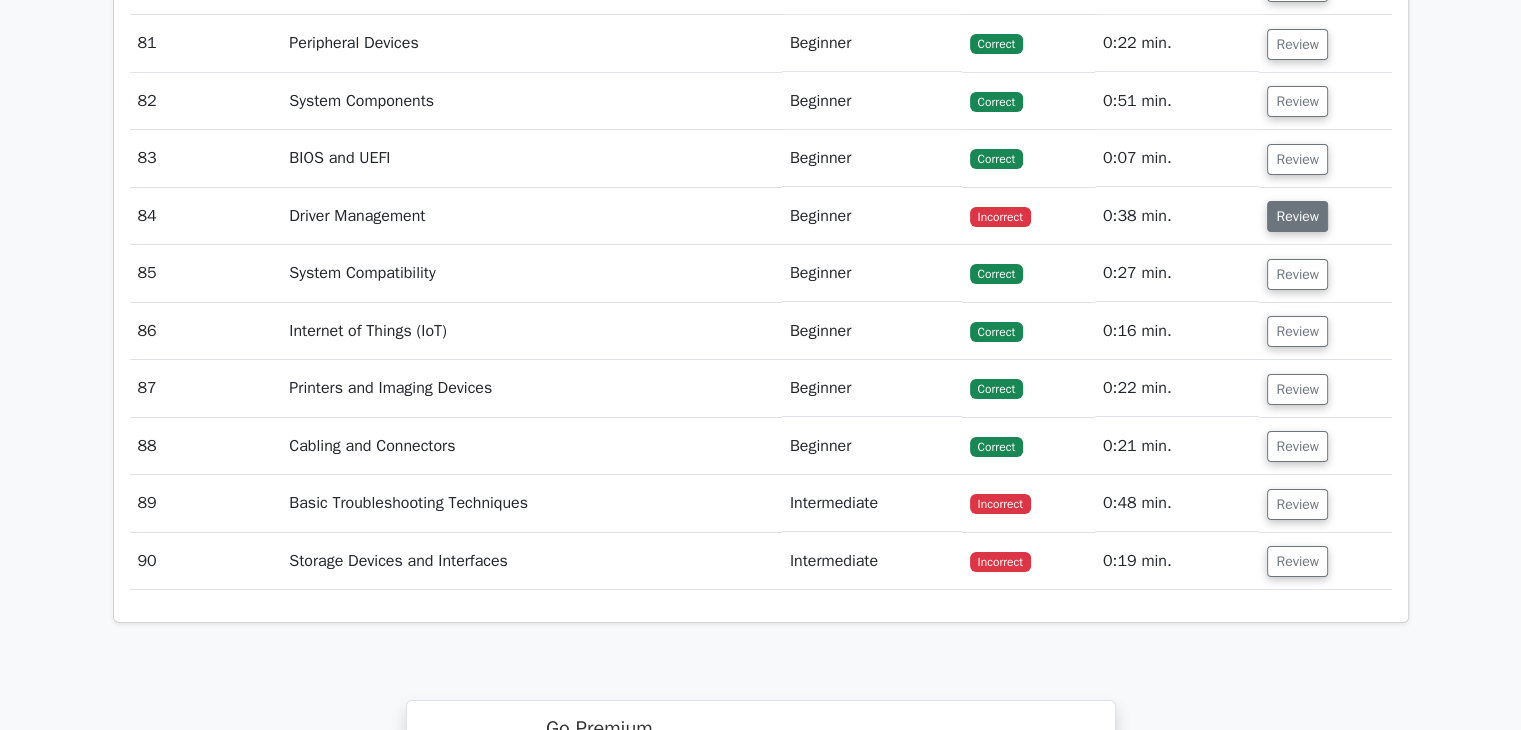 click on "Review" at bounding box center (1297, 216) 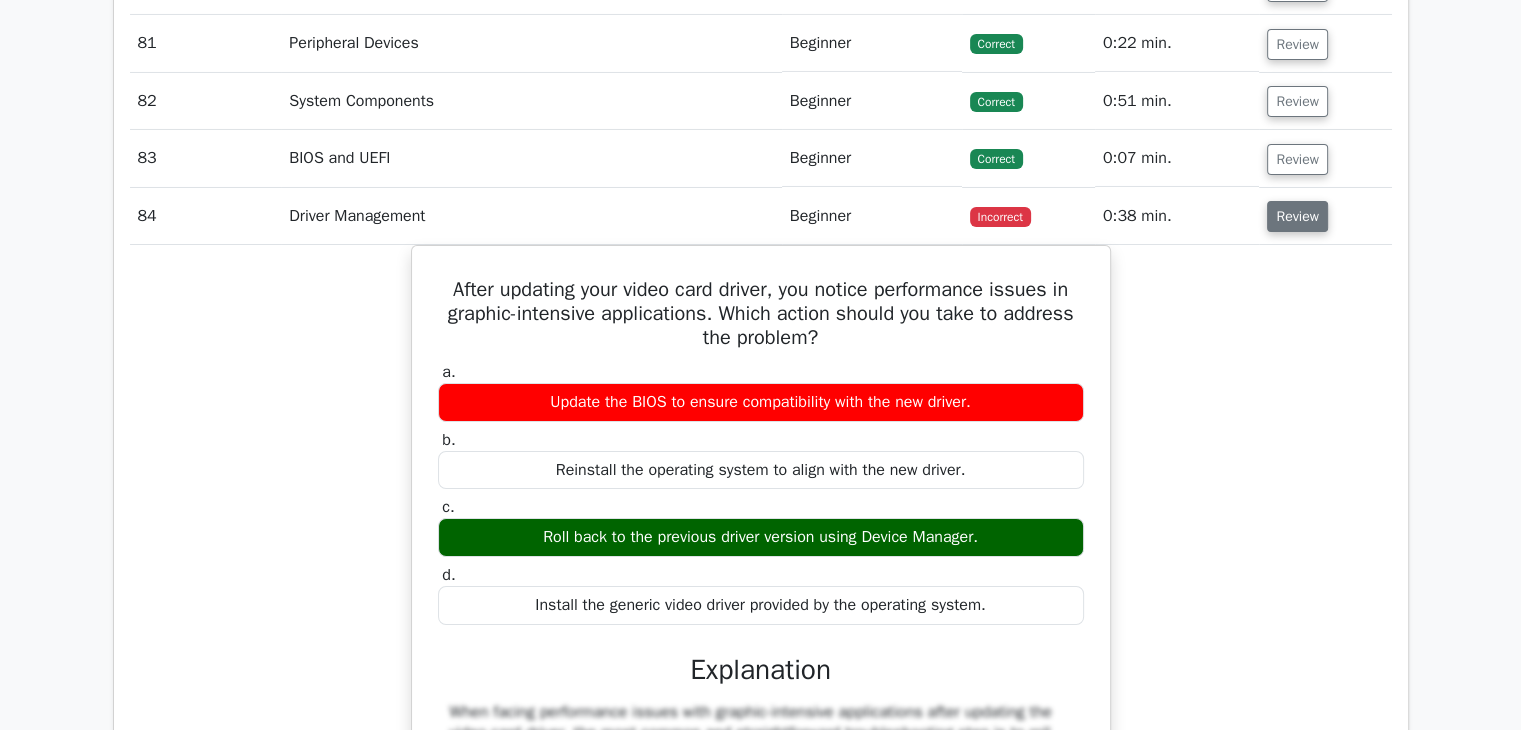 click on "Review" at bounding box center [1297, 216] 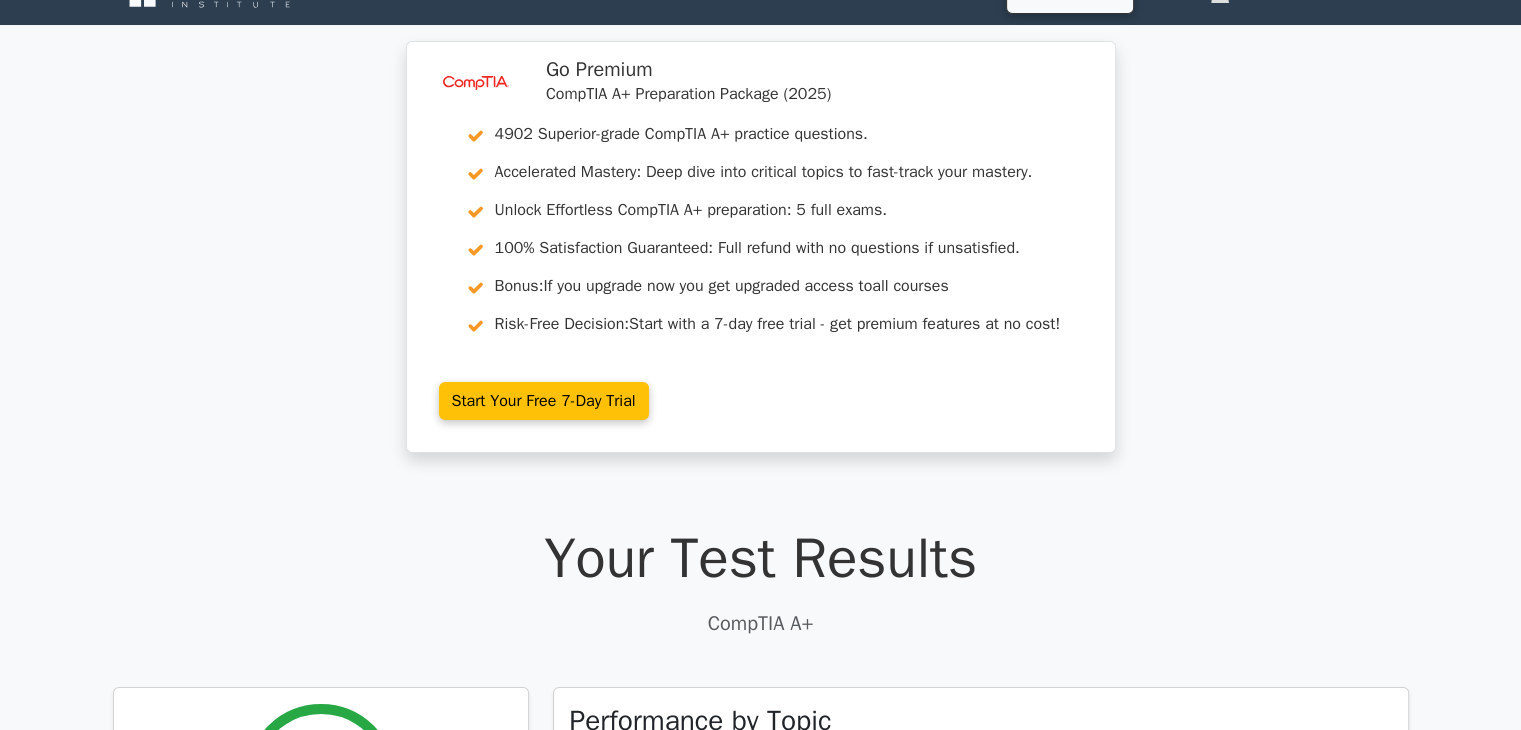 scroll, scrollTop: 0, scrollLeft: 0, axis: both 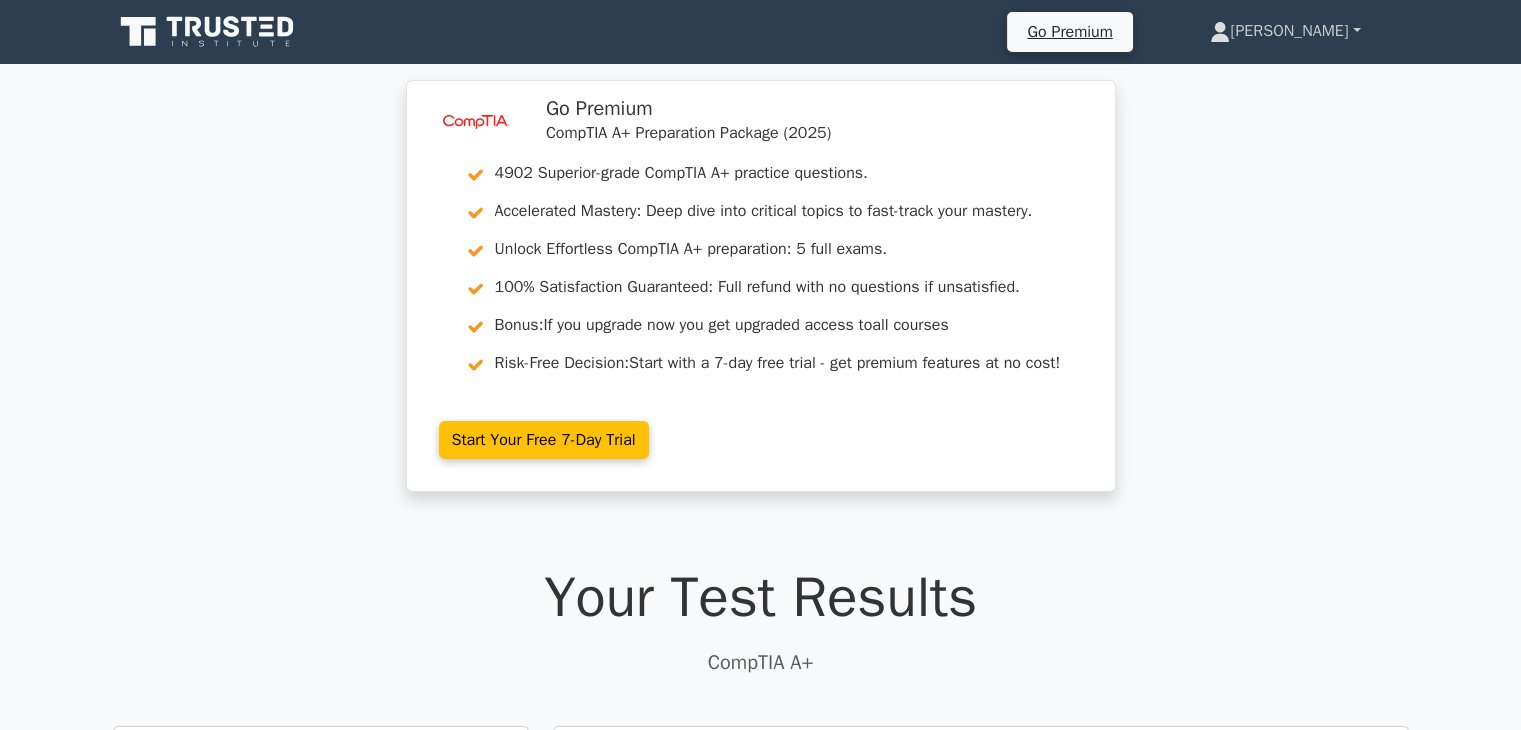 click on "[PERSON_NAME]" at bounding box center [1285, 31] 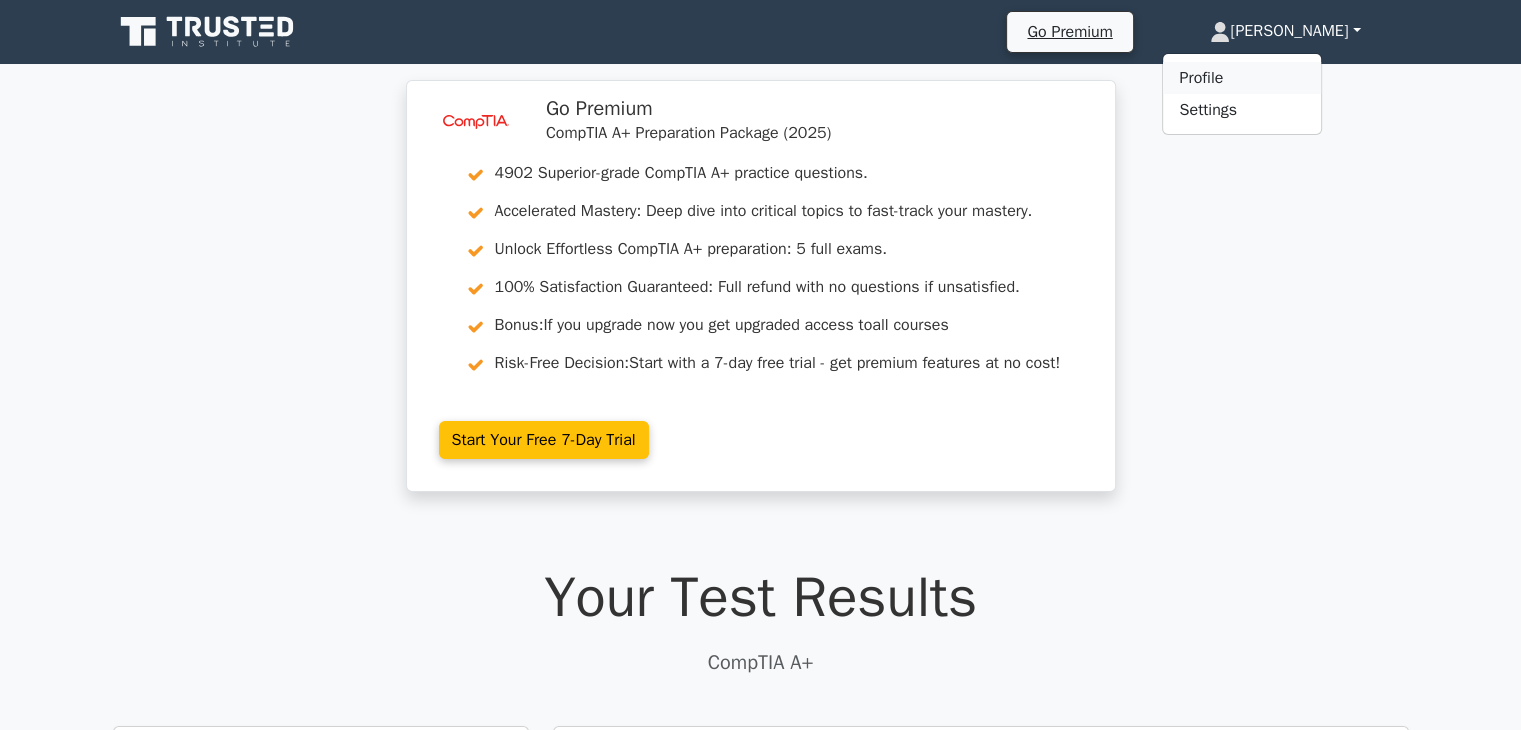 click on "Profile" at bounding box center (1242, 78) 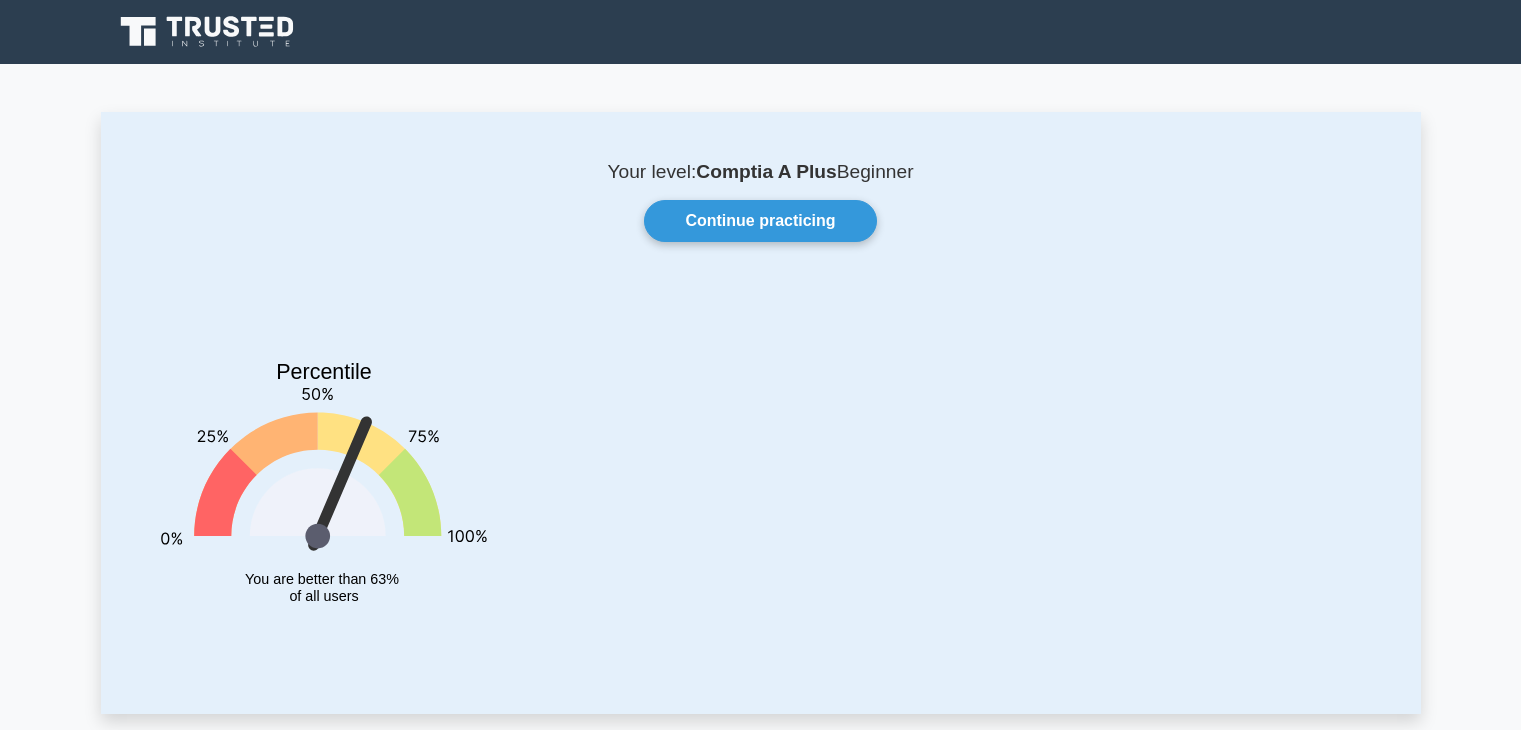 scroll, scrollTop: 0, scrollLeft: 0, axis: both 